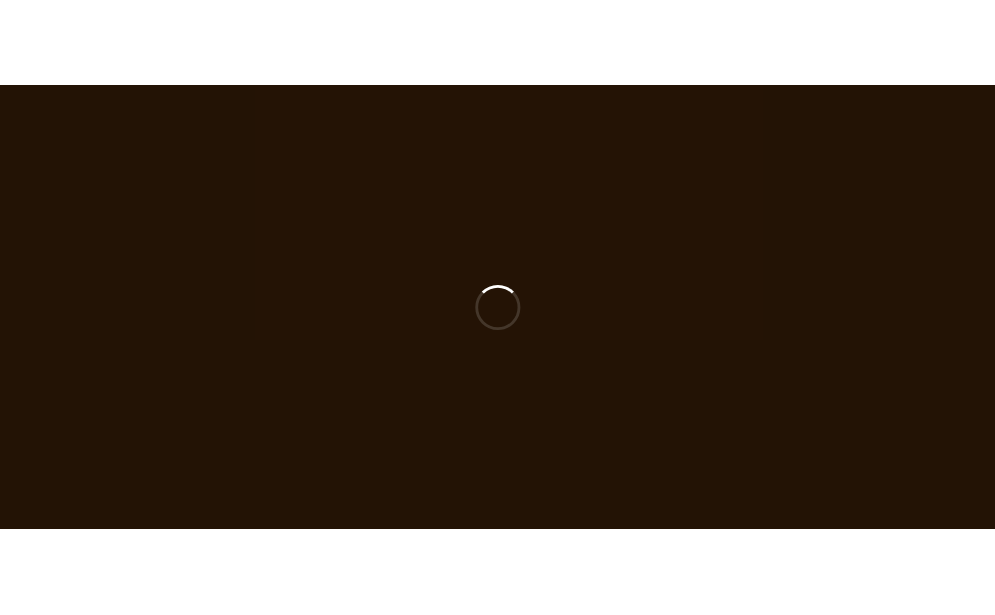 scroll, scrollTop: 0, scrollLeft: 0, axis: both 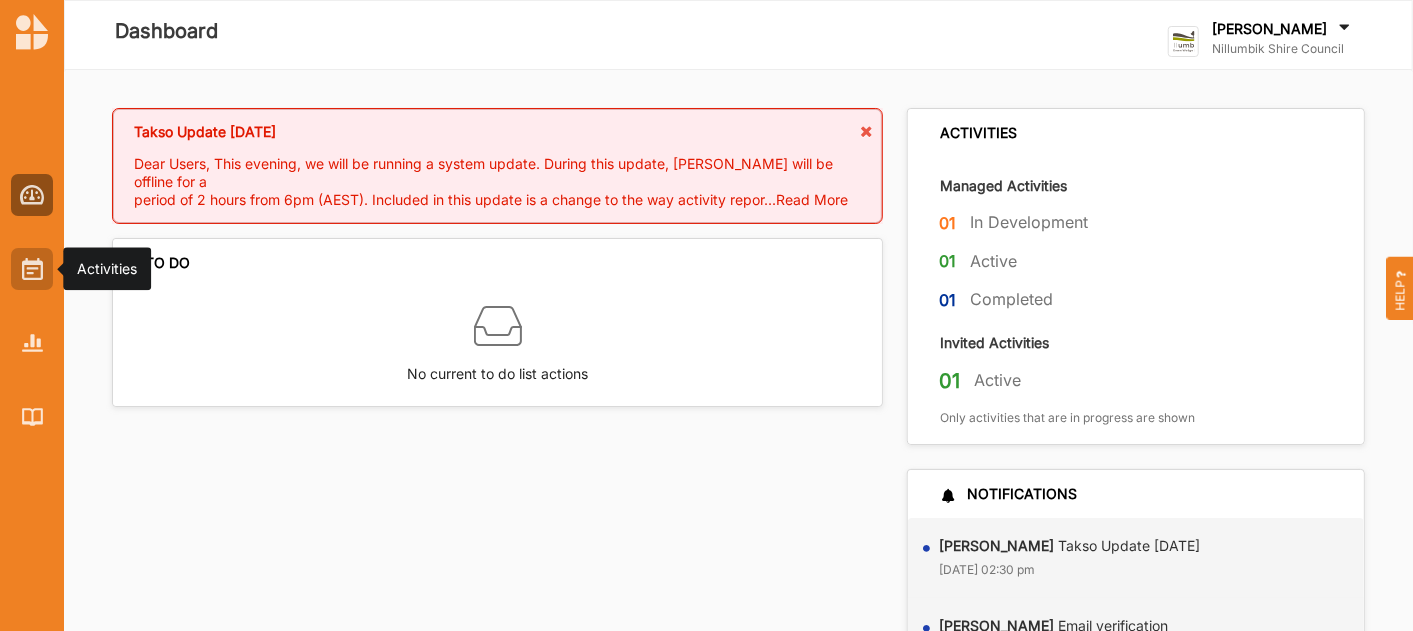 click at bounding box center (32, 269) 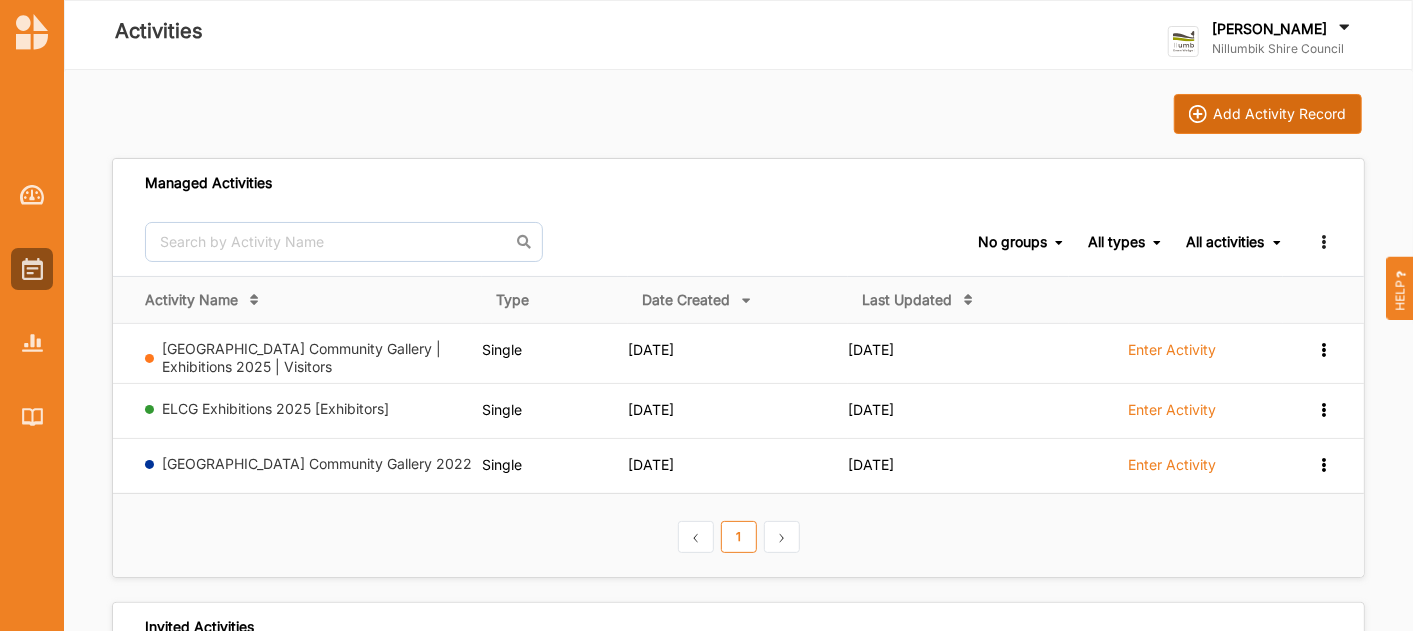 click on "Add Activity Record" at bounding box center (1268, 114) 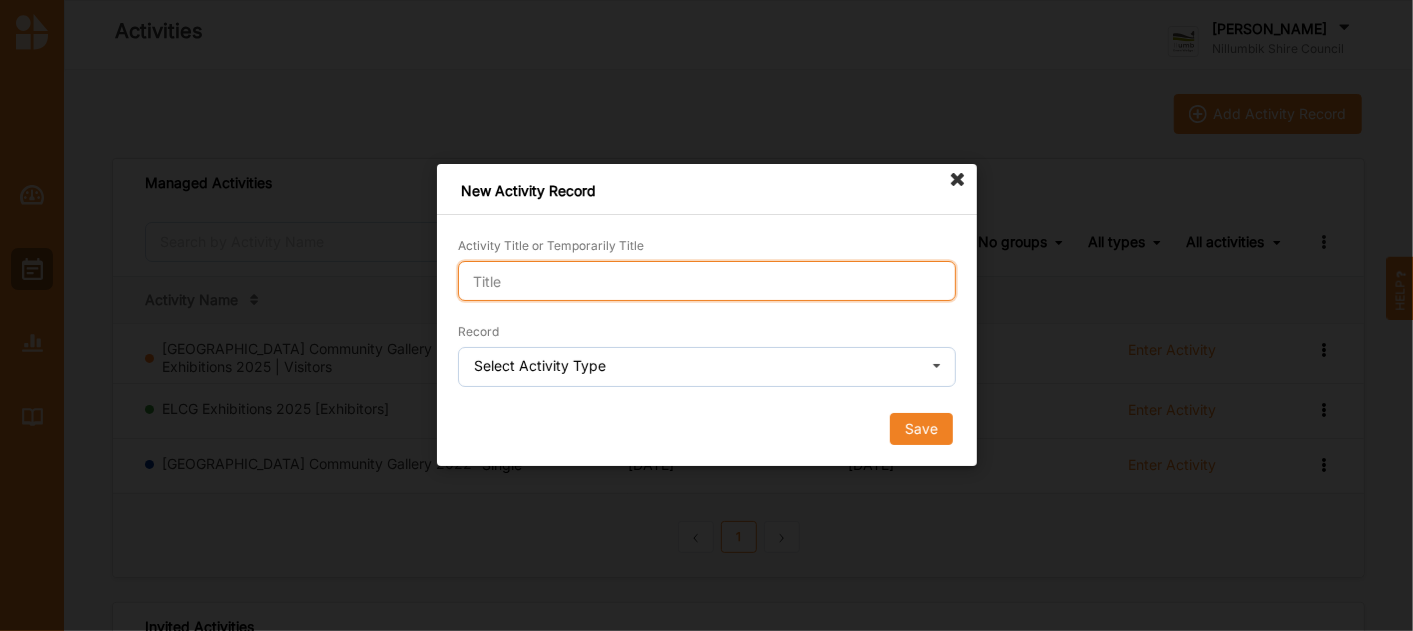click on "Activity Title or Temporarily Title" at bounding box center (707, 281) 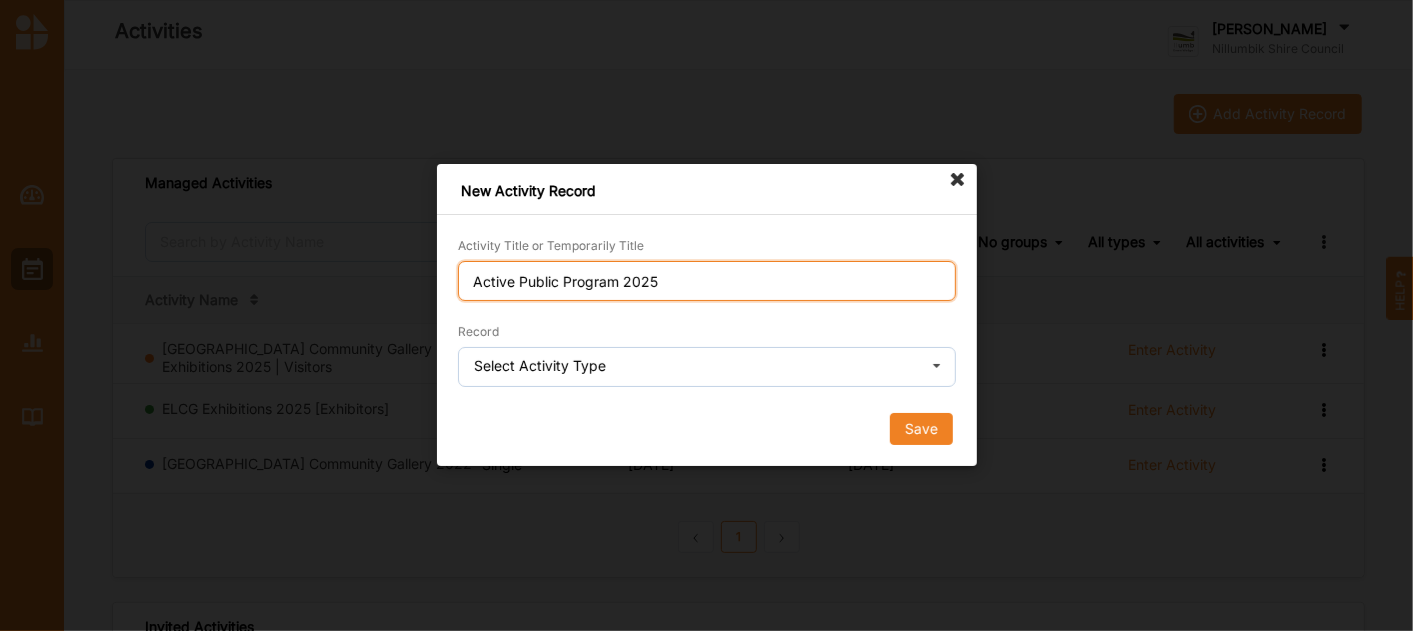type on "Active Public Program 2025" 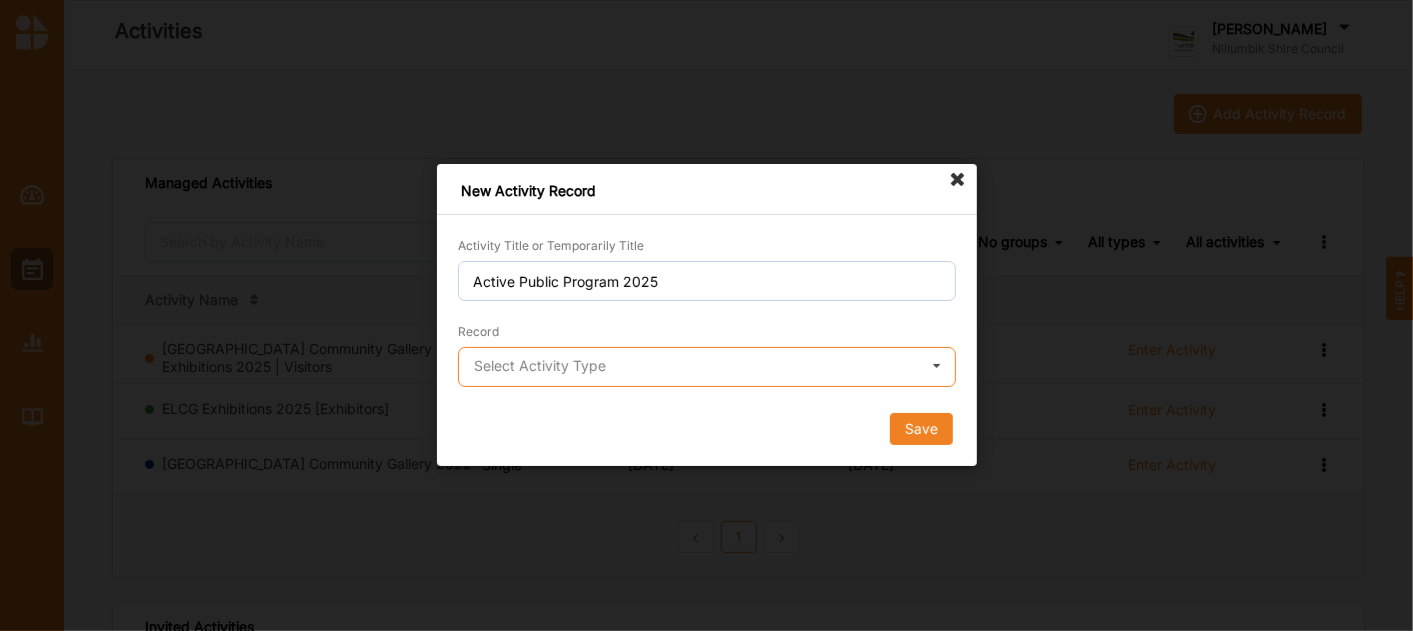 click at bounding box center [708, 368] 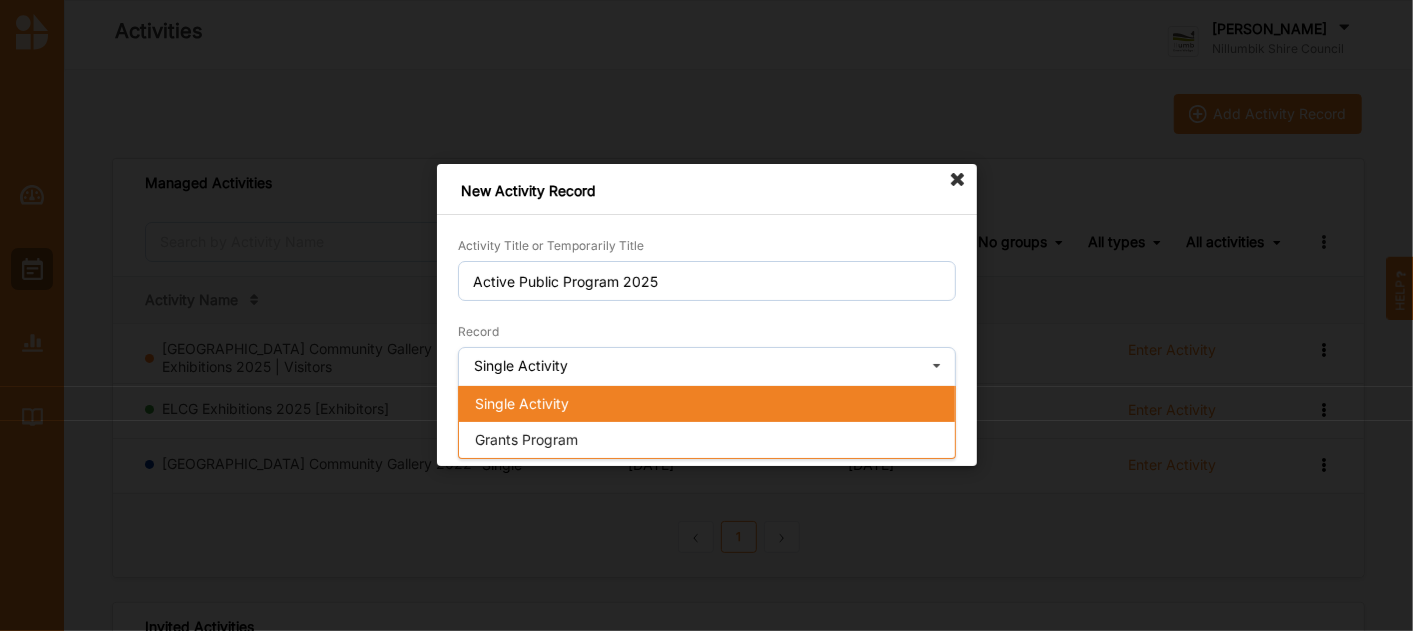 click on "Single Activity" at bounding box center [707, 404] 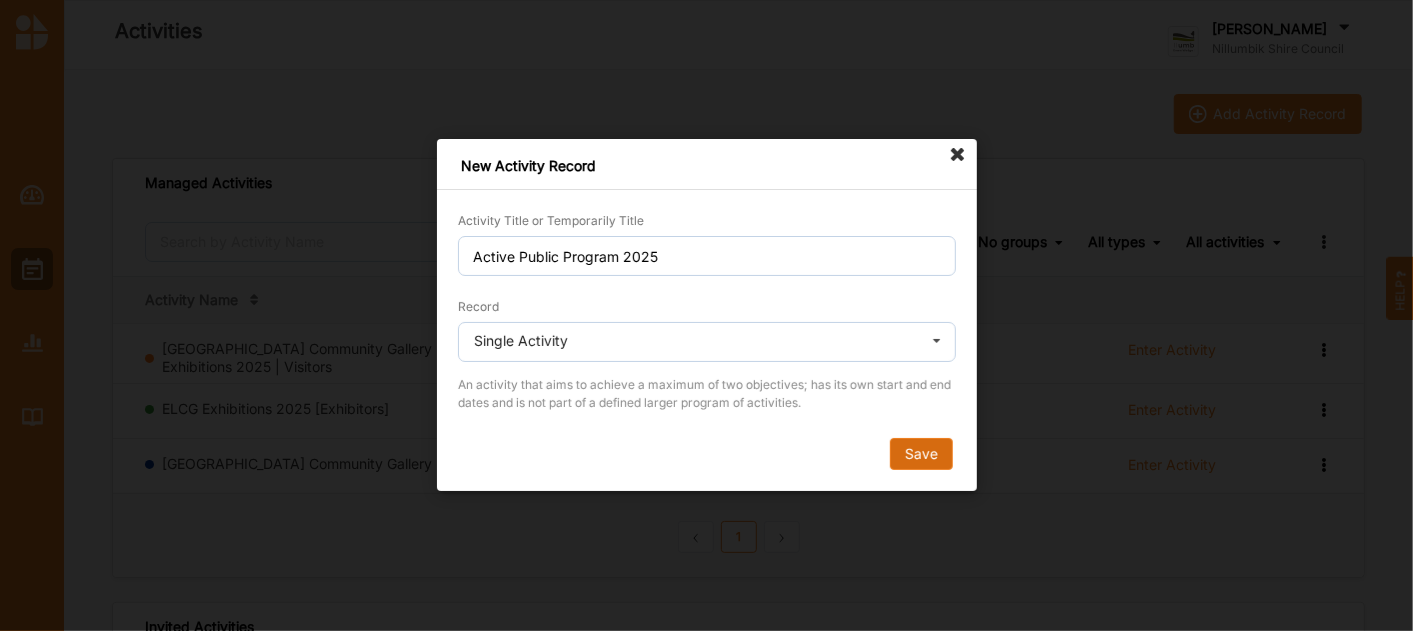 click on "Save" at bounding box center [920, 455] 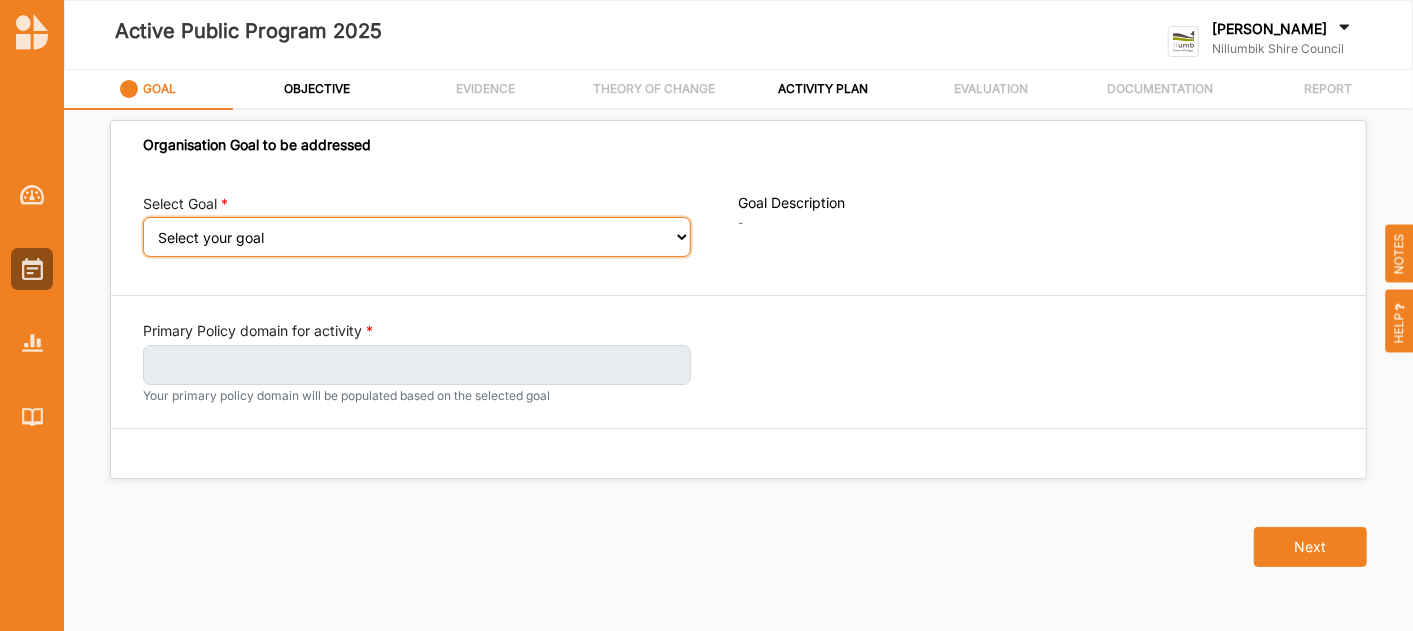 click on "Select your goal Community and Connection Place and Space Sustainable and resilient Responsible and accountable" at bounding box center (417, 237) 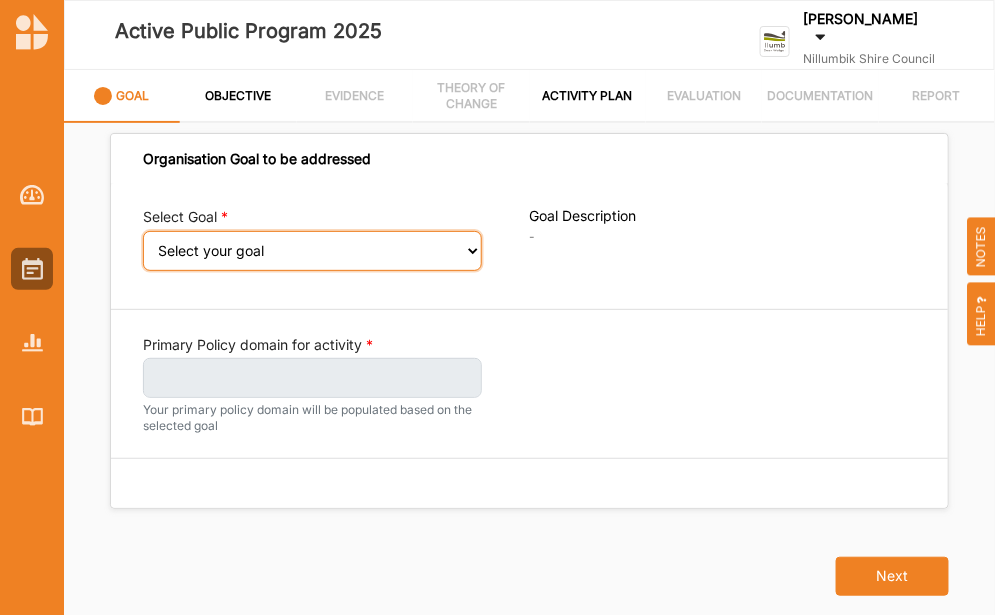 click on "Select your goal Community and Connection Place and Space Sustainable and resilient Responsible and accountable" at bounding box center [312, 251] 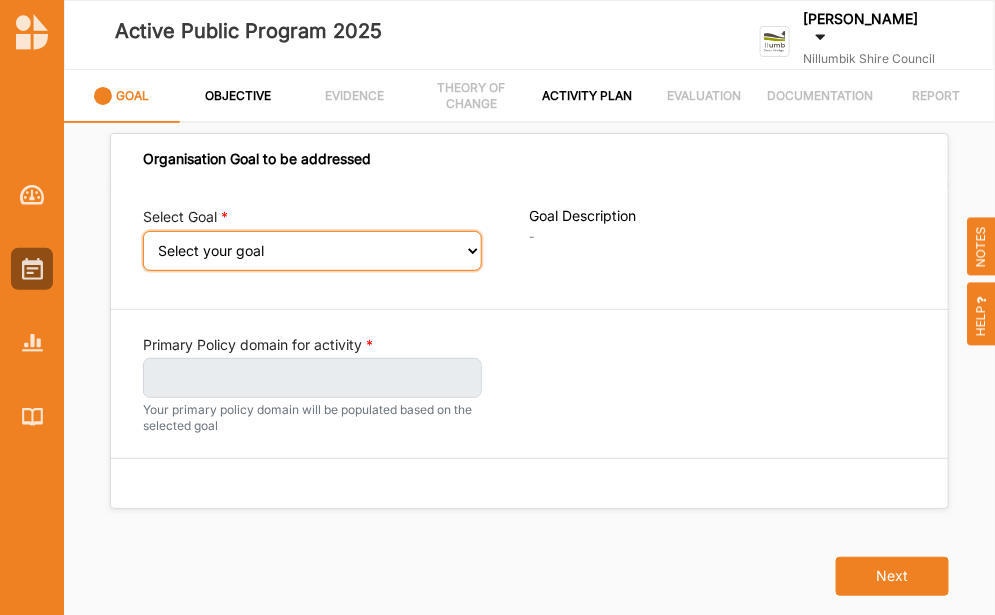 select on "254" 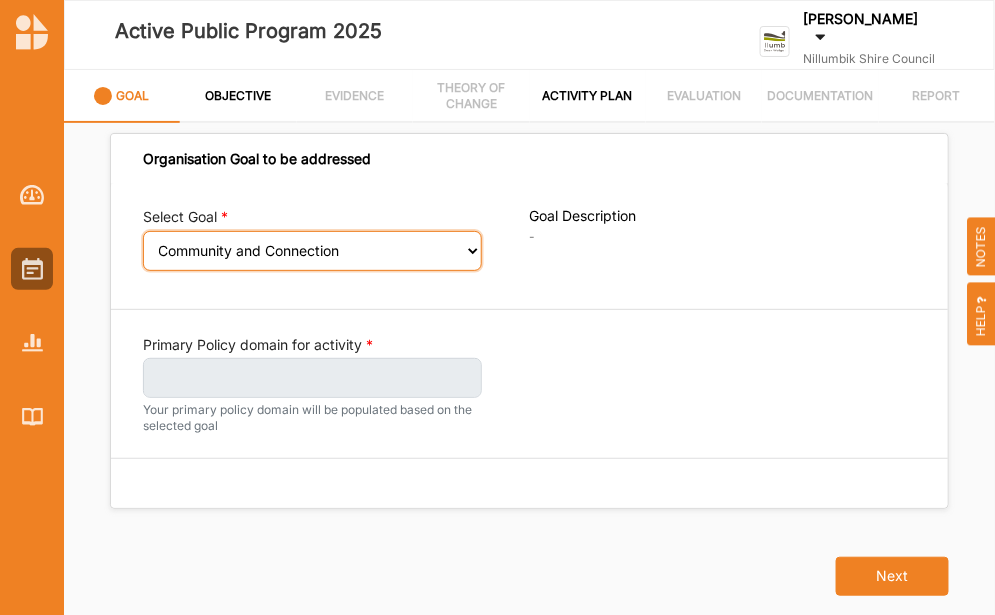 click on "Select your goal Community and Connection Place and Space Sustainable and resilient Responsible and accountable" at bounding box center [312, 251] 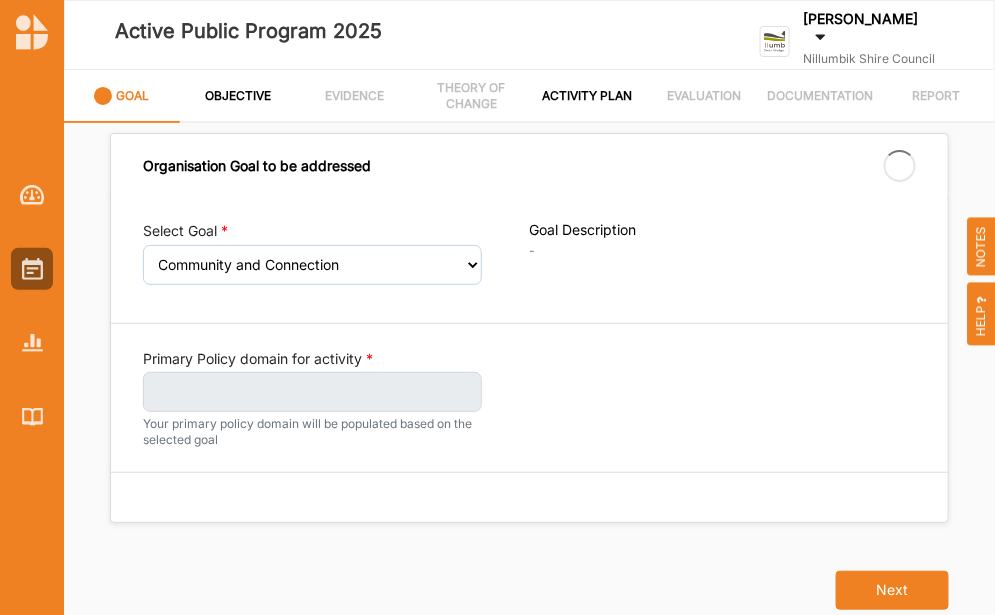 select on "254" 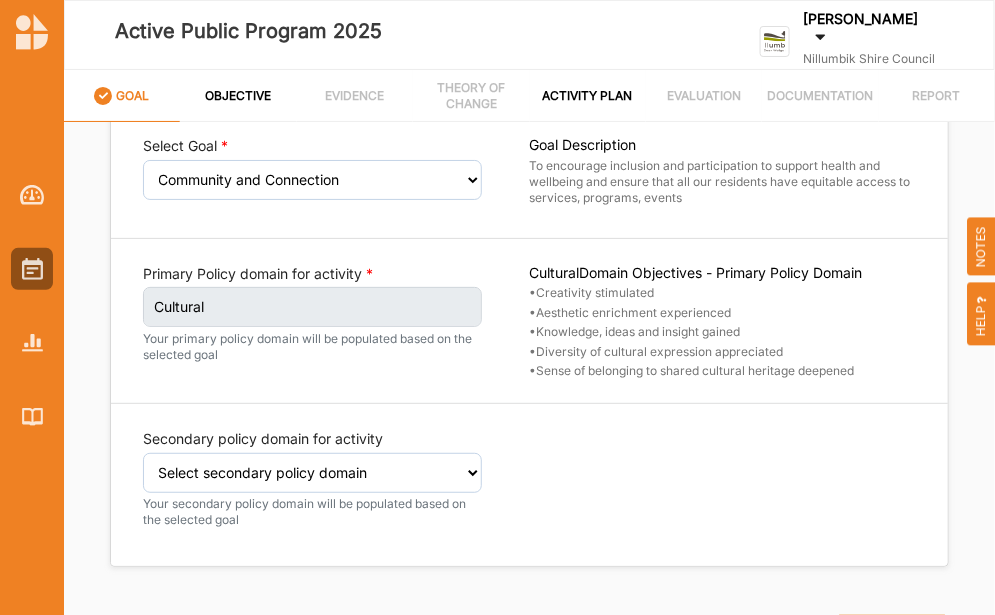 scroll, scrollTop: 82, scrollLeft: 0, axis: vertical 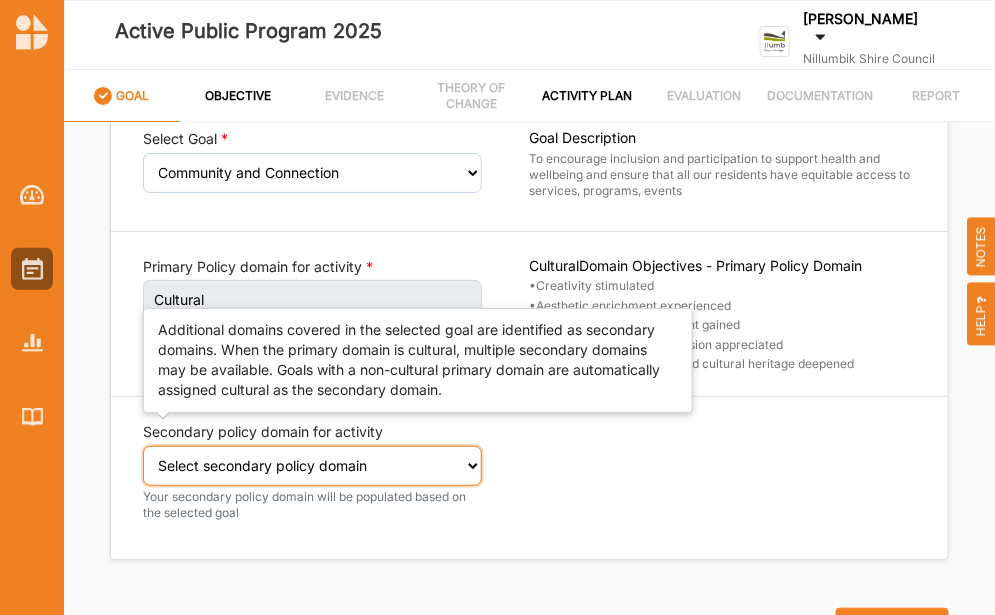 click on "Select secondary policy domain No second domain for this activity Cultural Social Economic Governance Environmental" at bounding box center [312, 466] 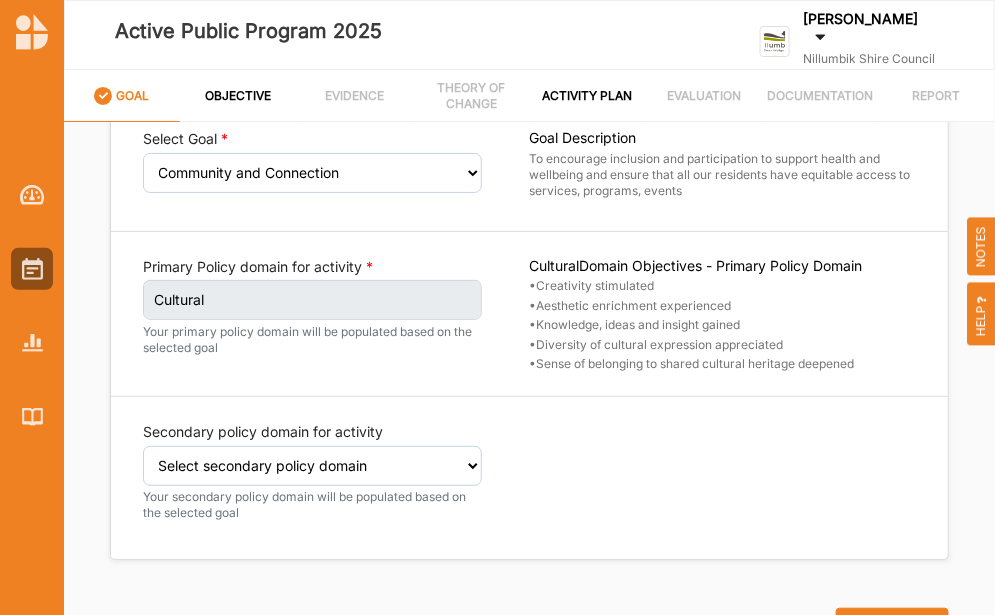 click at bounding box center [723, 478] 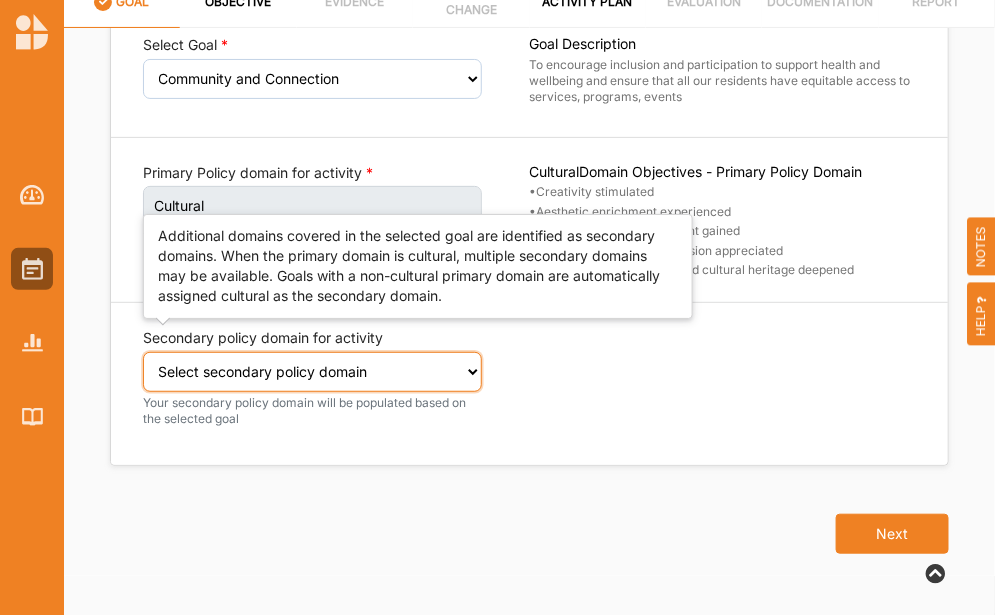 click on "Select secondary policy domain No second domain for this activity Cultural Social Economic Governance Environmental" at bounding box center [312, 372] 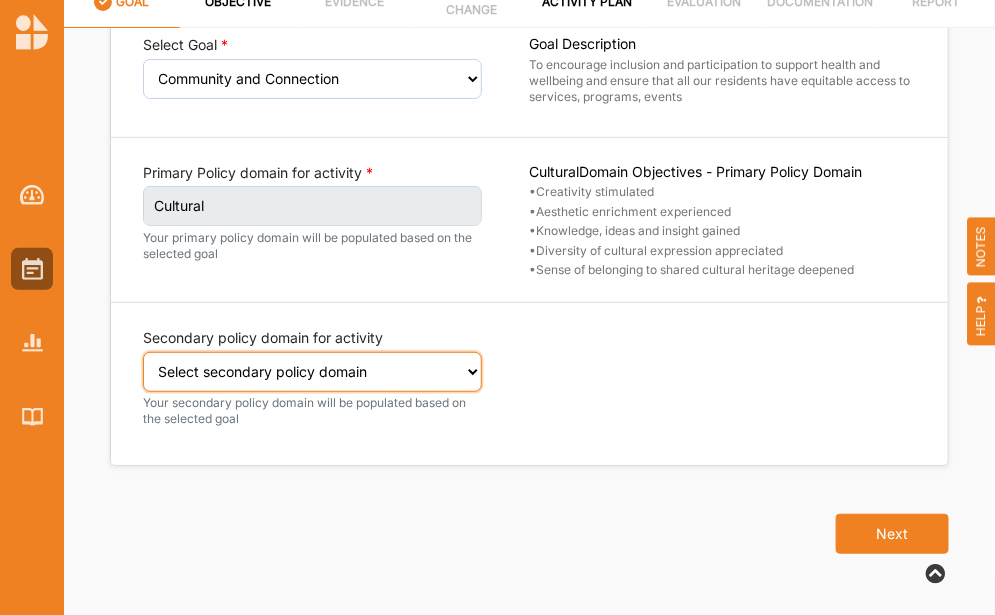 select on "2" 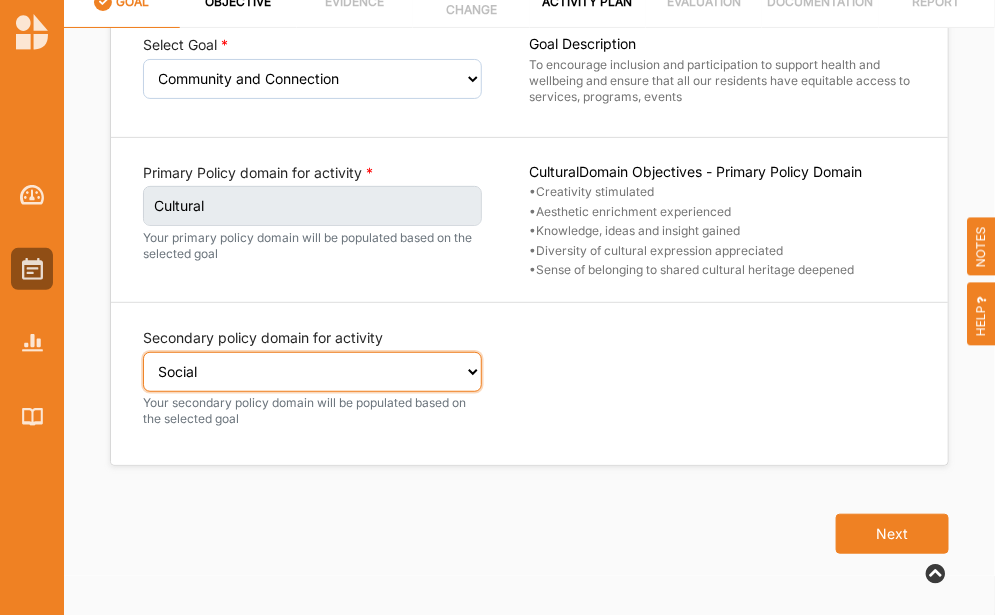 click on "Select secondary policy domain No second domain for this activity Cultural Social Economic Governance Environmental" at bounding box center (312, 372) 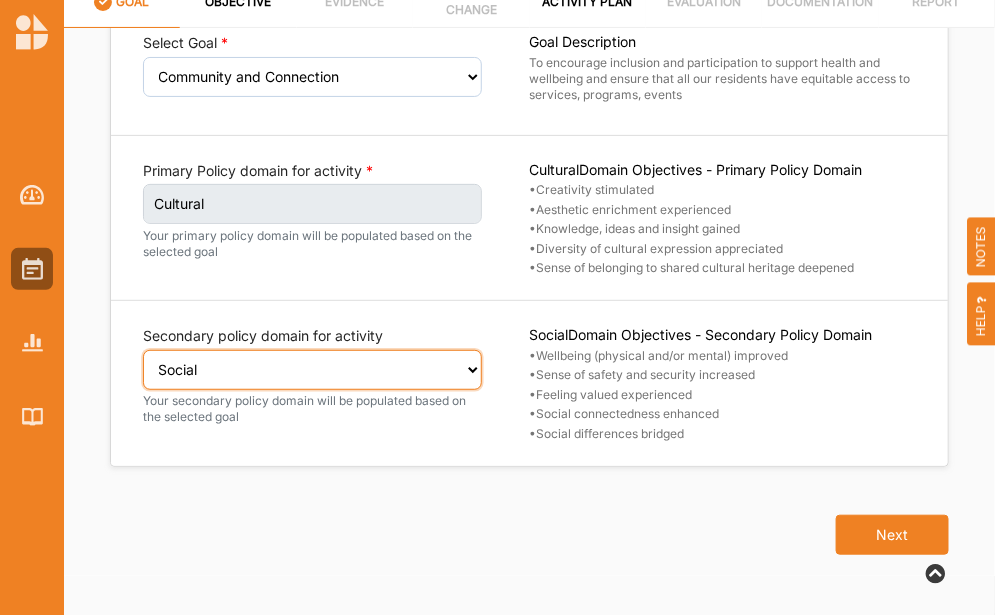 scroll, scrollTop: 82, scrollLeft: 0, axis: vertical 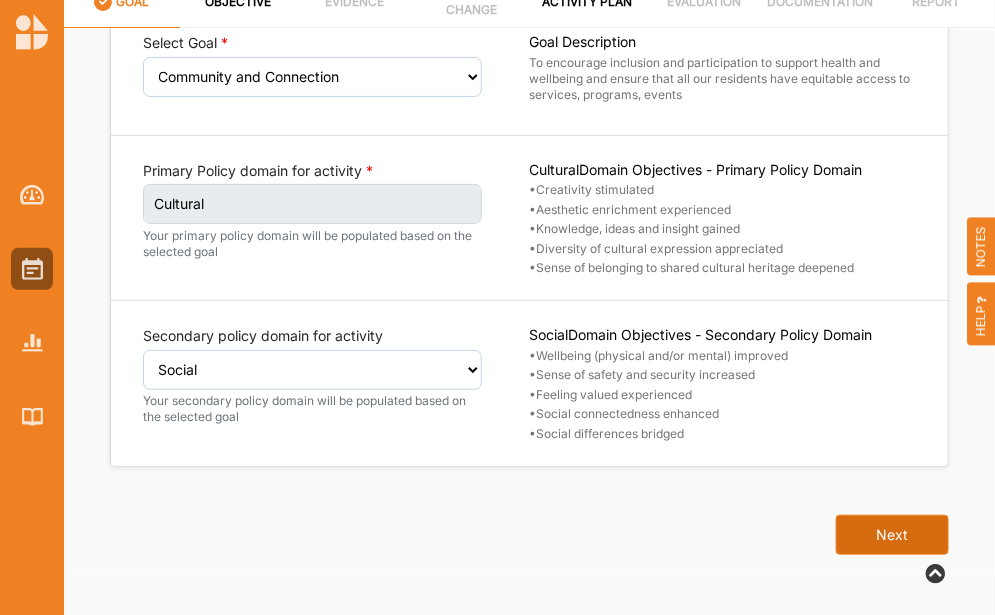 click on "Next" at bounding box center (892, 535) 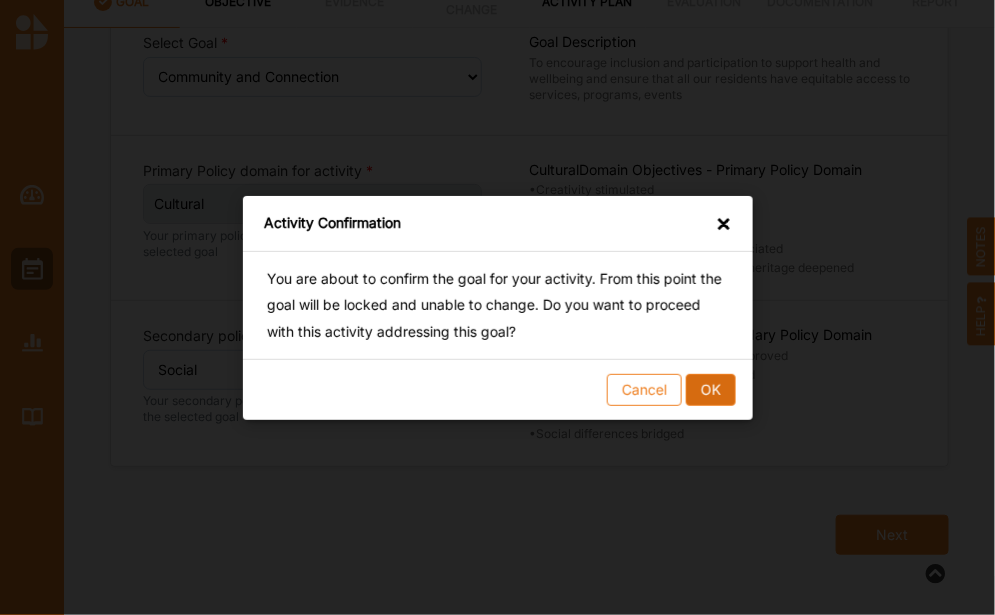 click on "OK" at bounding box center (710, 389) 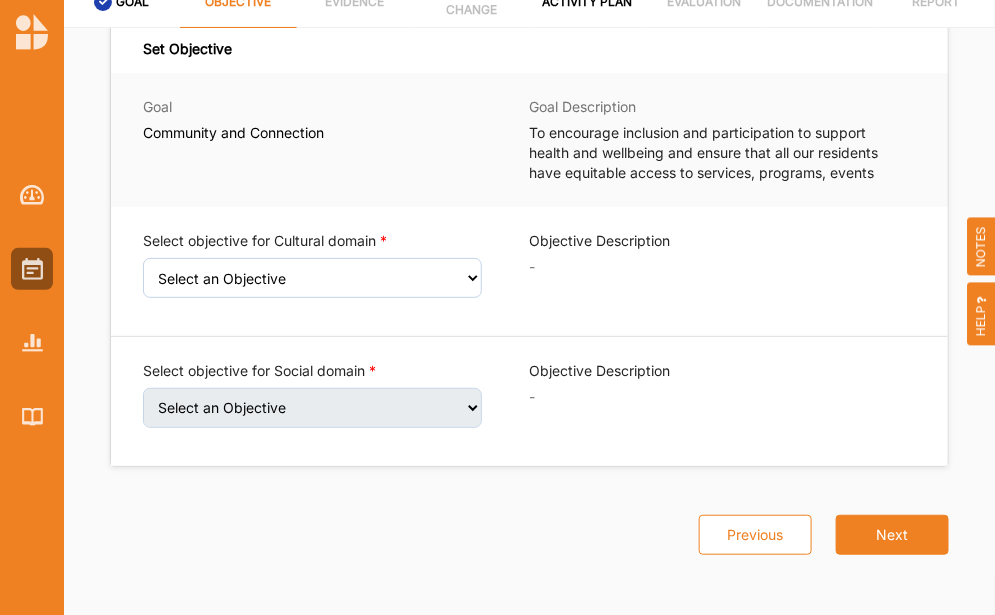 scroll, scrollTop: 0, scrollLeft: 0, axis: both 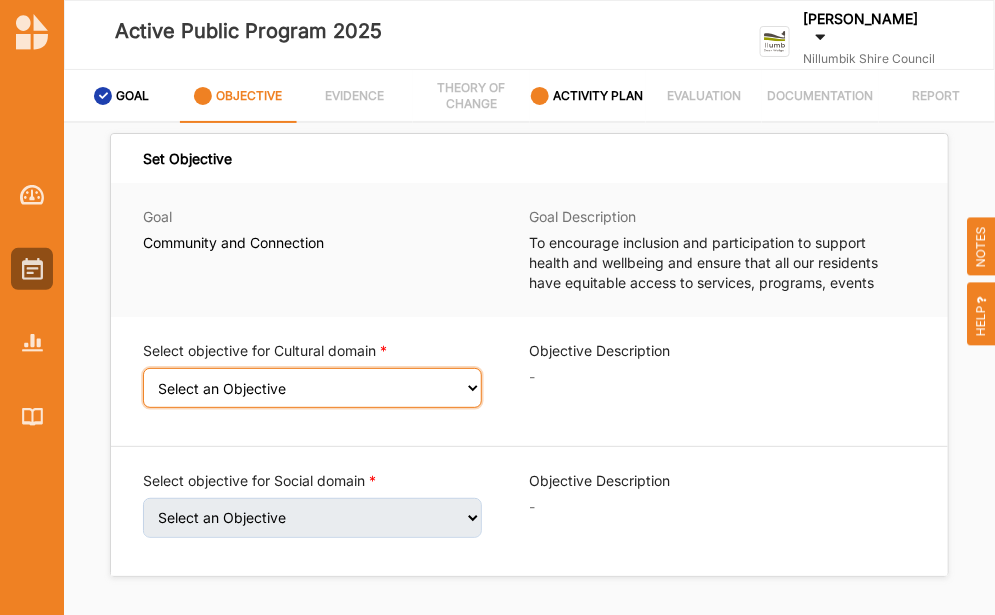 click on "Select an Objective Creativity stimulated Aesthetic enrichment experienced Knowledge, ideas and insight gained Diversity of cultural expression appreciated Sense of belonging to shared cultural heritage deepened" at bounding box center (312, 388) 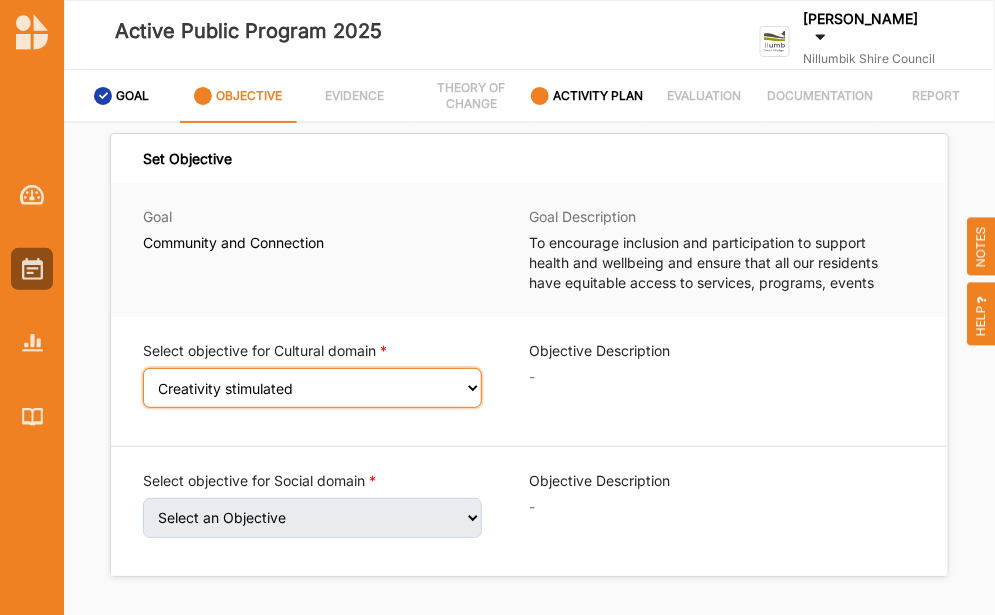 click on "Select an Objective Creativity stimulated Aesthetic enrichment experienced Knowledge, ideas and insight gained Diversity of cultural expression appreciated Sense of belonging to shared cultural heritage deepened" at bounding box center [312, 388] 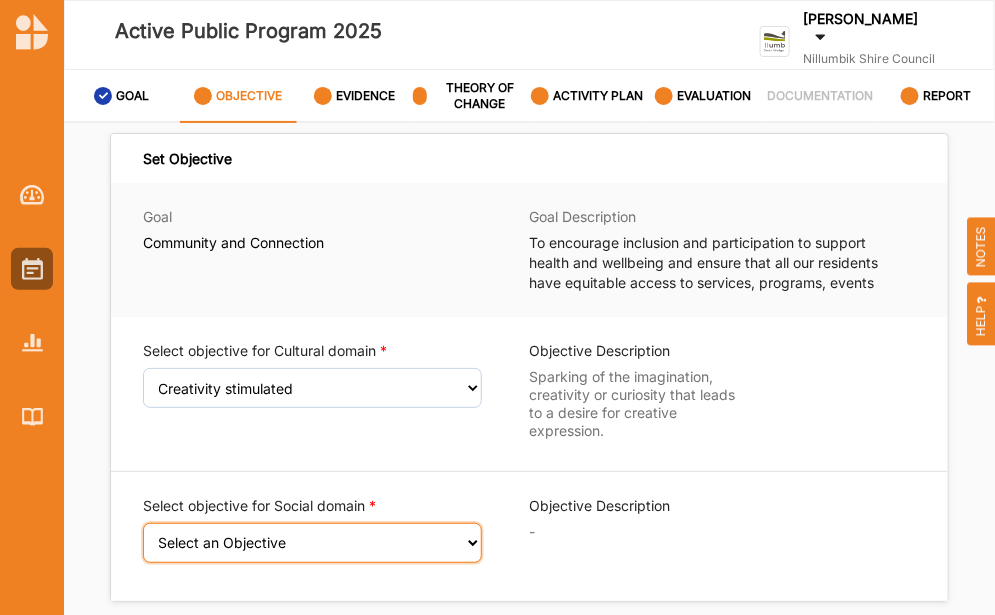 click on "Select an Objective Wellbeing (physical and/or mental) improved Sense of safety and security increased Feeling valued experienced Social connectedness enhanced Social differences bridged" at bounding box center (312, 543) 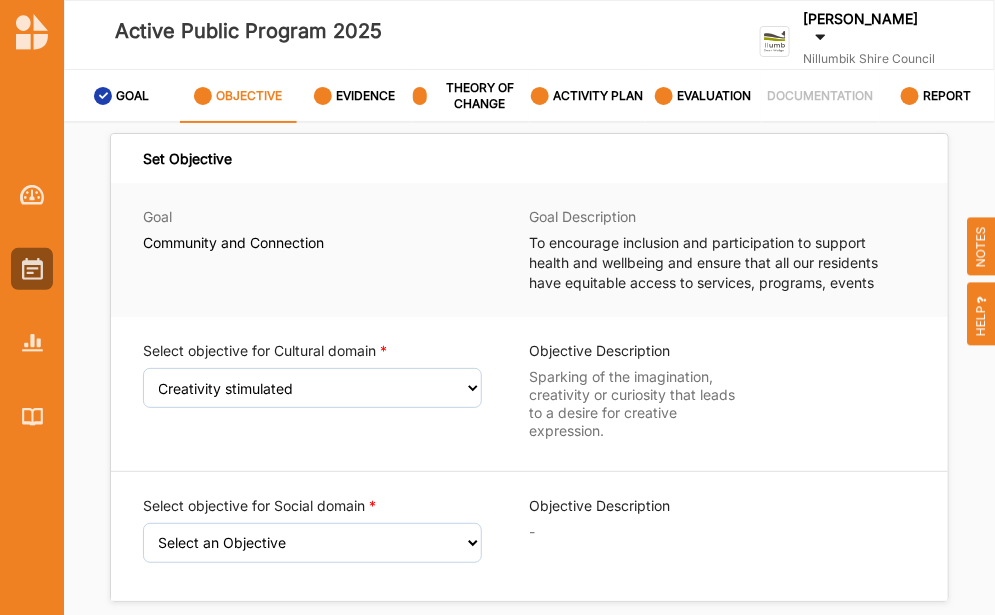 click on "Goal Community and Connection Goal Description To encourage inclusion and participation to support health and wellbeing and ensure that all our residents have equitable access to services, programs, events  ...  Read More" at bounding box center (529, 250) 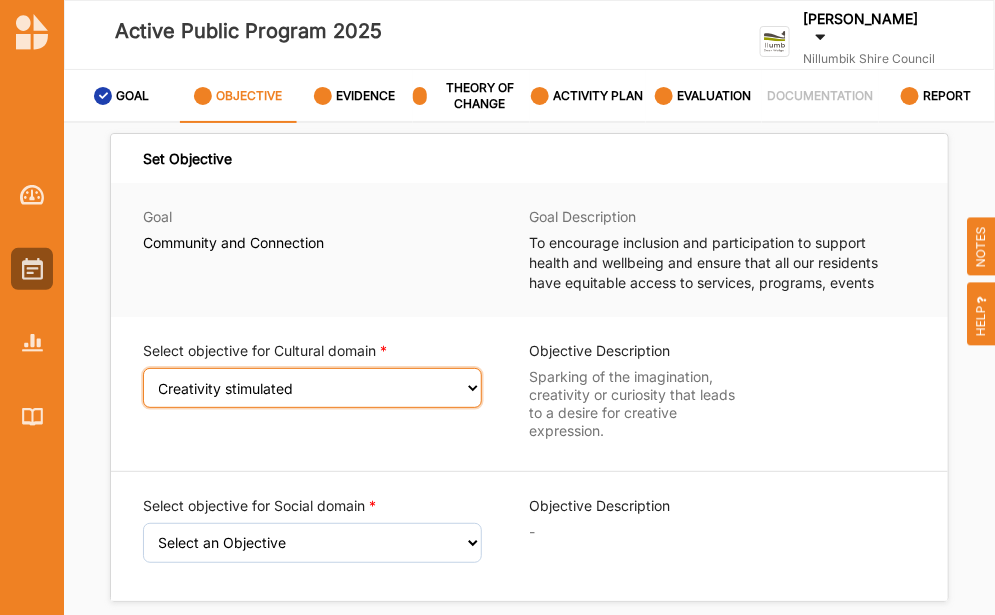 click on "Select an Objective Creativity stimulated Aesthetic enrichment experienced Knowledge, ideas and insight gained Diversity of cultural expression appreciated Sense of belonging to shared cultural heritage deepened" at bounding box center (312, 388) 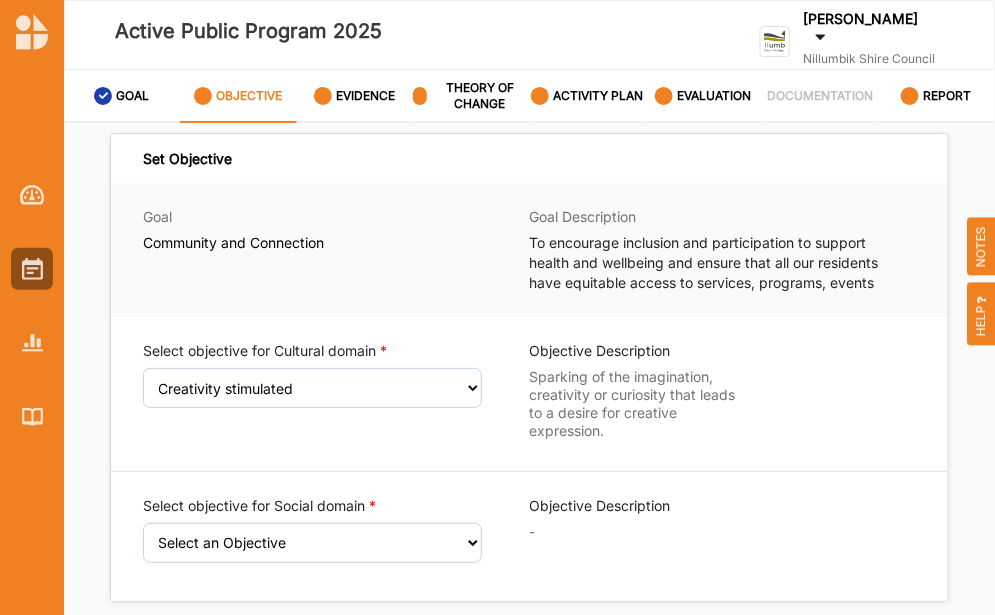 click on "Goal Community and Connection Goal Description To encourage inclusion and participation to support health and wellbeing and ensure that all our residents have equitable access to services, programs, events  ...  Read More" at bounding box center [529, 250] 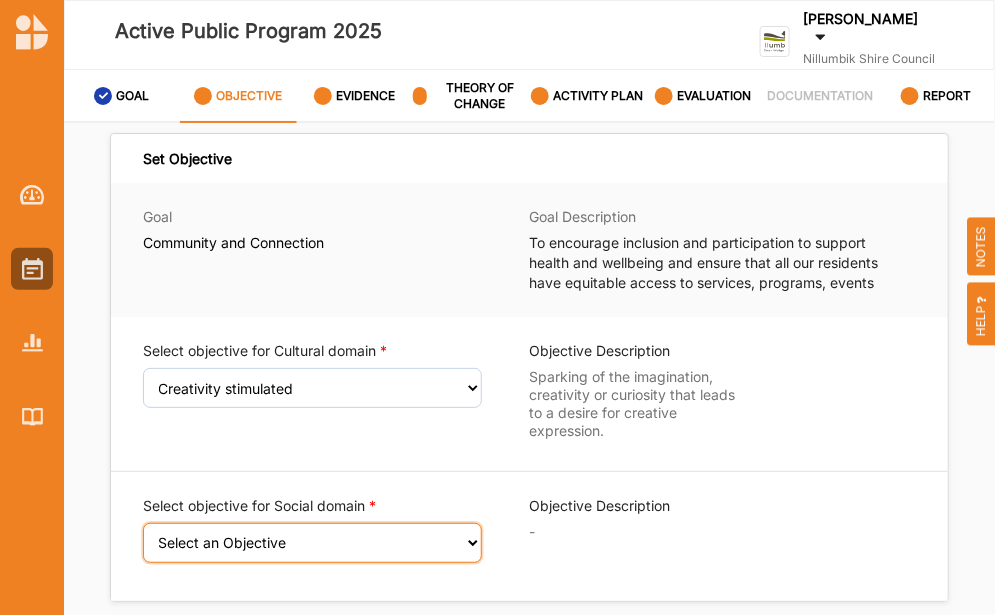 click on "Select an Objective Wellbeing (physical and/or mental) improved Sense of safety and security increased Feeling valued experienced Social connectedness enhanced Social differences bridged" at bounding box center (312, 543) 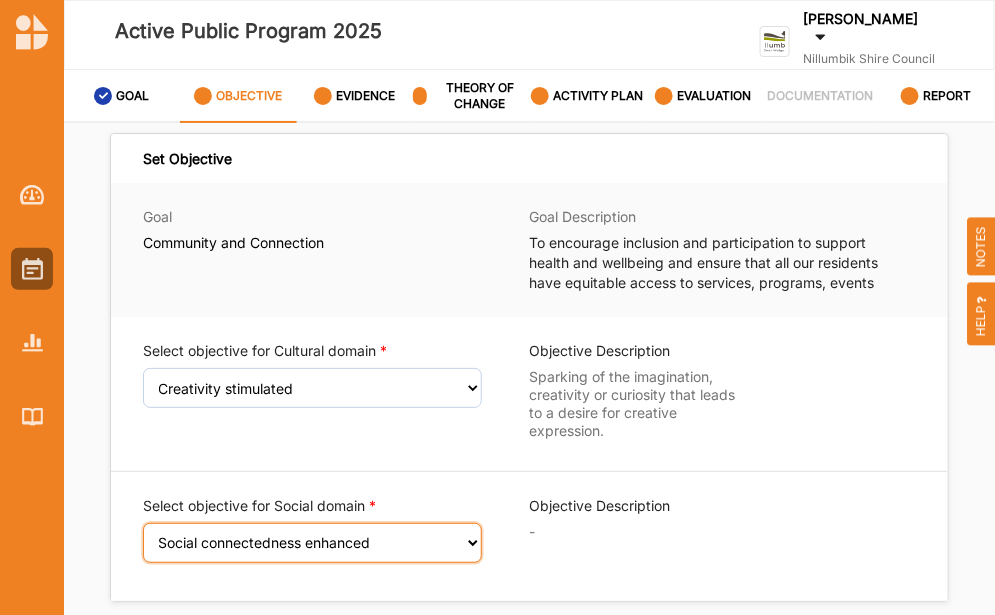 click on "Select an Objective Wellbeing (physical and/or mental) improved Sense of safety and security increased Feeling valued experienced Social connectedness enhanced Social differences bridged" at bounding box center (312, 543) 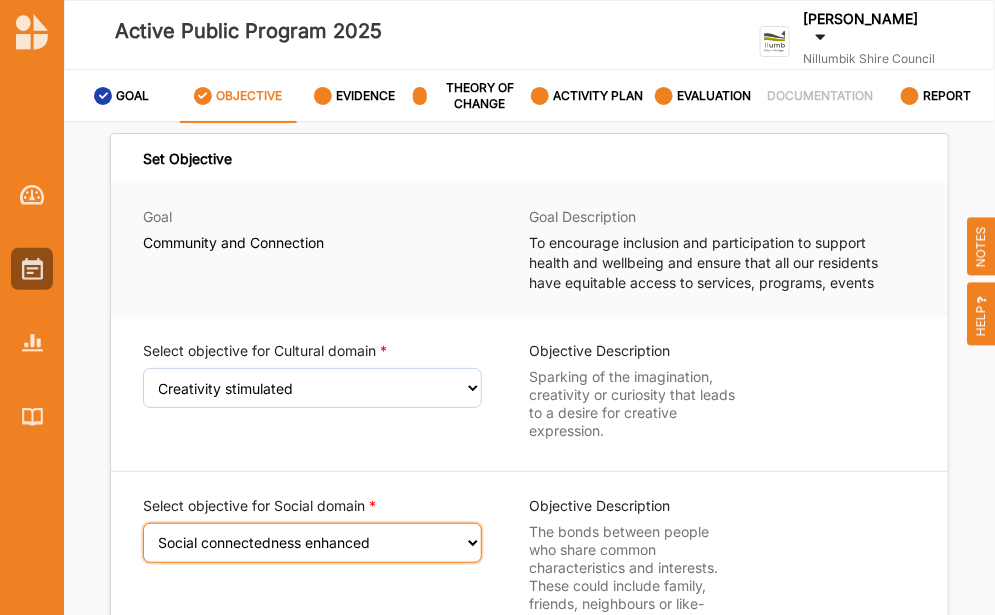 scroll, scrollTop: 101, scrollLeft: 0, axis: vertical 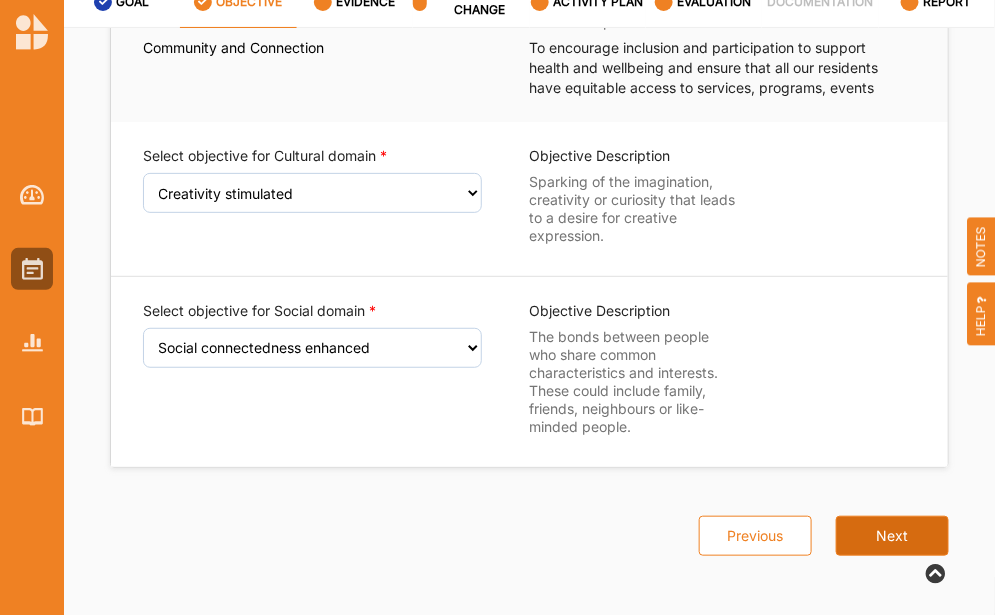 click on "Next" at bounding box center [892, 536] 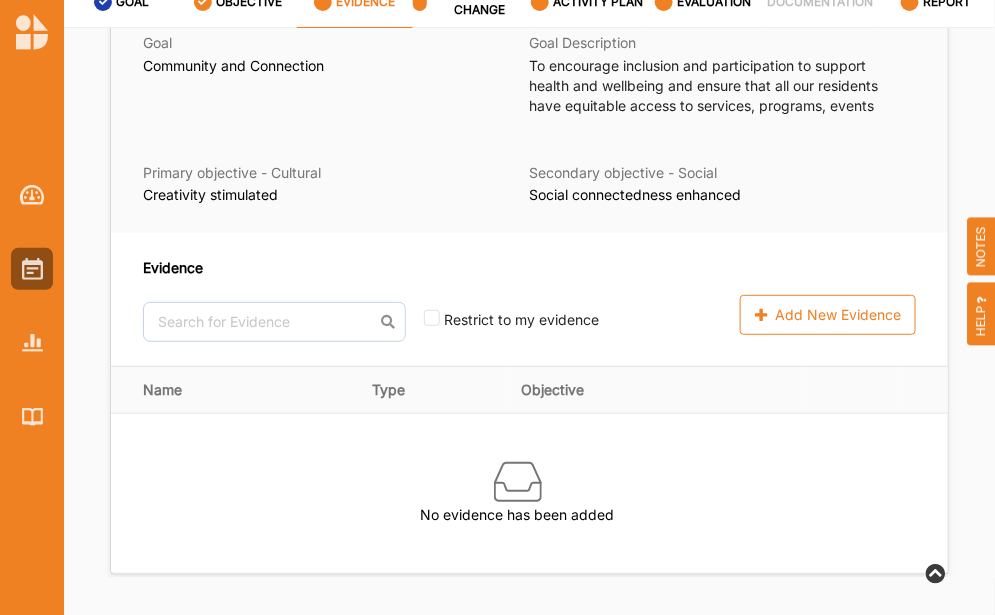 scroll, scrollTop: 0, scrollLeft: 0, axis: both 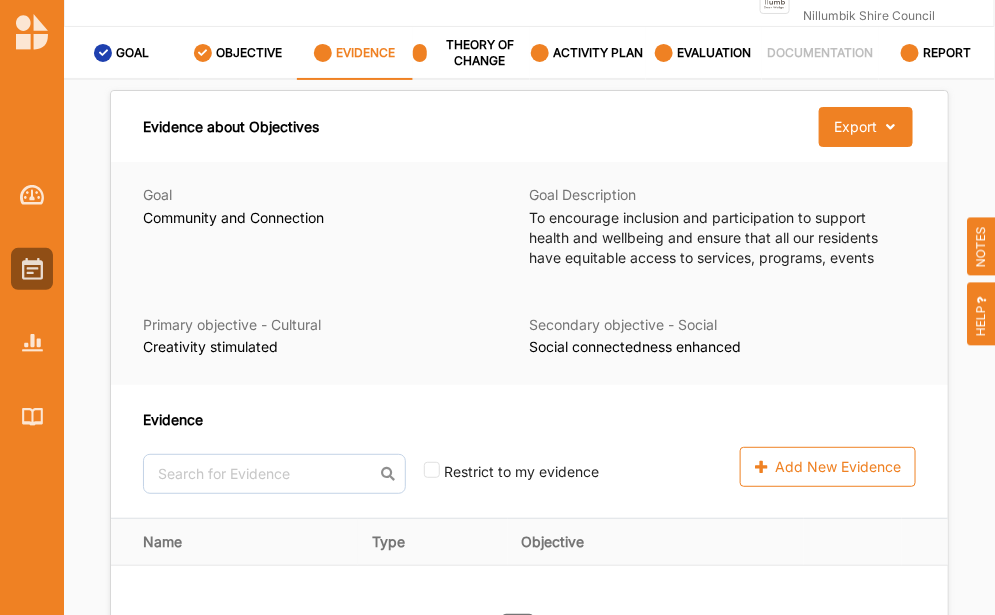 click on "Evidence about Objectives Export Download Evidence" at bounding box center [529, 126] 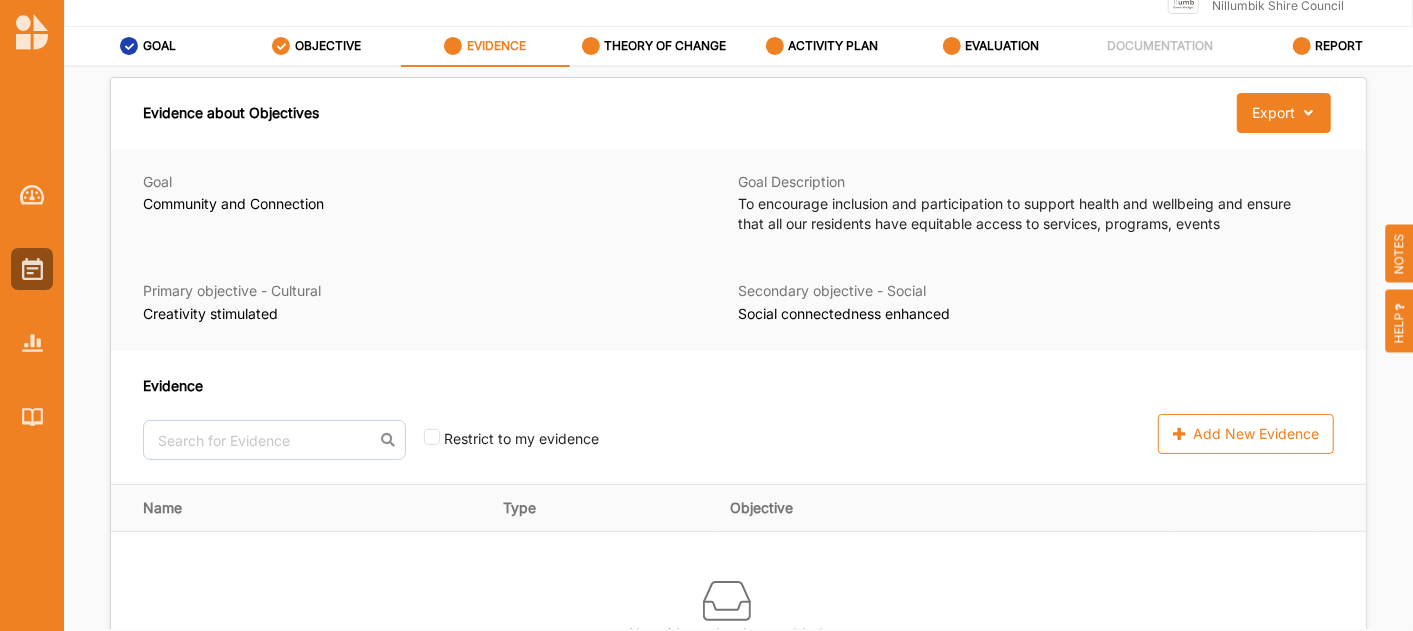 scroll, scrollTop: 0, scrollLeft: 0, axis: both 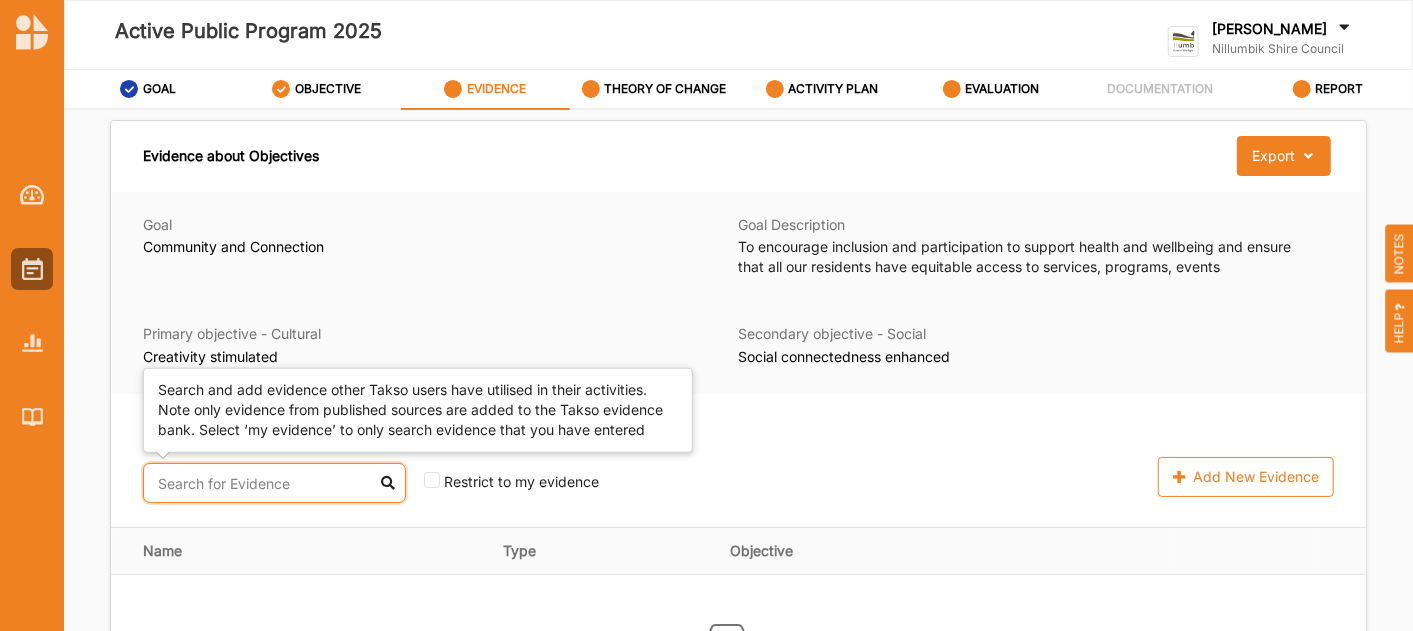 click at bounding box center (274, 483) 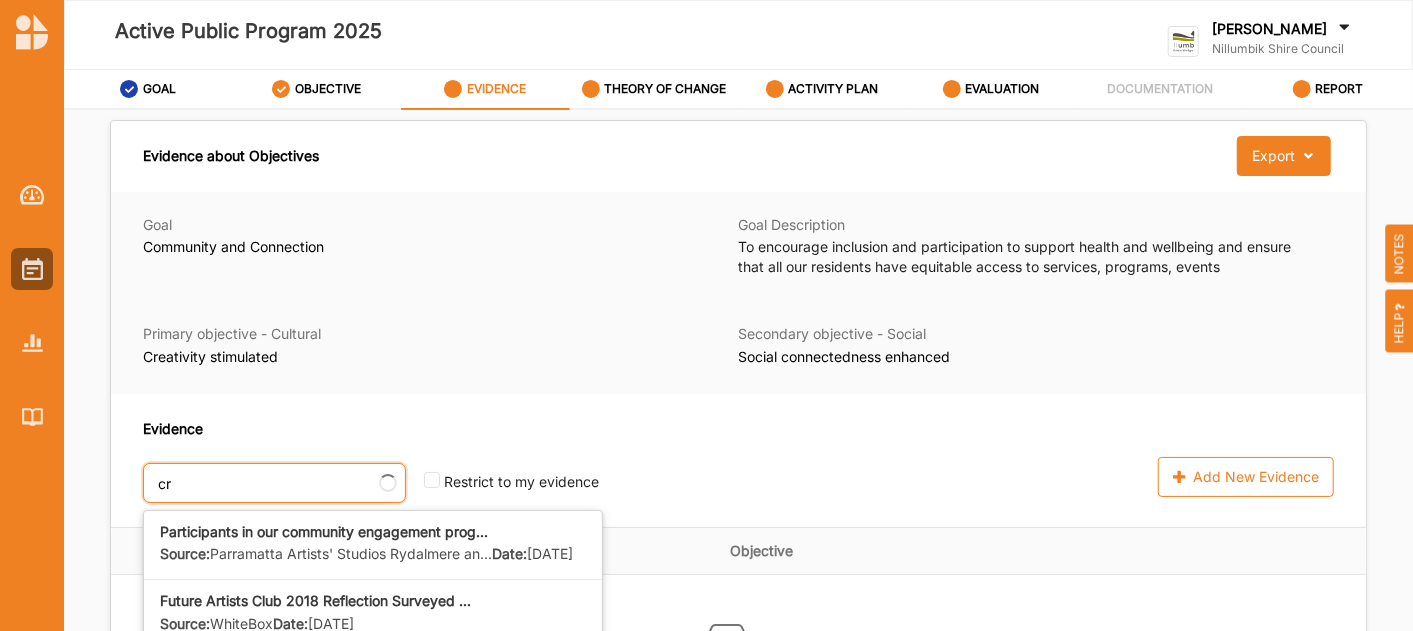 type on "c" 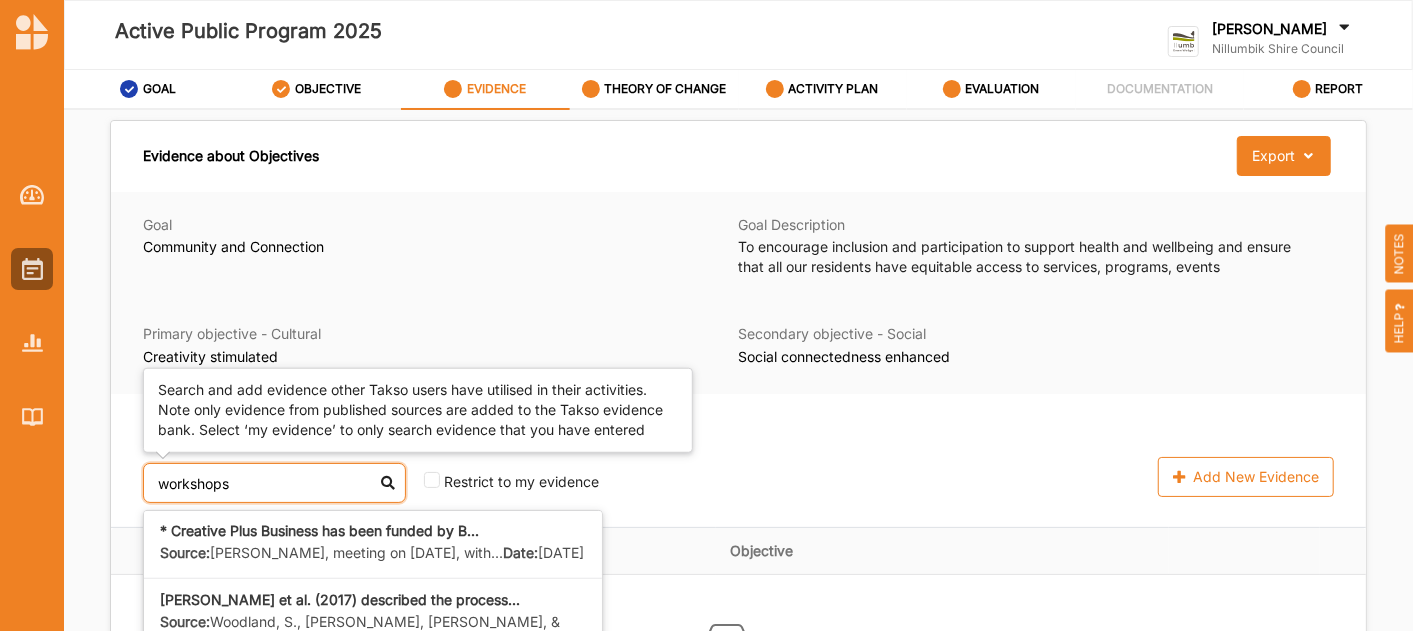 scroll, scrollTop: 875, scrollLeft: 0, axis: vertical 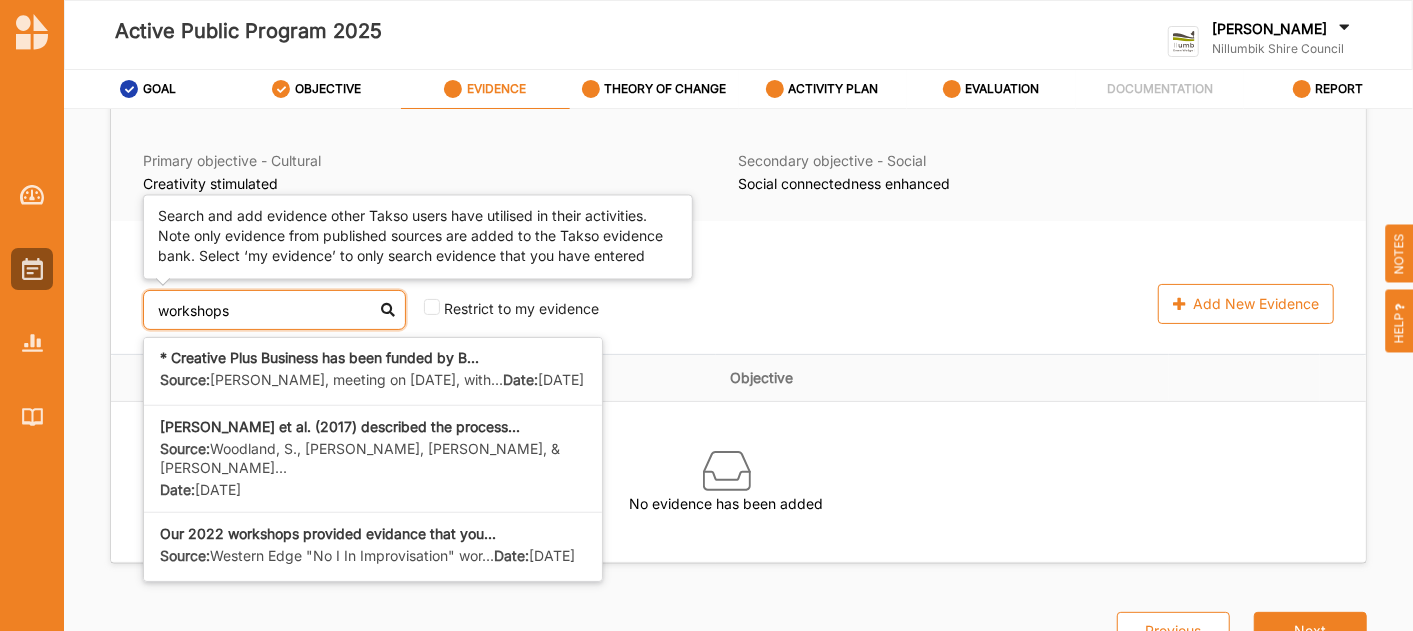 drag, startPoint x: 242, startPoint y: 311, endPoint x: 107, endPoint y: 304, distance: 135.18137 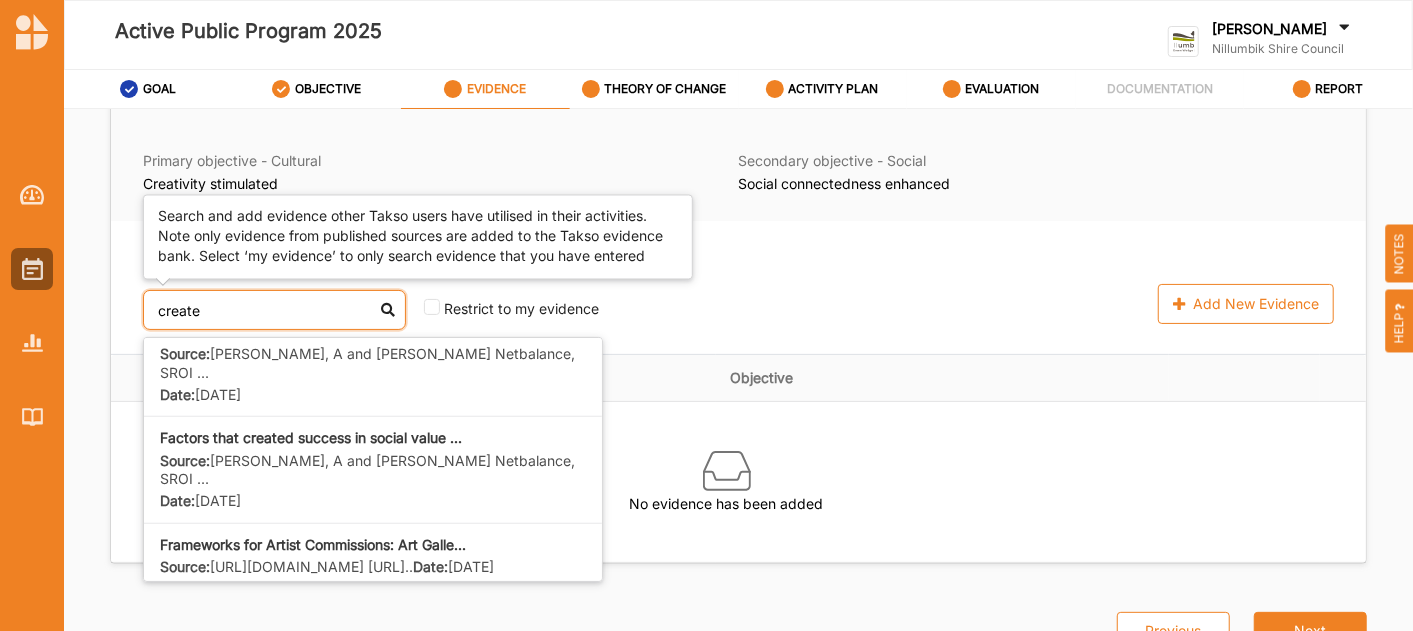 scroll, scrollTop: 1300, scrollLeft: 0, axis: vertical 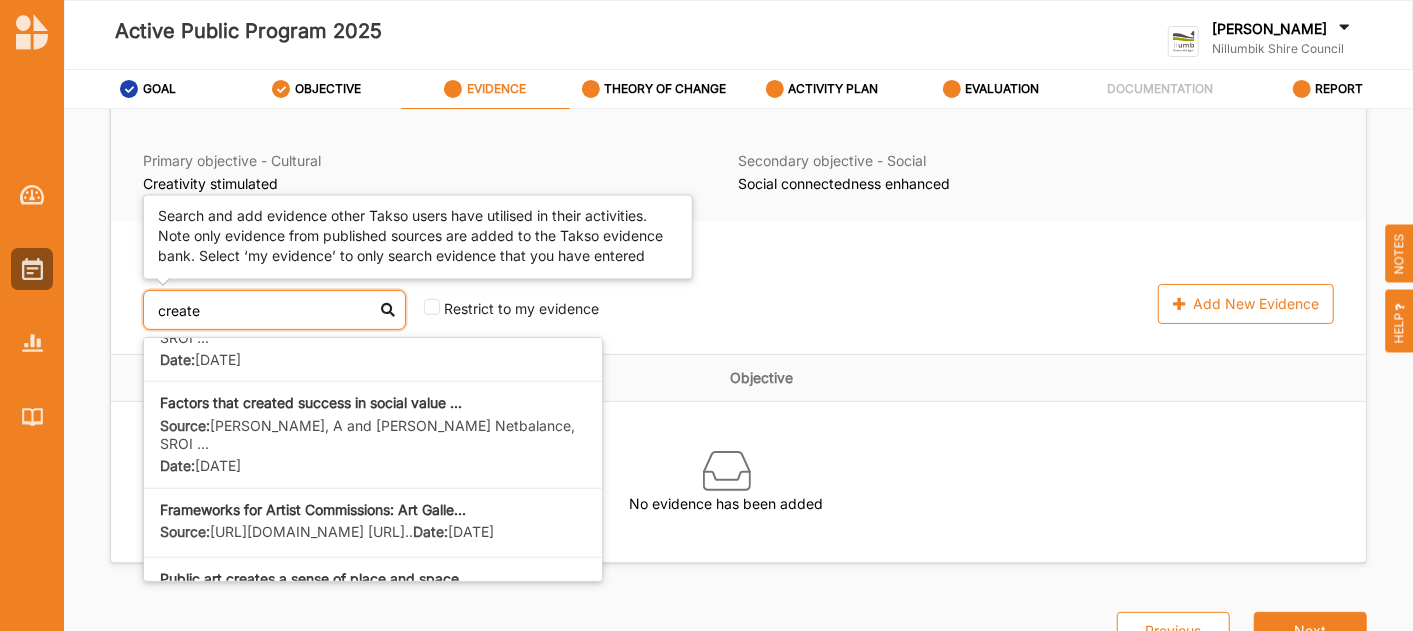 drag, startPoint x: 220, startPoint y: 305, endPoint x: 62, endPoint y: 297, distance: 158.20241 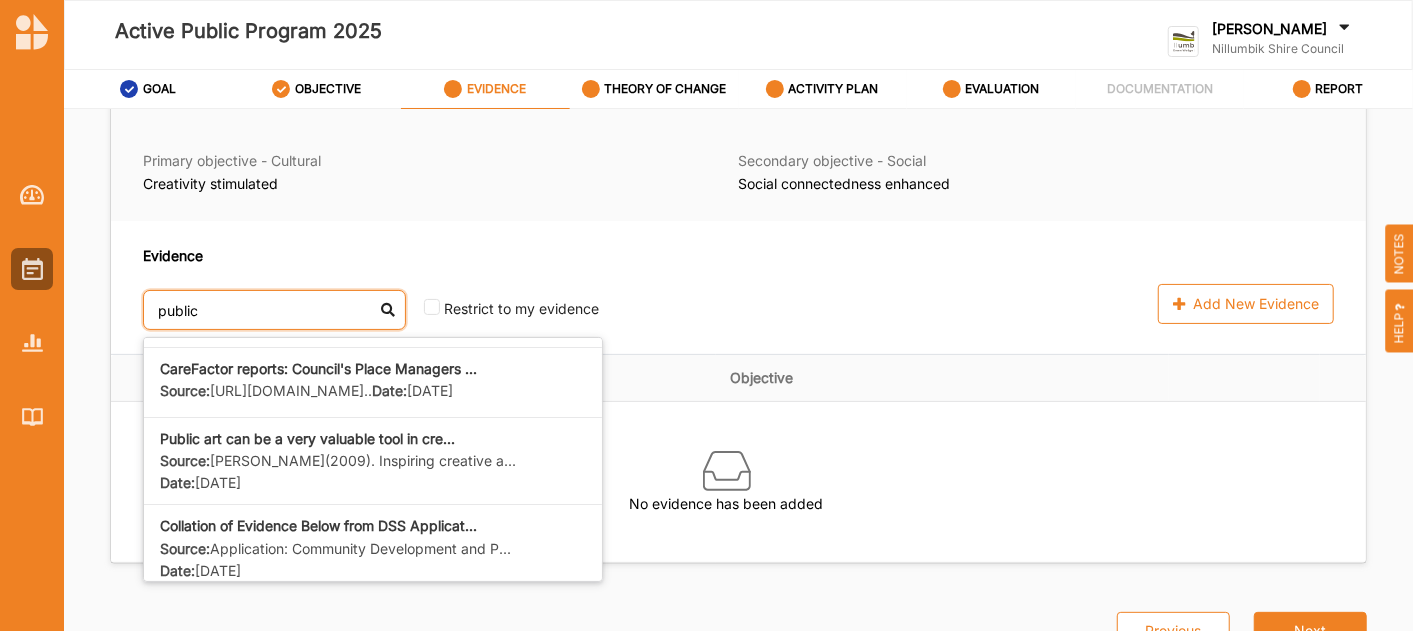 scroll, scrollTop: 0, scrollLeft: 0, axis: both 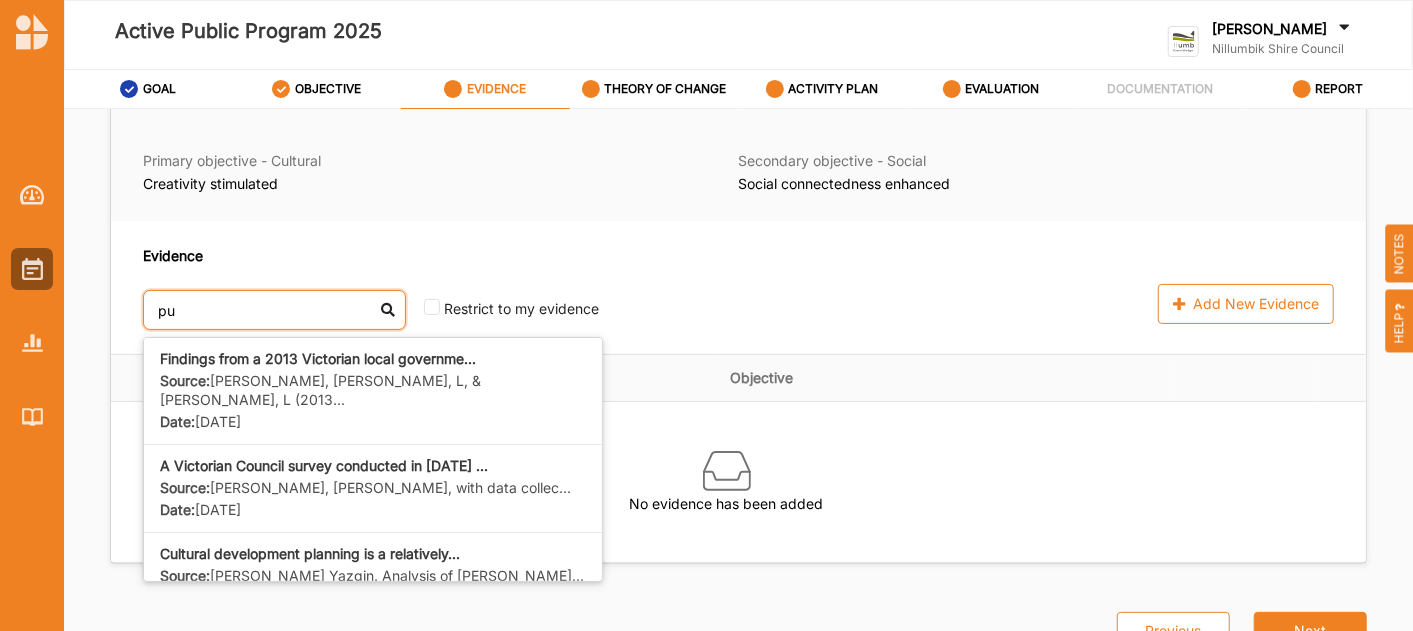 type on "p" 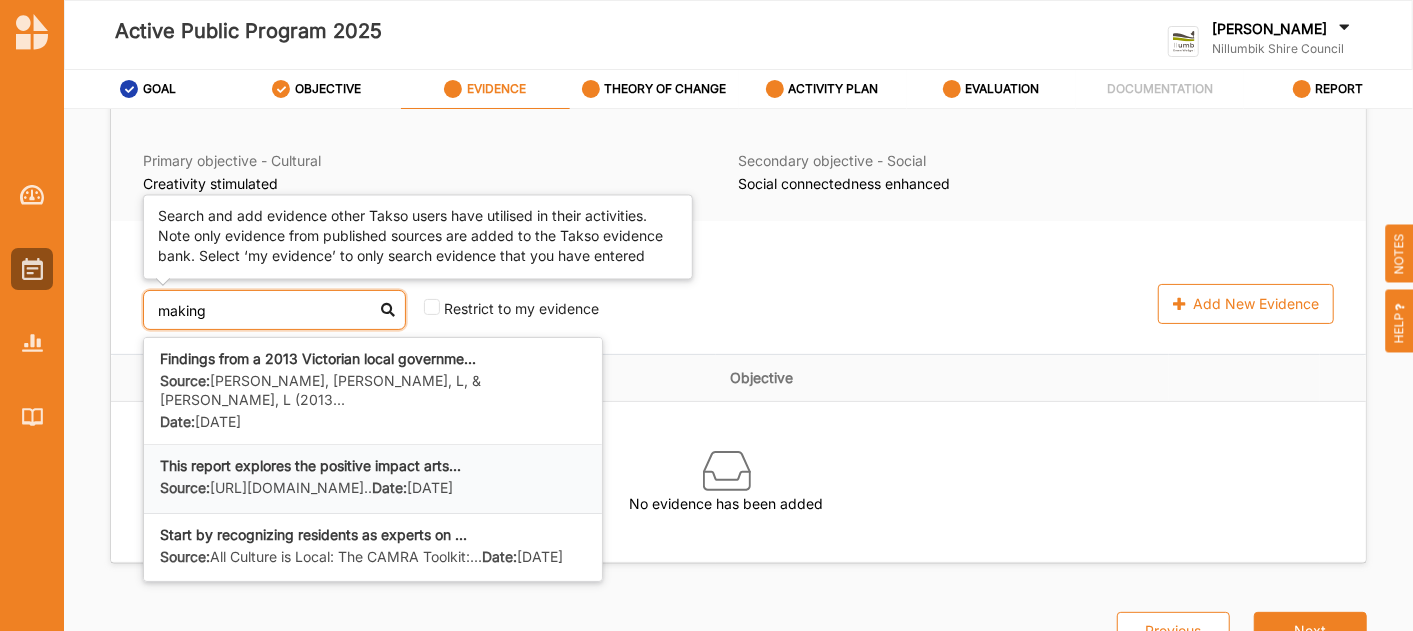 click on "This report explores the positive impact arts..." at bounding box center (310, 465) 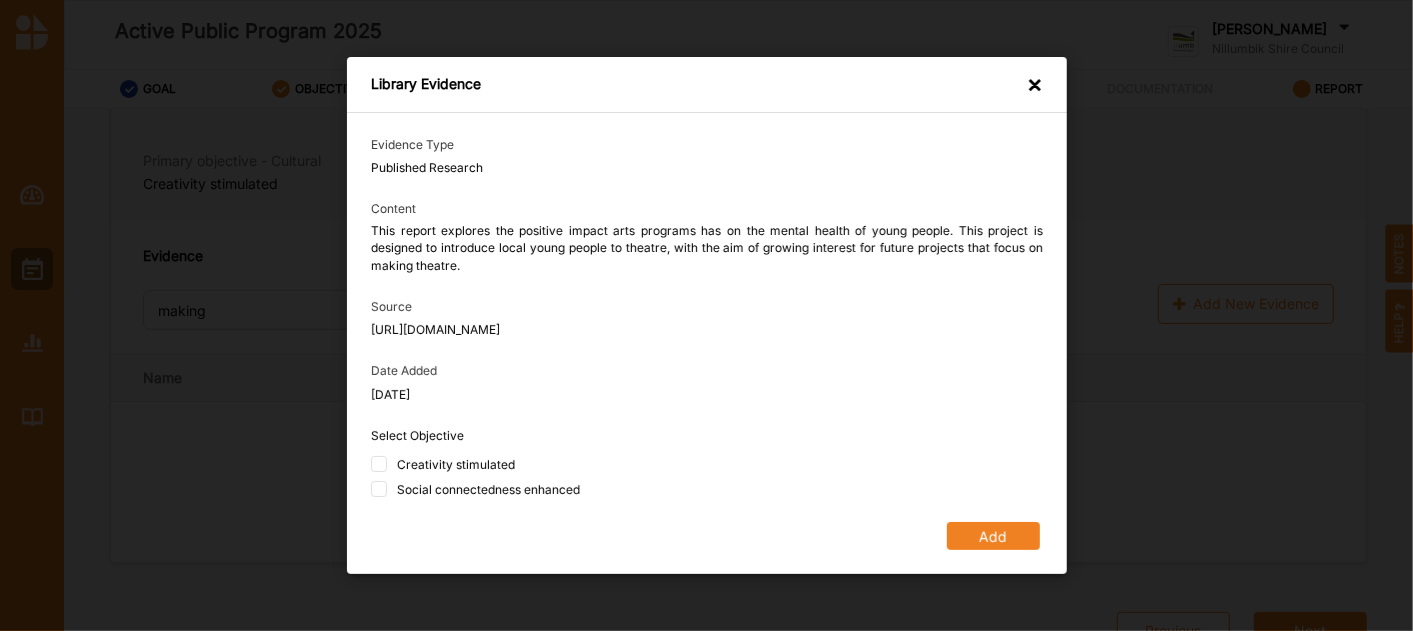 click on "Library Evidence ×" at bounding box center (707, 85) 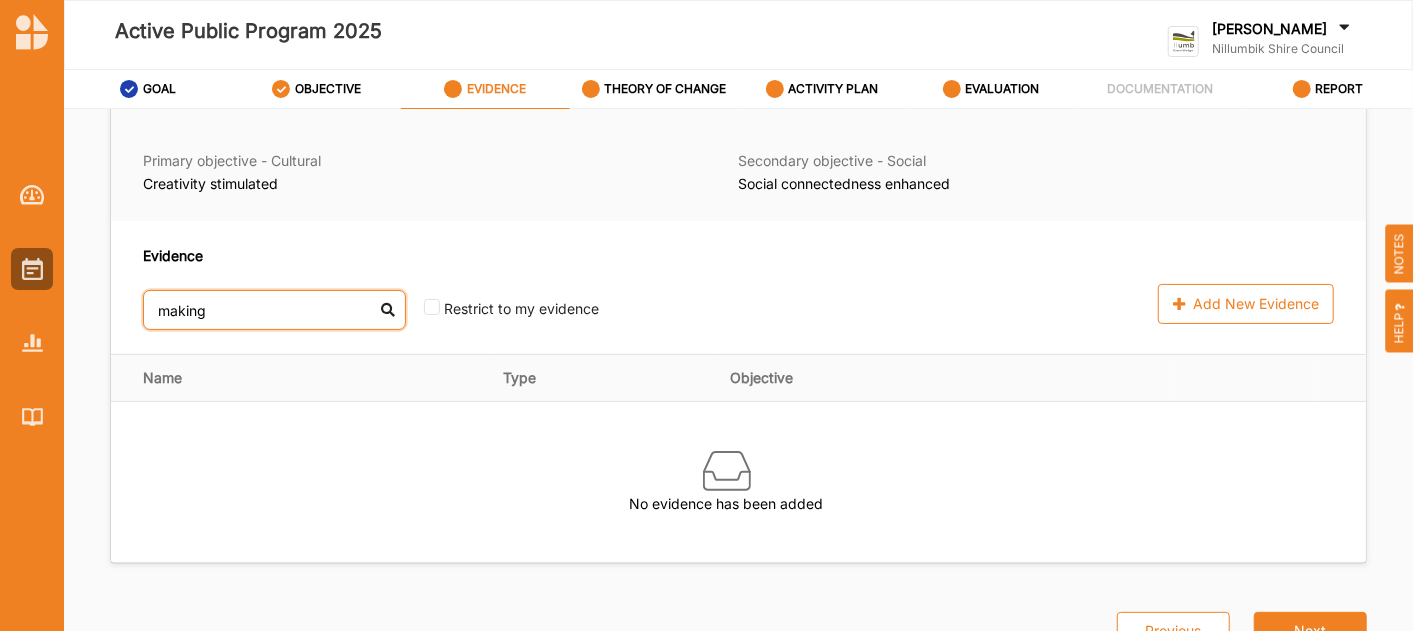 click on "making" at bounding box center (274, 310) 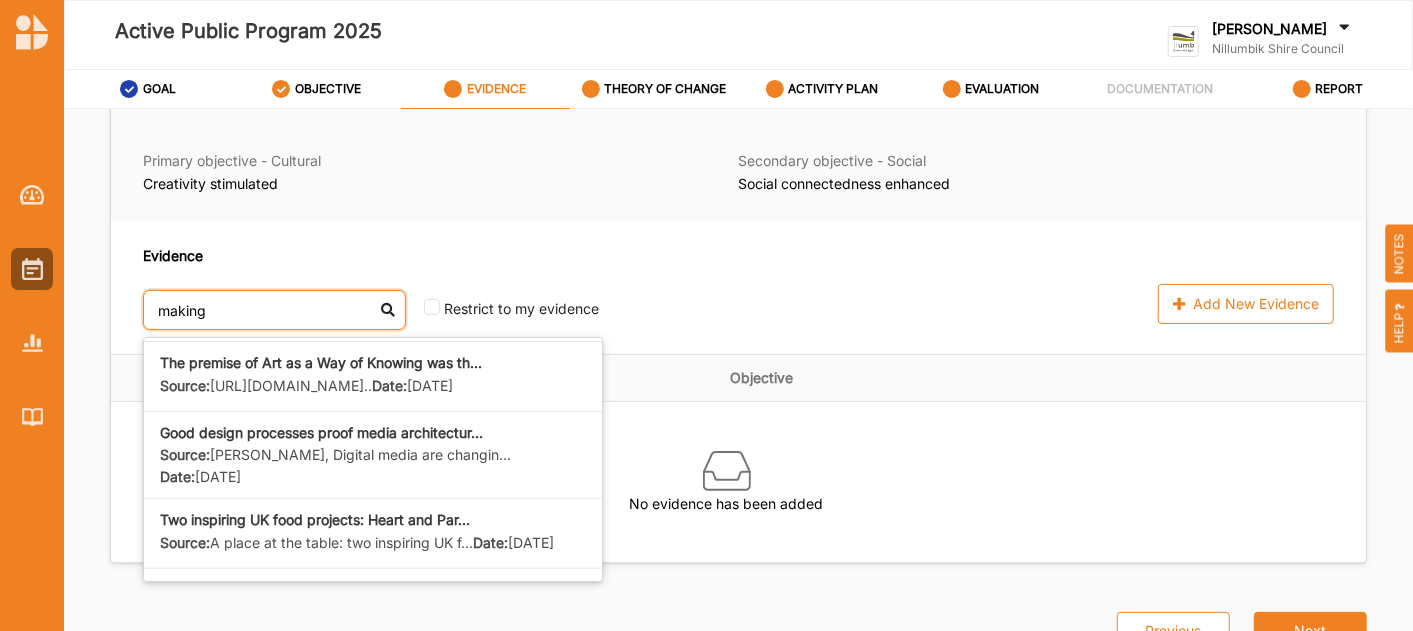 scroll, scrollTop: 333, scrollLeft: 0, axis: vertical 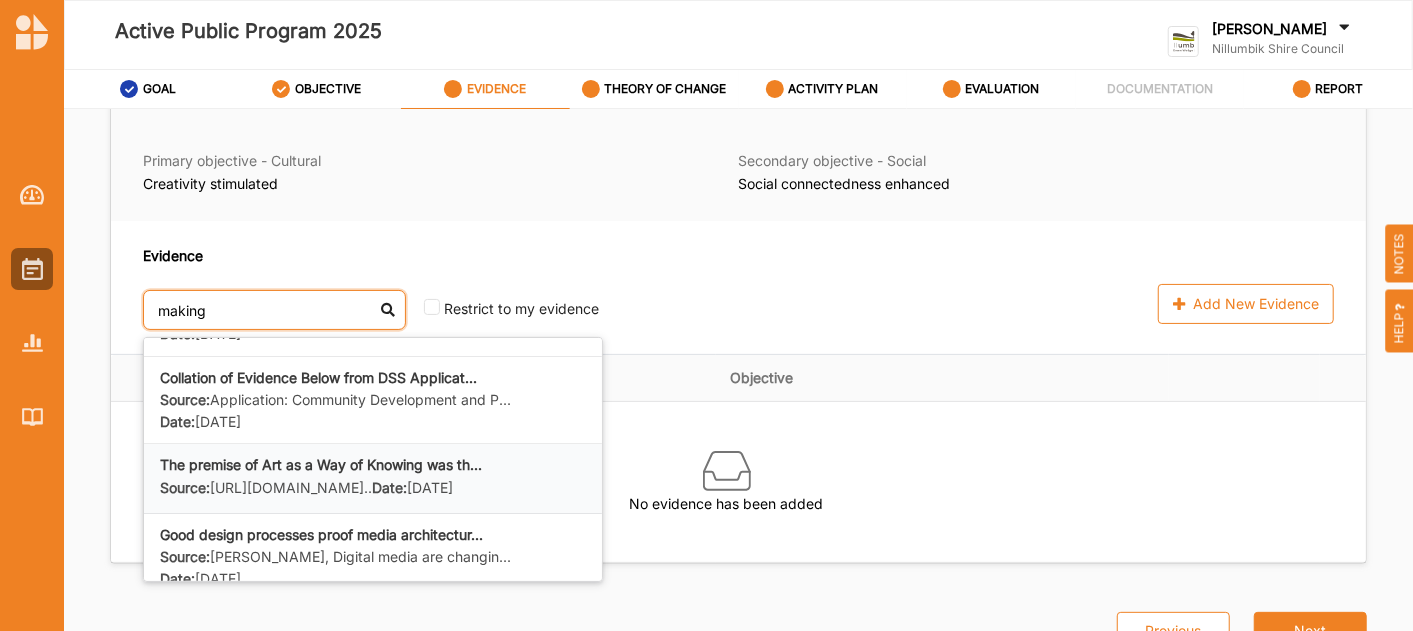 click on "The premise of Art as a Way of Knowing was th..." at bounding box center (321, 464) 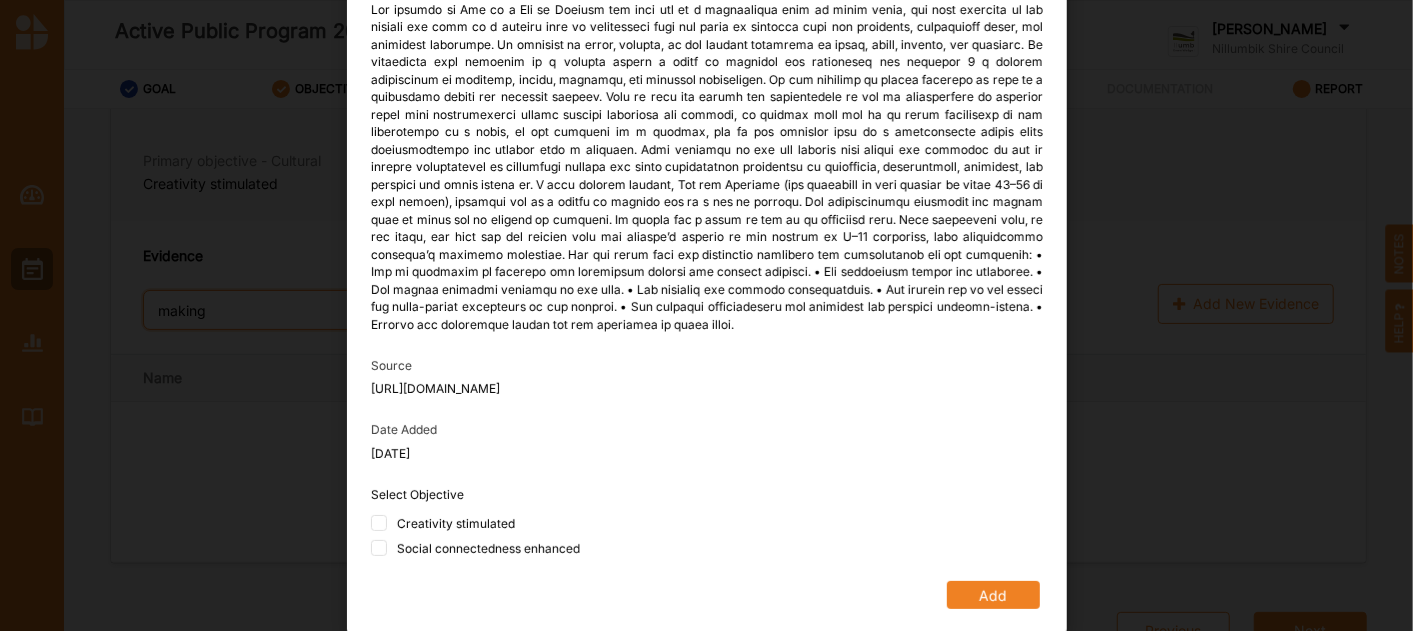 scroll, scrollTop: 0, scrollLeft: 0, axis: both 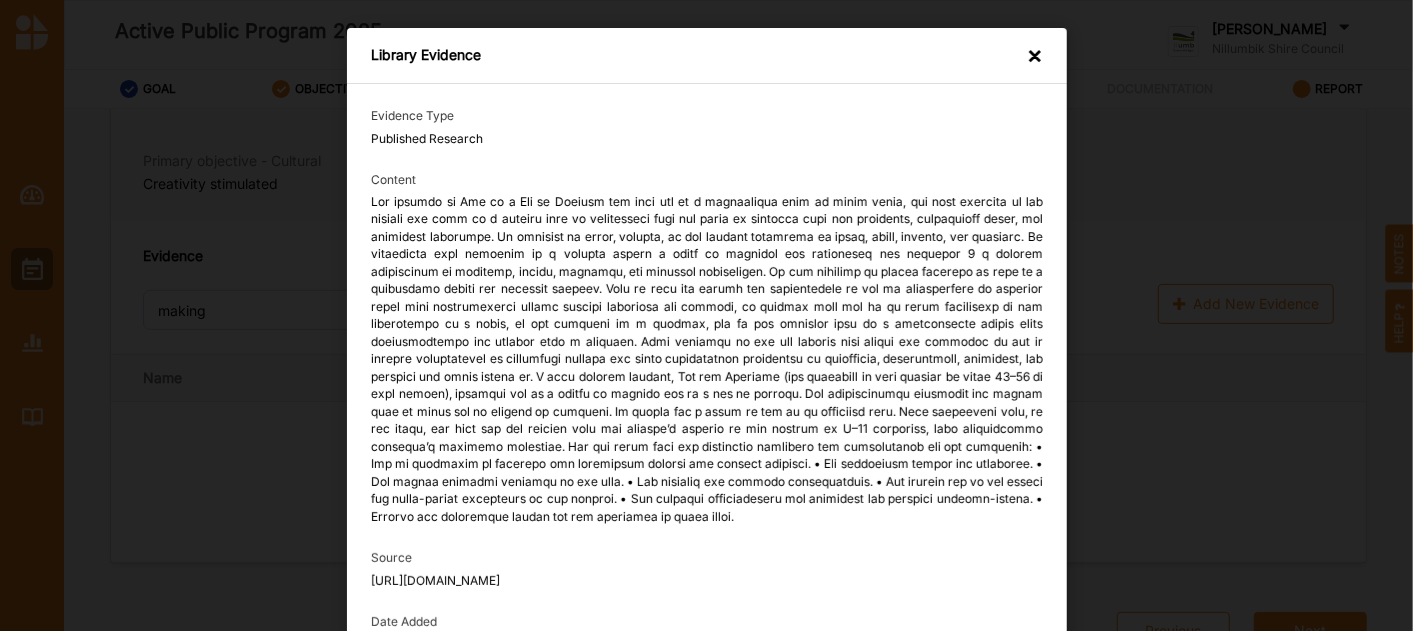 click on "×" at bounding box center [1035, 57] 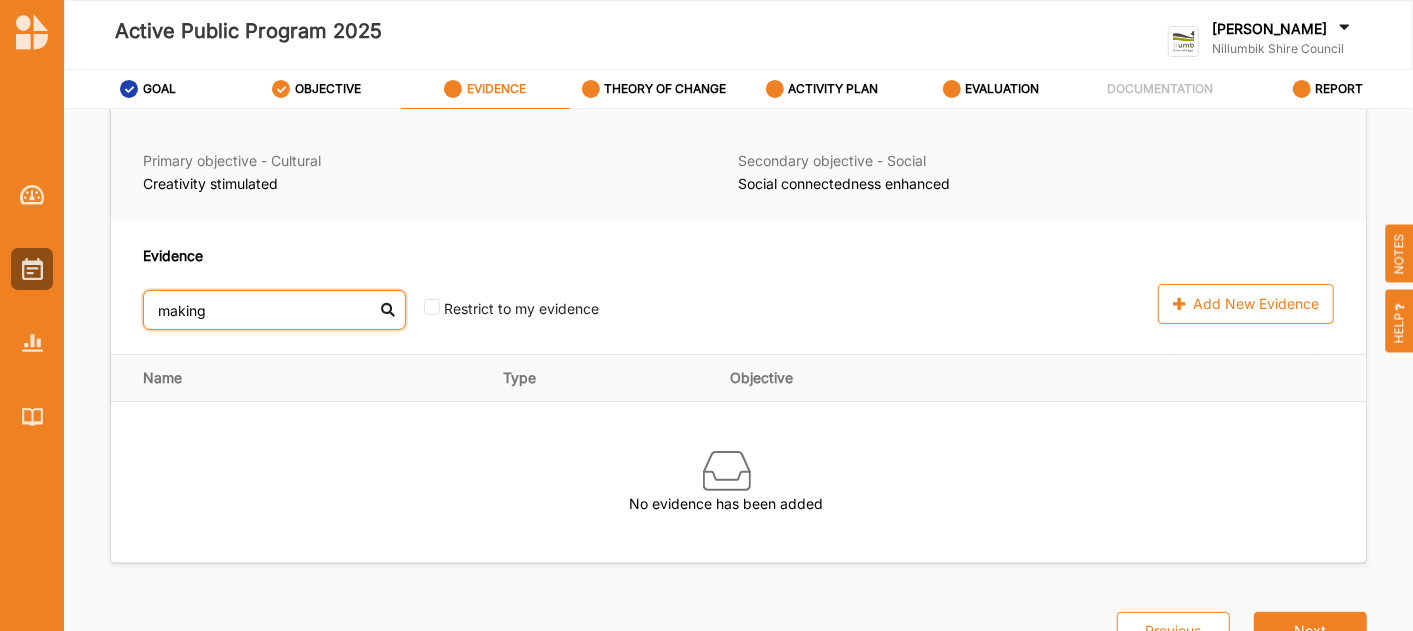 click on "making" at bounding box center (274, 310) 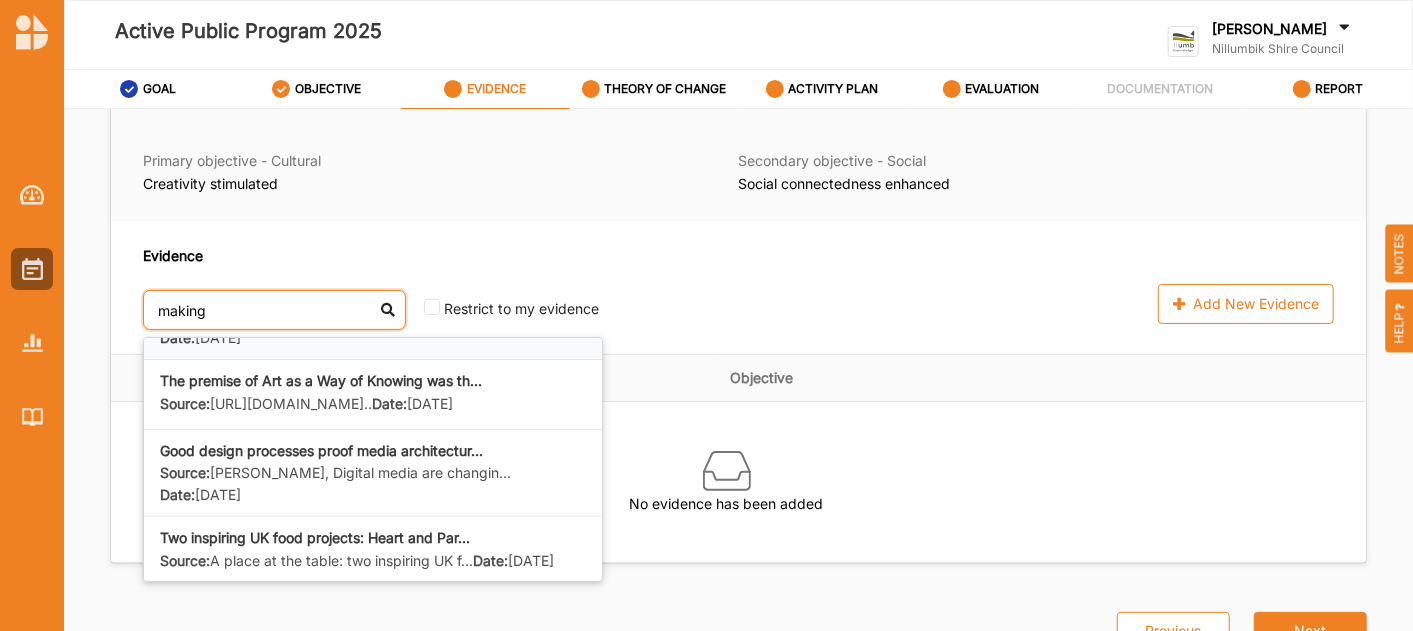 scroll, scrollTop: 555, scrollLeft: 0, axis: vertical 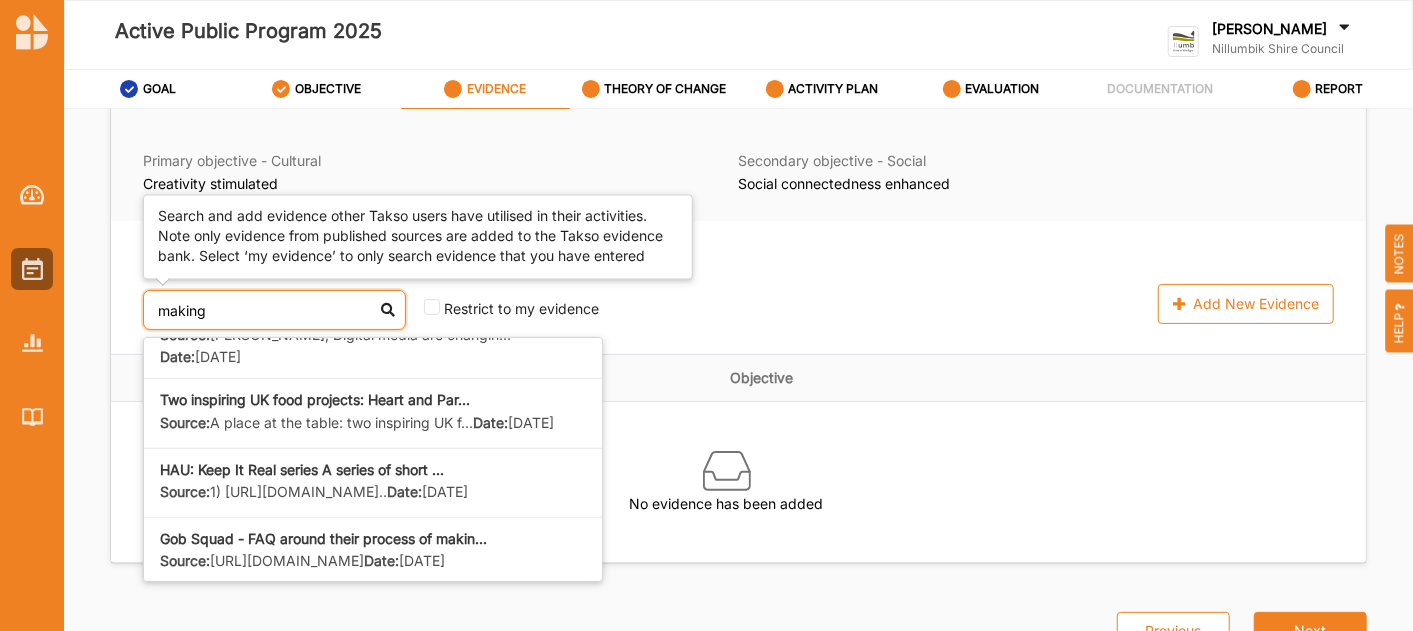 drag, startPoint x: 217, startPoint y: 309, endPoint x: 0, endPoint y: 286, distance: 218.21548 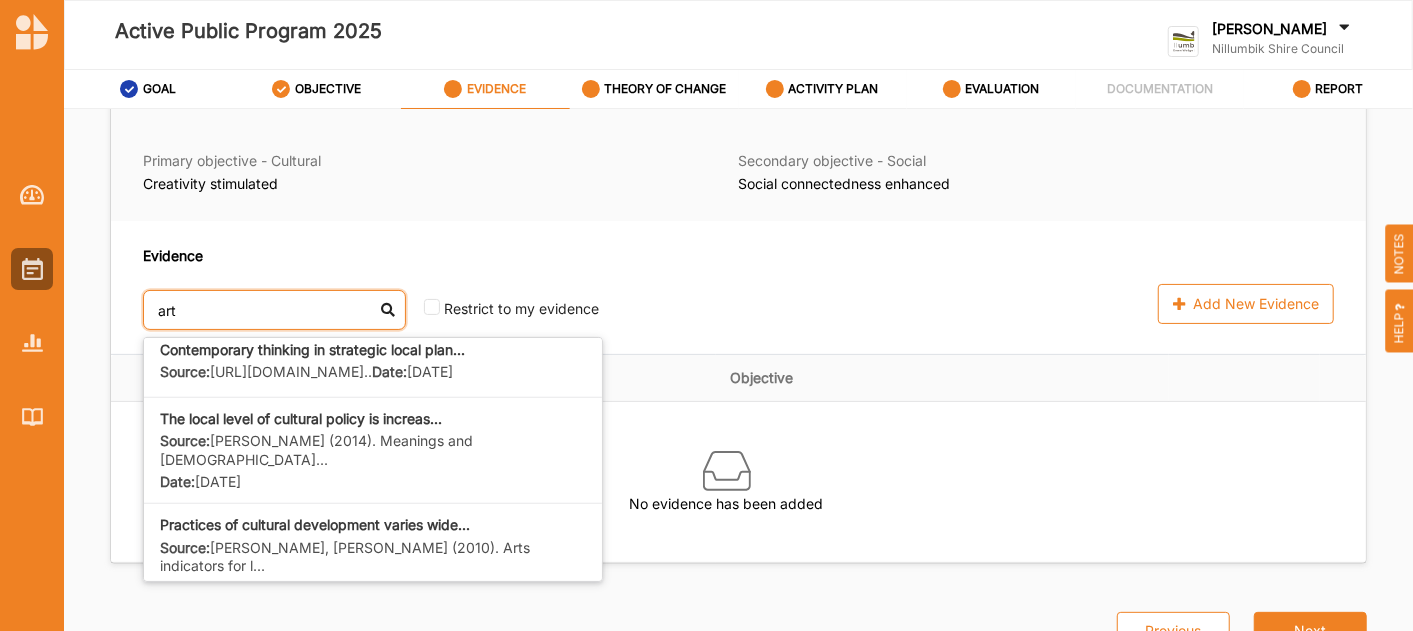 scroll, scrollTop: 242, scrollLeft: 0, axis: vertical 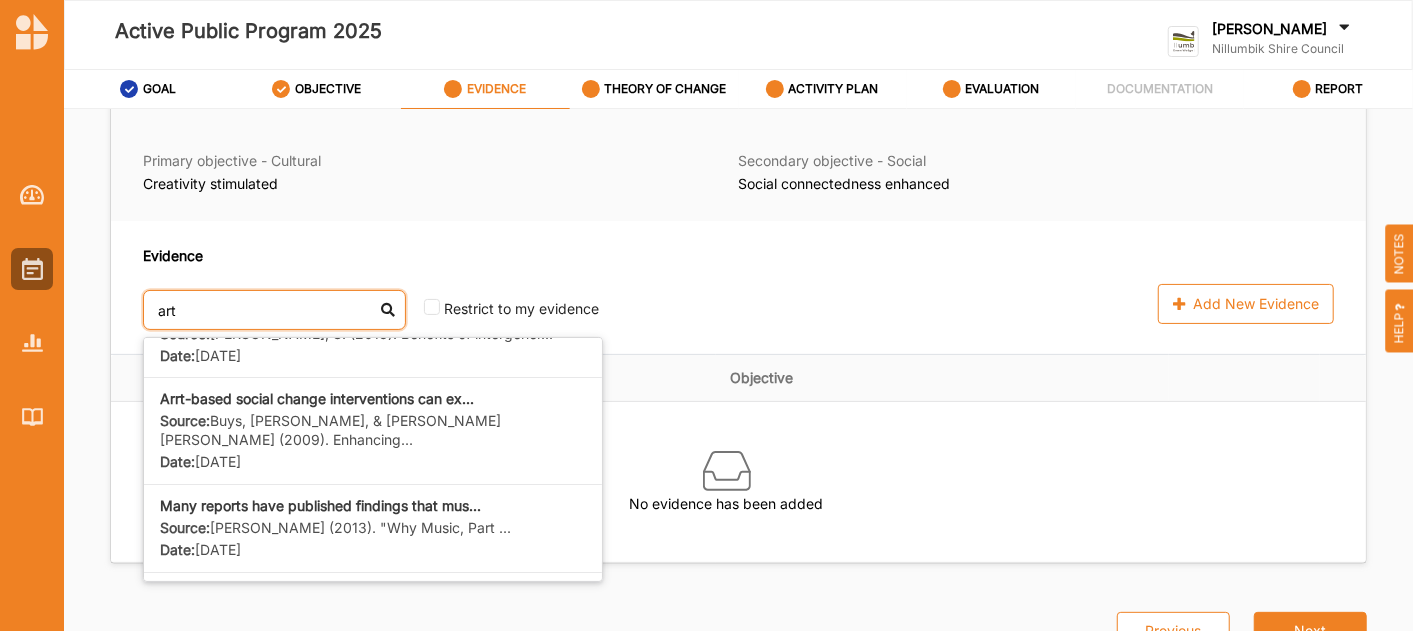 type on "art" 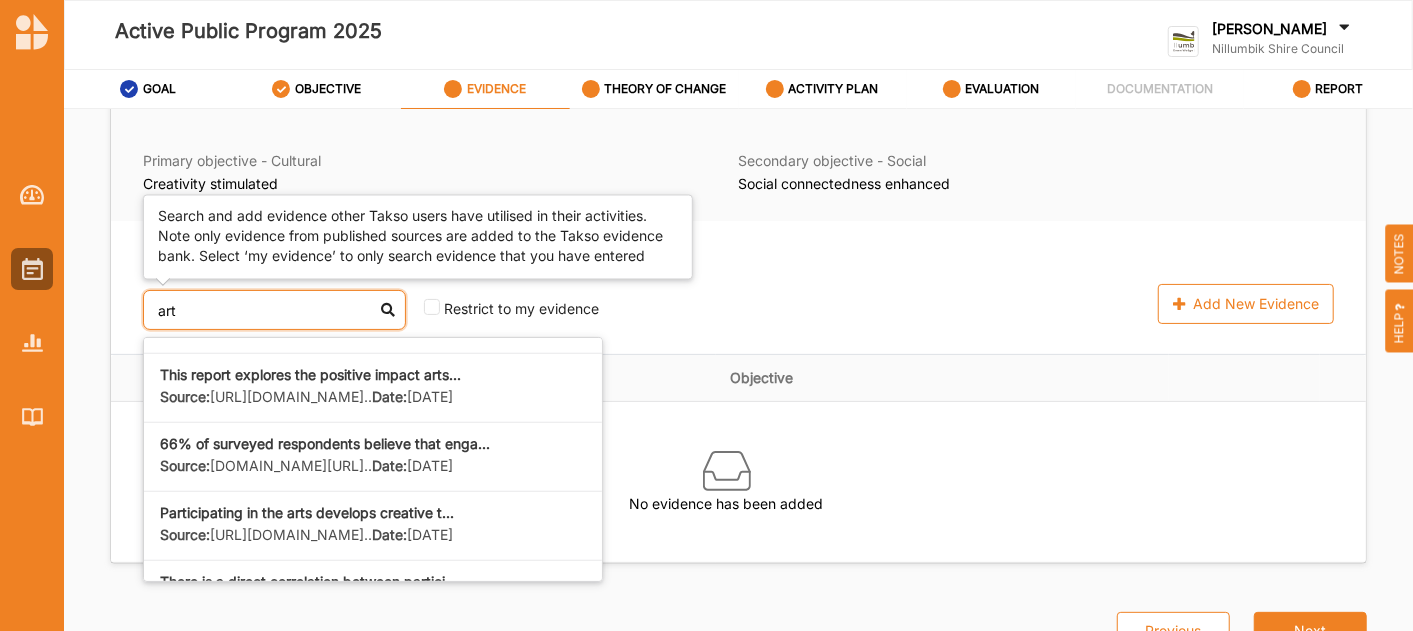 scroll, scrollTop: 1131, scrollLeft: 0, axis: vertical 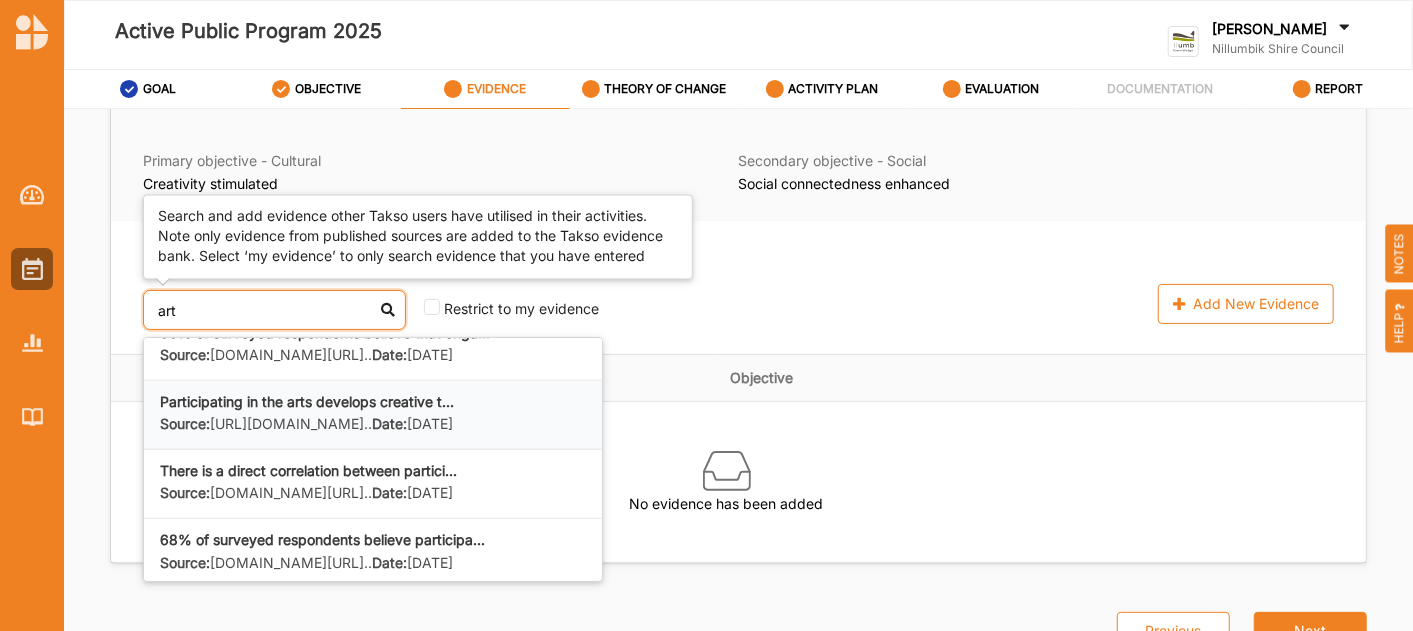 click on "Participating in the arts develops creative t..." at bounding box center (307, 401) 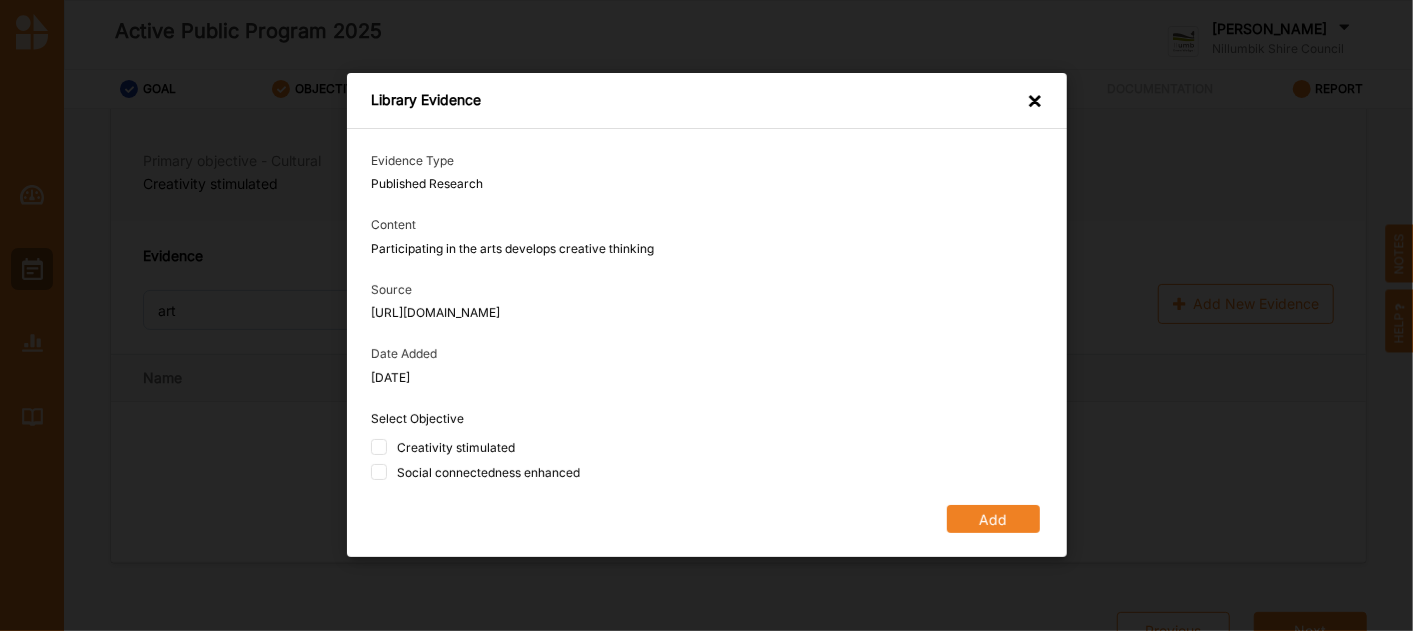 click on "Creativity stimulated" at bounding box center [379, 447] 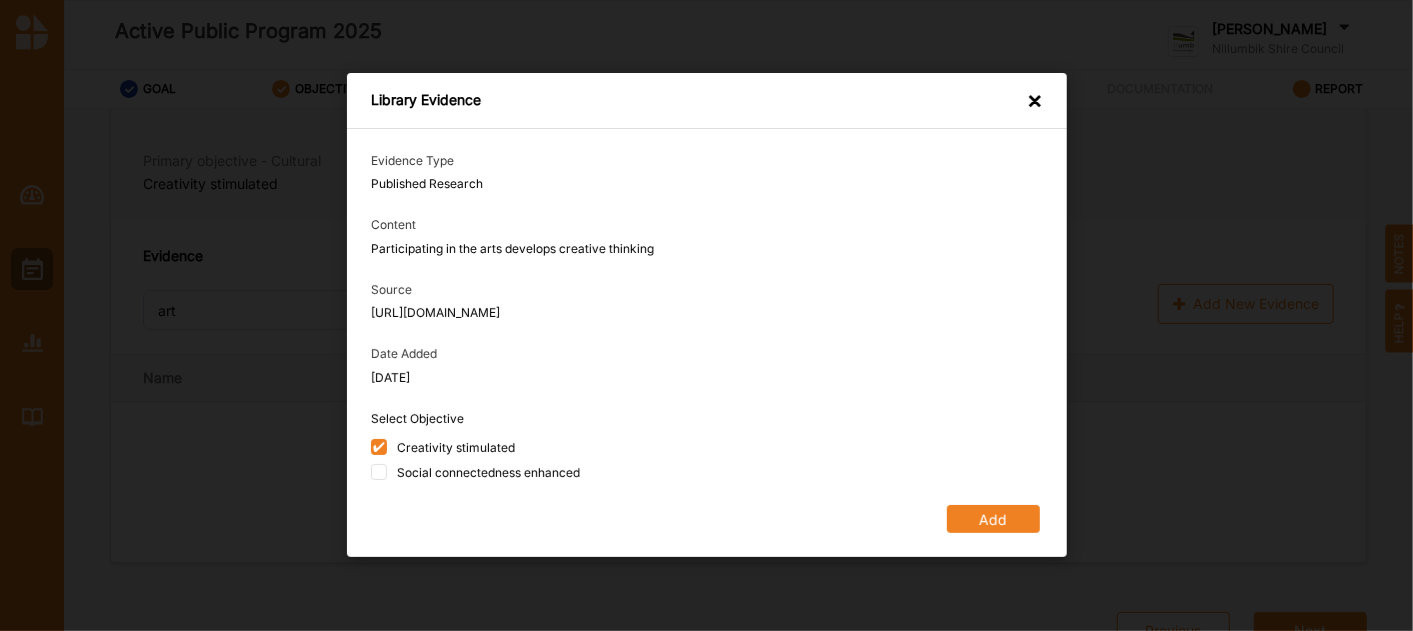 click on "Add" at bounding box center (992, 520) 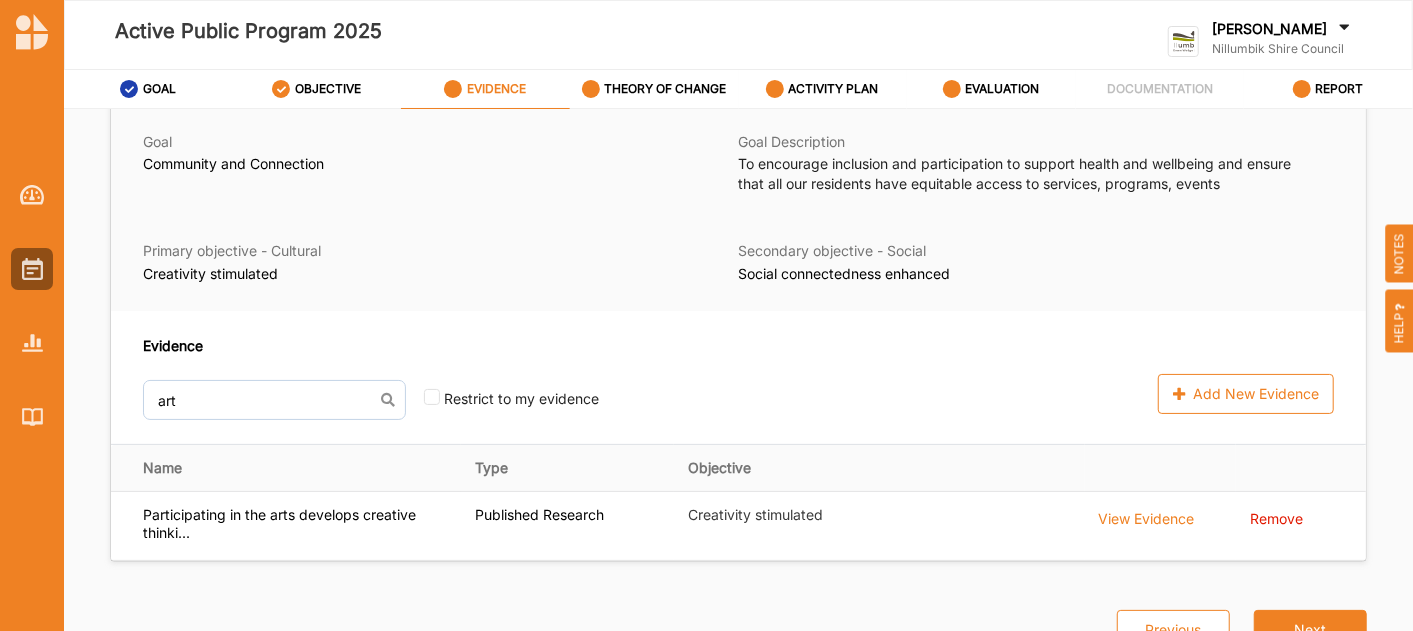 scroll, scrollTop: 81, scrollLeft: 0, axis: vertical 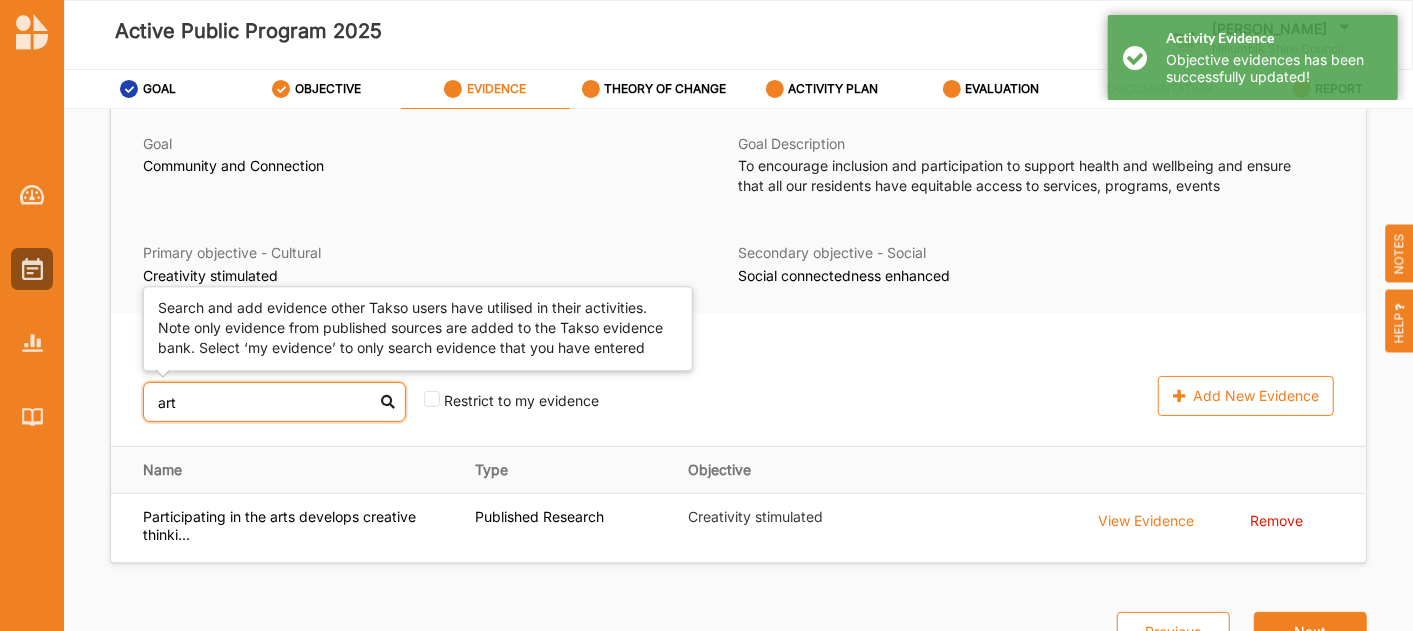 drag, startPoint x: 199, startPoint y: 399, endPoint x: 37, endPoint y: 389, distance: 162.30835 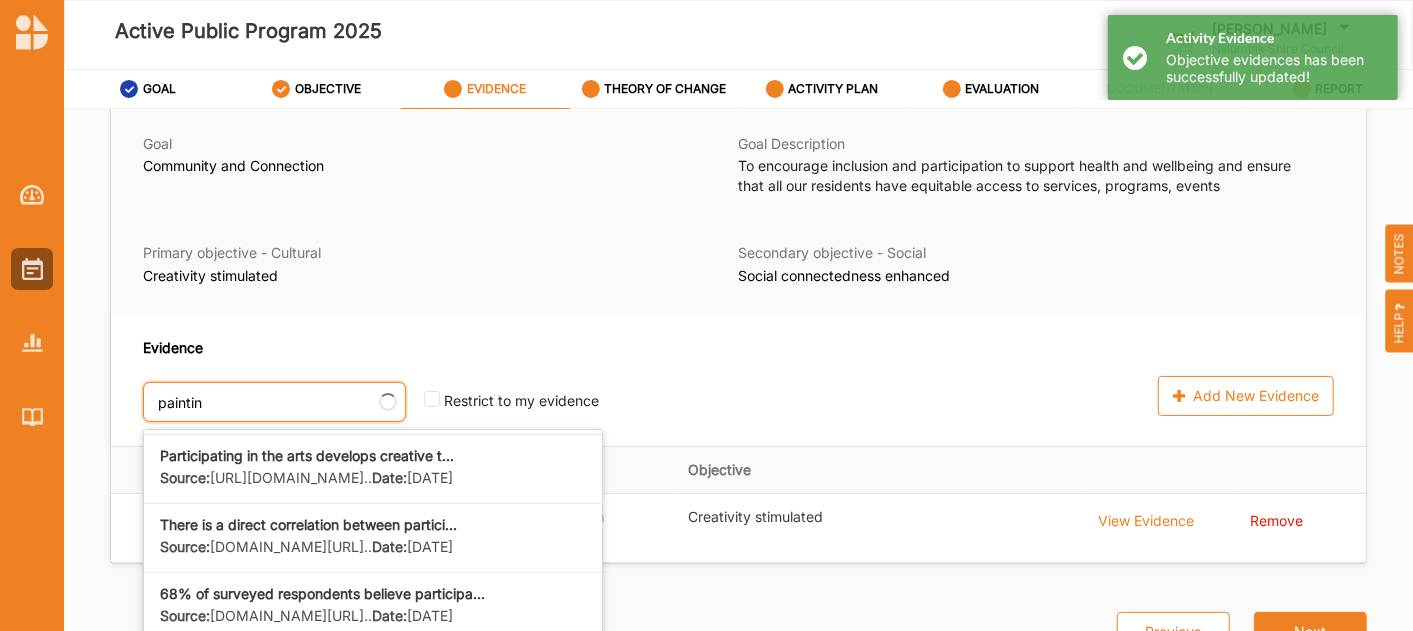 scroll, scrollTop: 167, scrollLeft: 0, axis: vertical 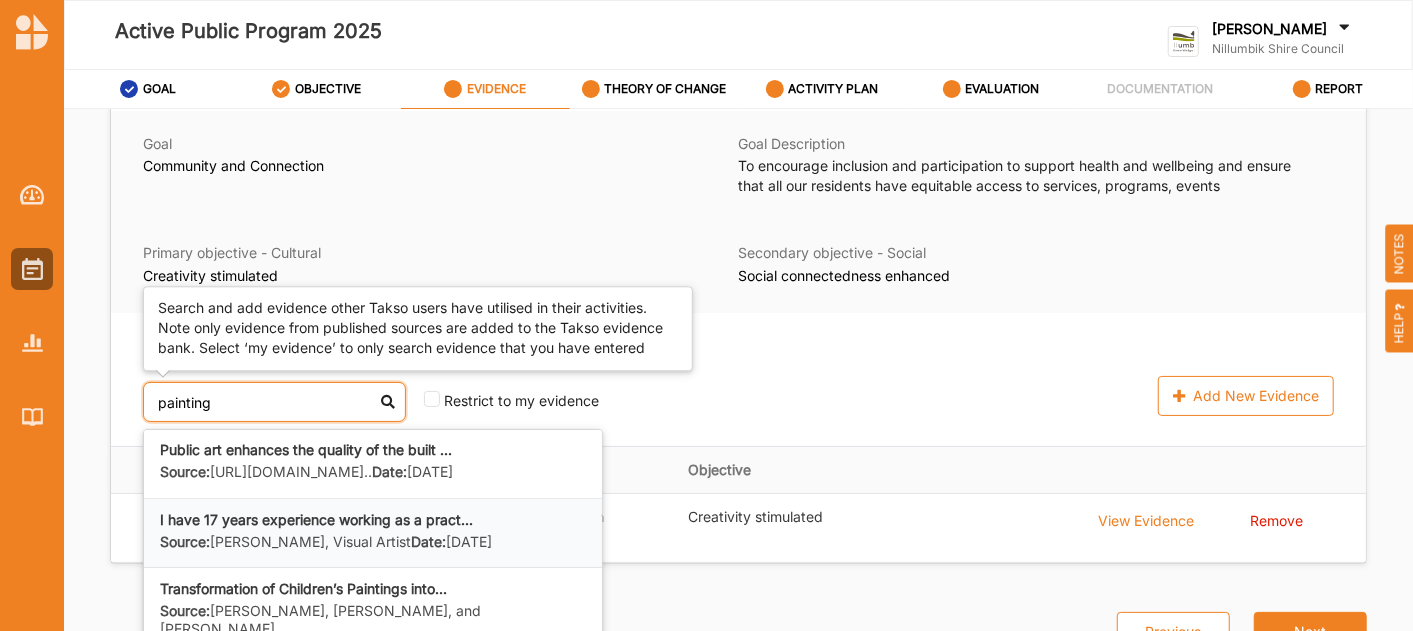click on "I have 17 years experience working as a pract..." at bounding box center (373, 520) 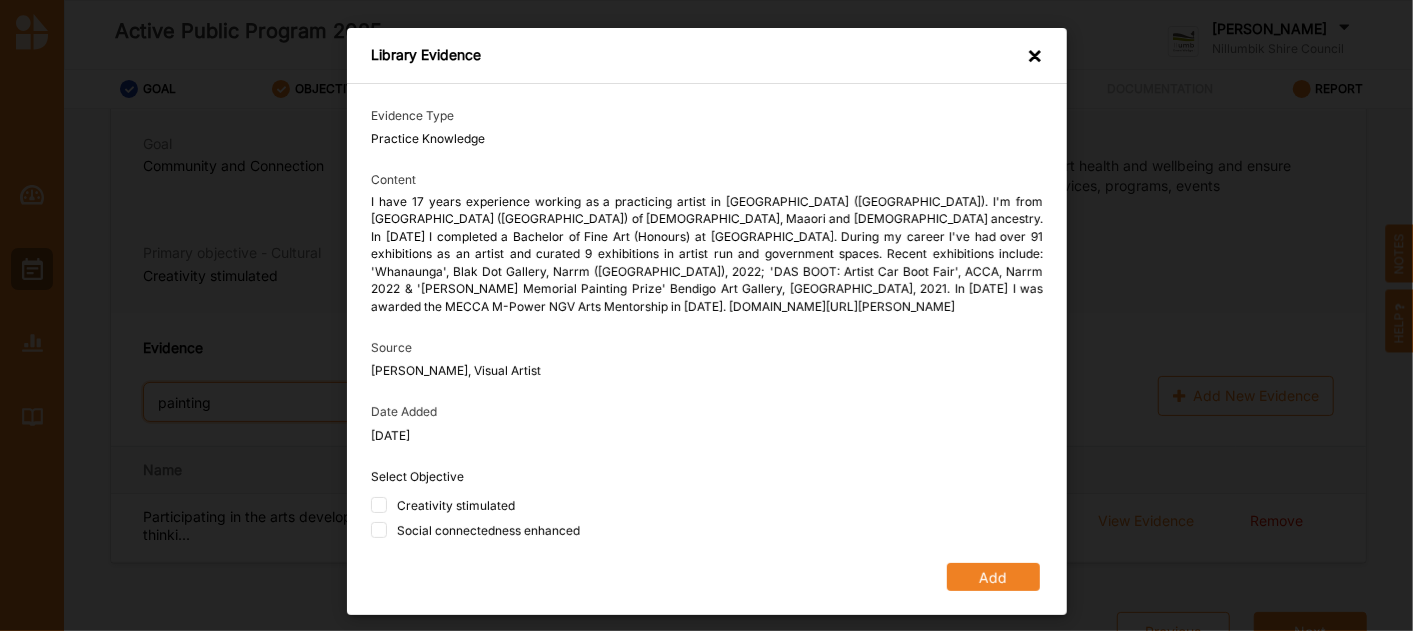 type on "painting" 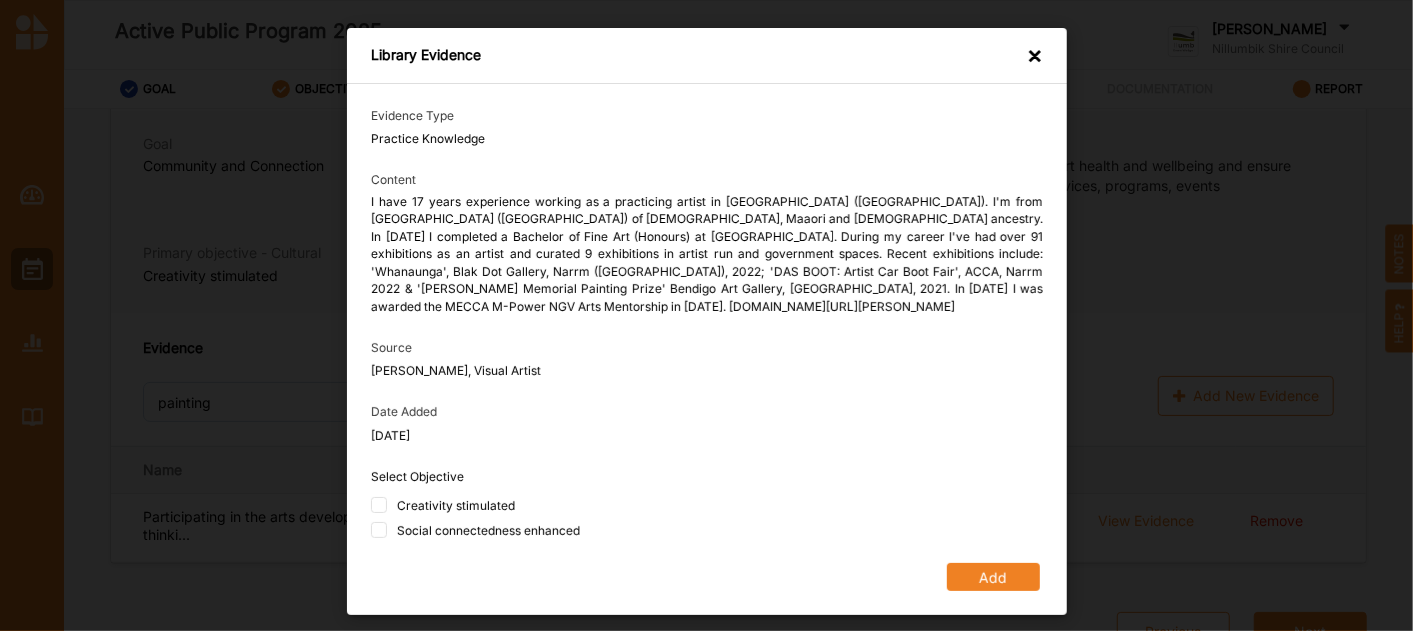 click on "Creativity stimulated" at bounding box center (455, 505) 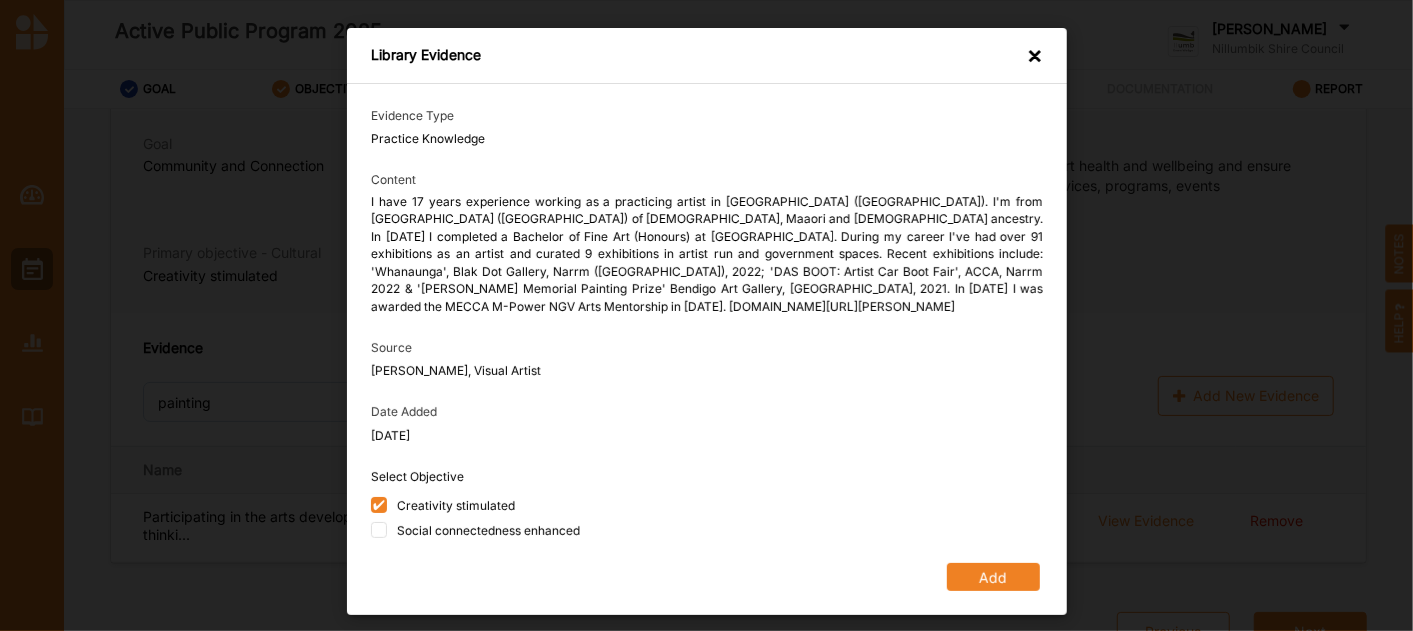 click on "Social connectedness enhanced" at bounding box center [487, 530] 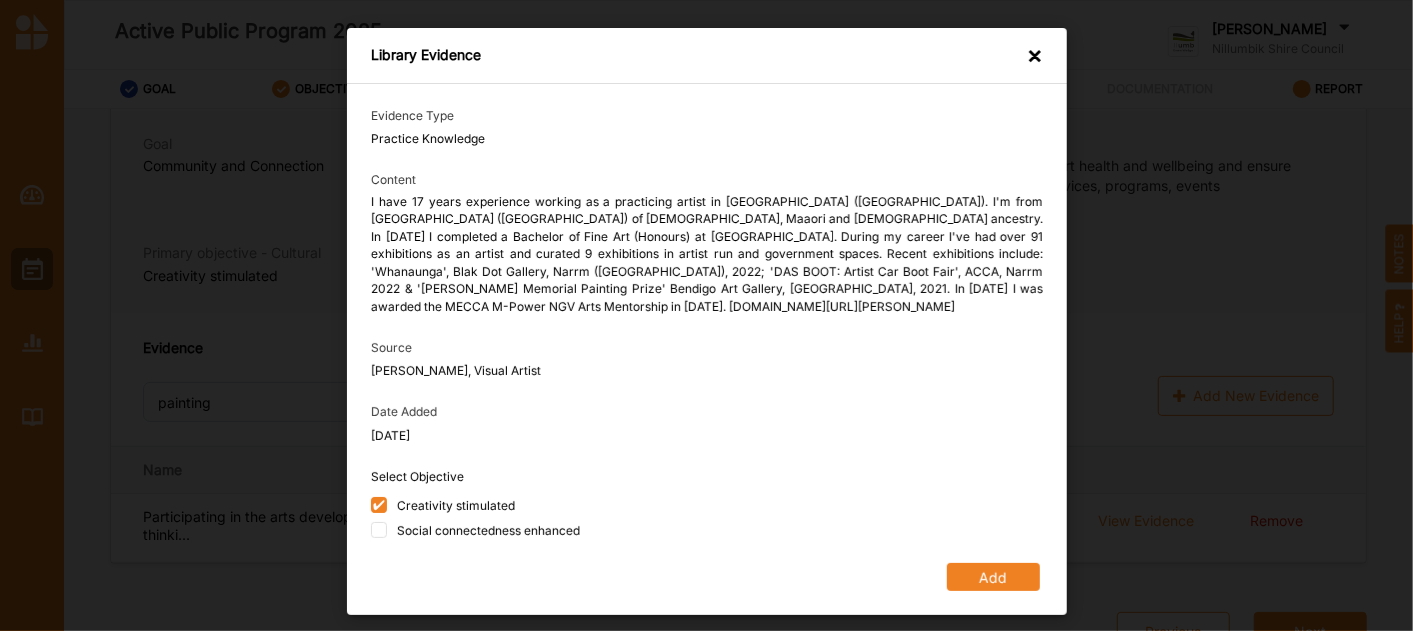 click on "Social connectedness enhanced" at bounding box center [379, 530] 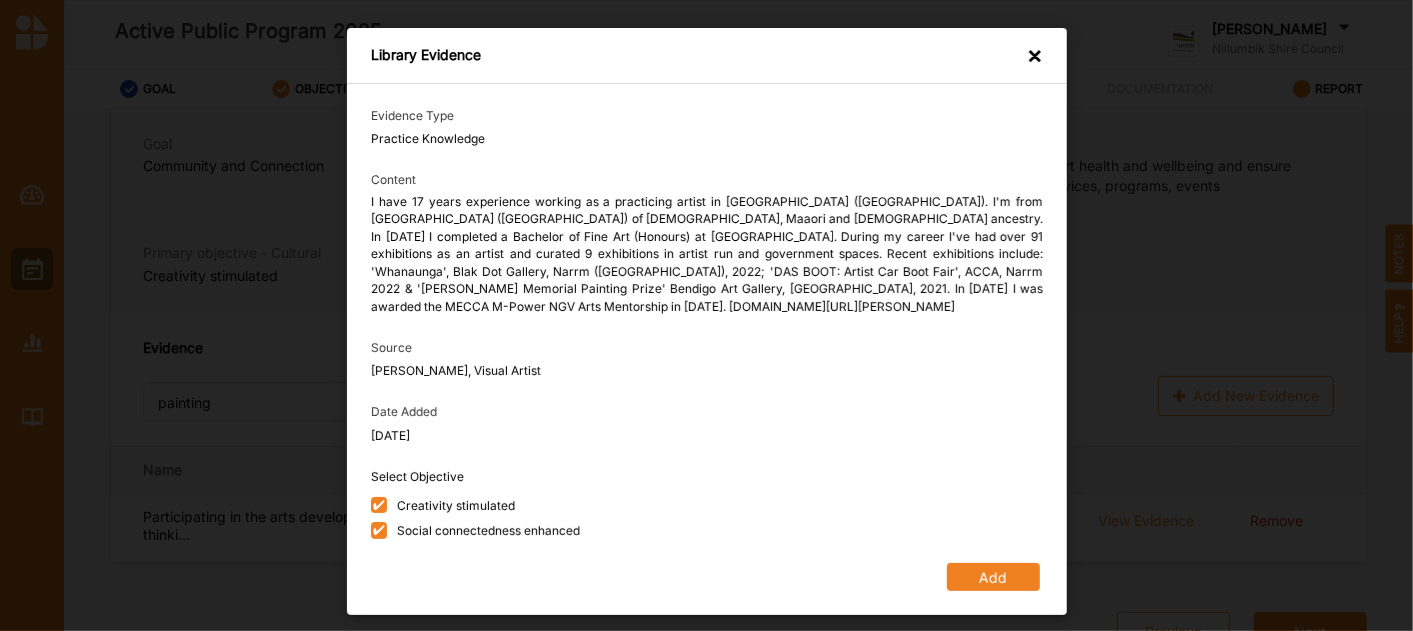click on "Social connectedness enhanced" at bounding box center (707, 532) 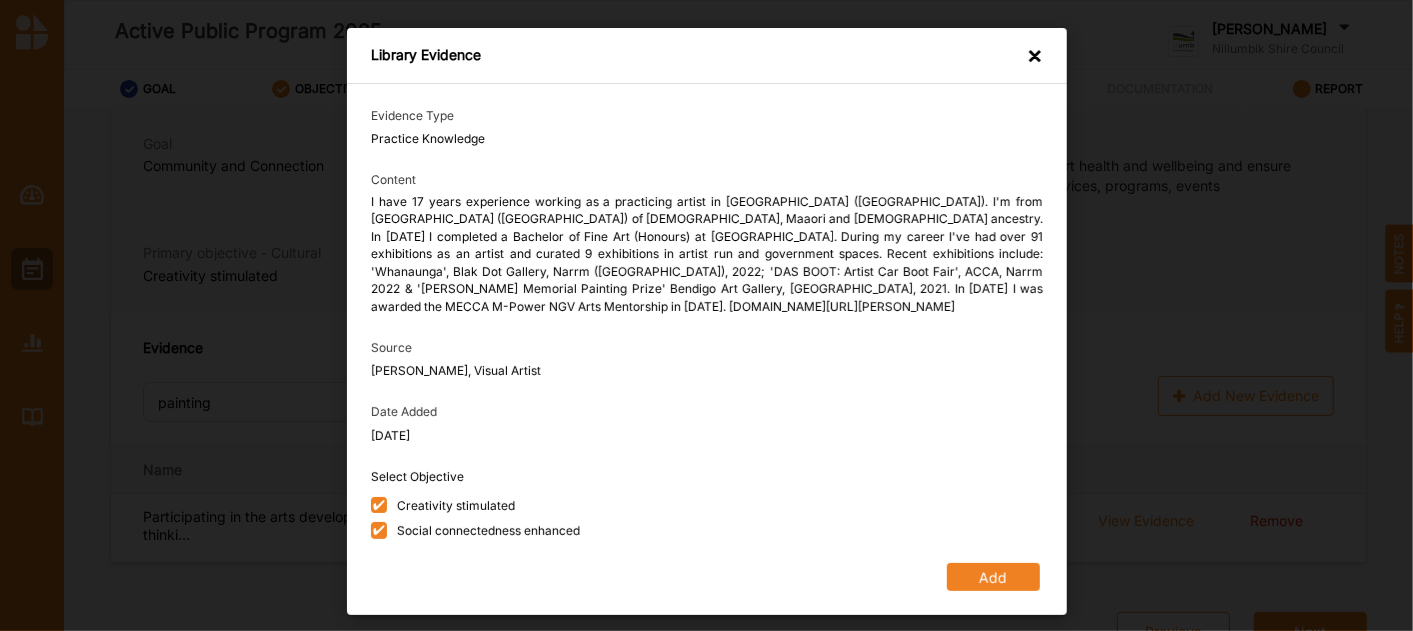 click on "Social connectedness enhanced" at bounding box center (487, 530) 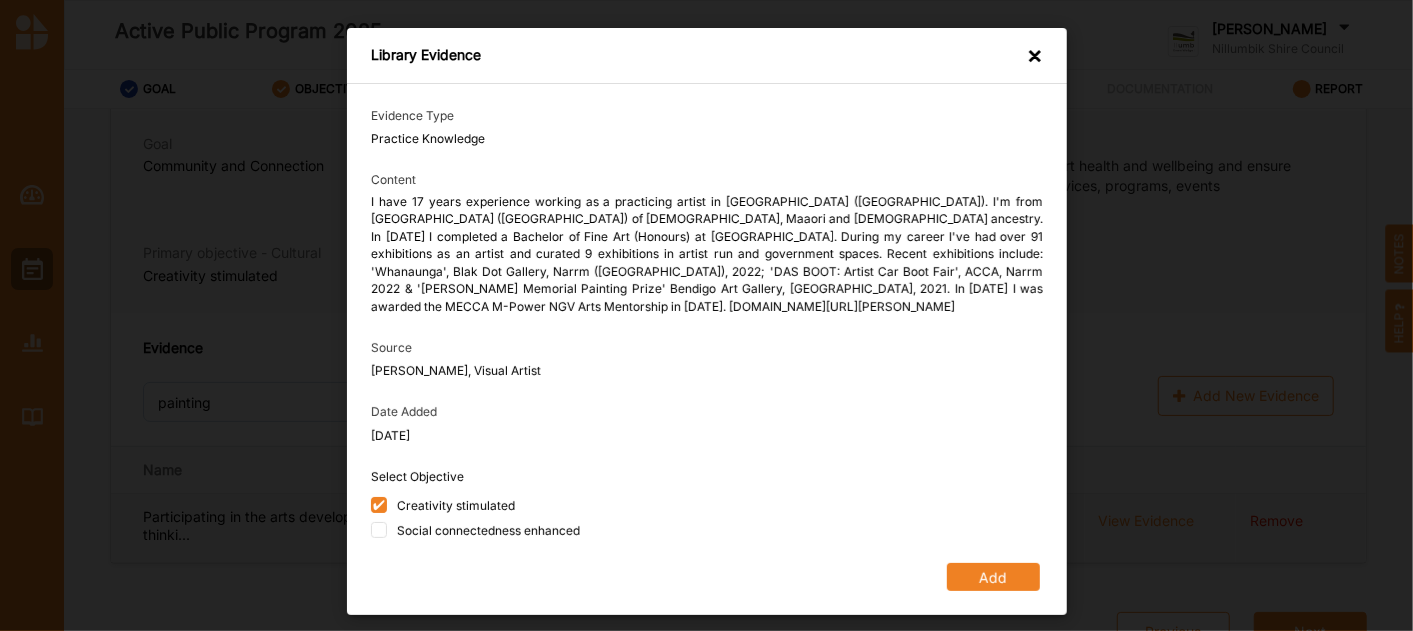 click on "Add" at bounding box center (992, 577) 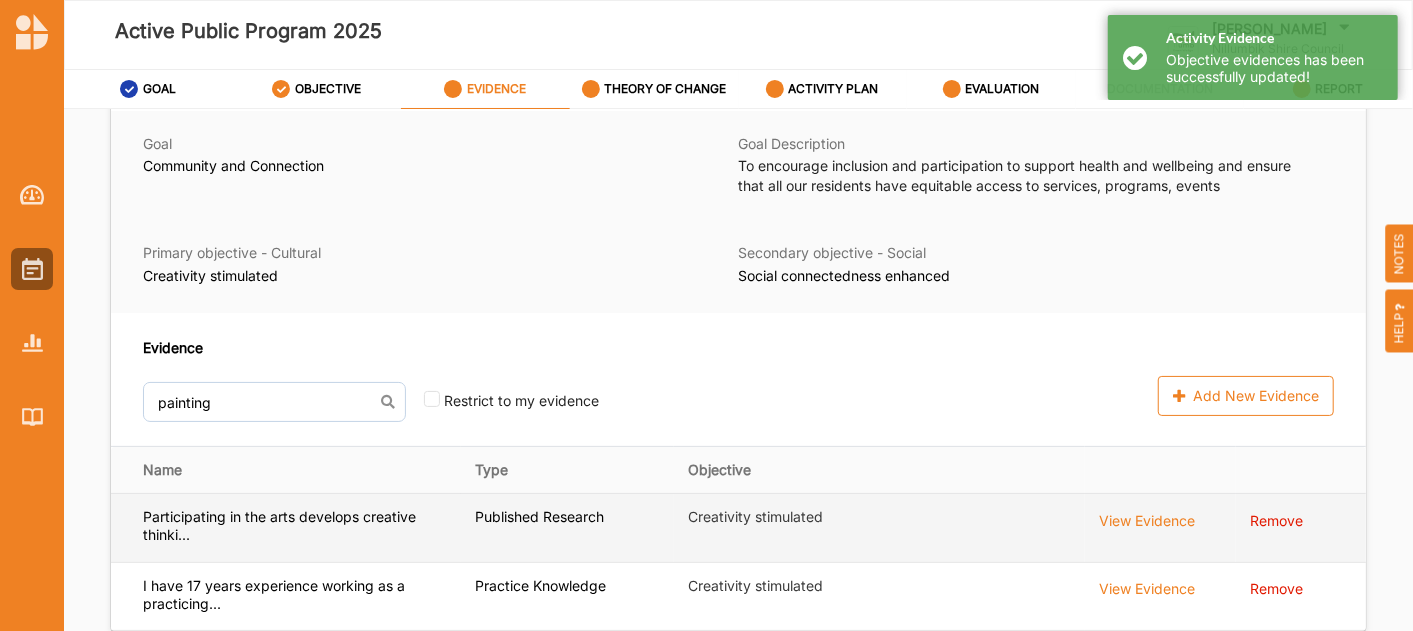 scroll, scrollTop: 149, scrollLeft: 0, axis: vertical 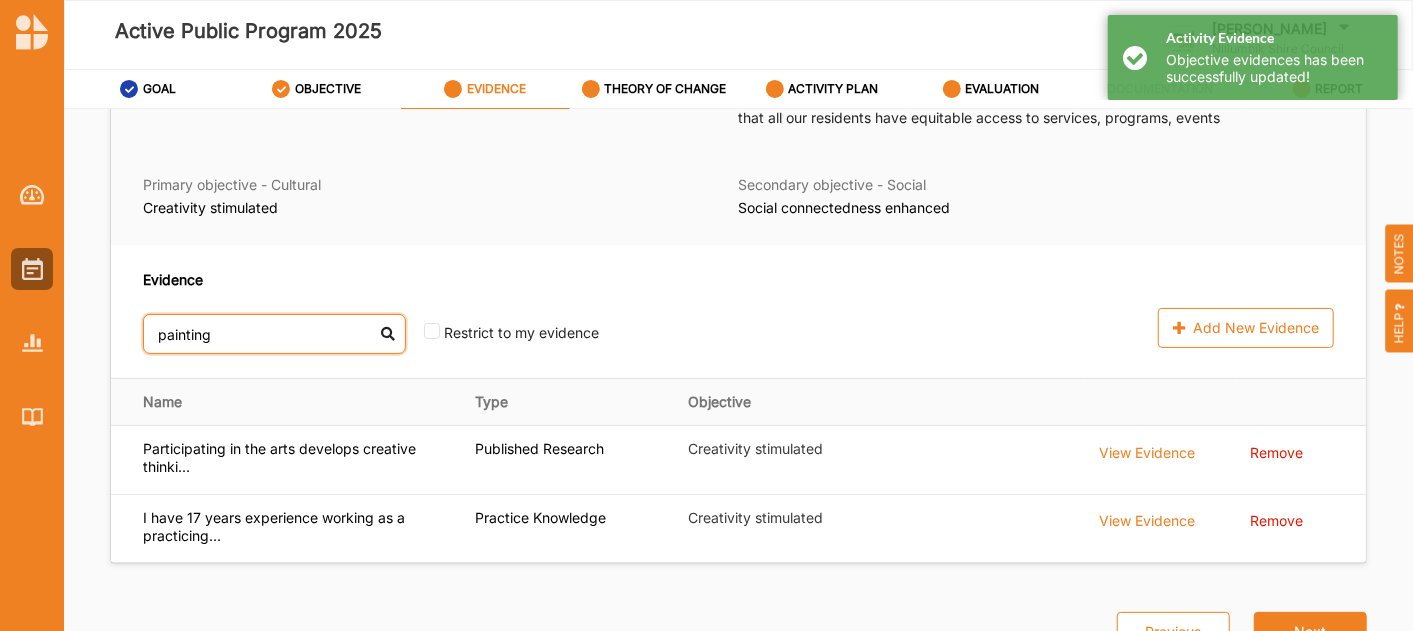 drag, startPoint x: 262, startPoint y: 338, endPoint x: -5, endPoint y: 331, distance: 267.09174 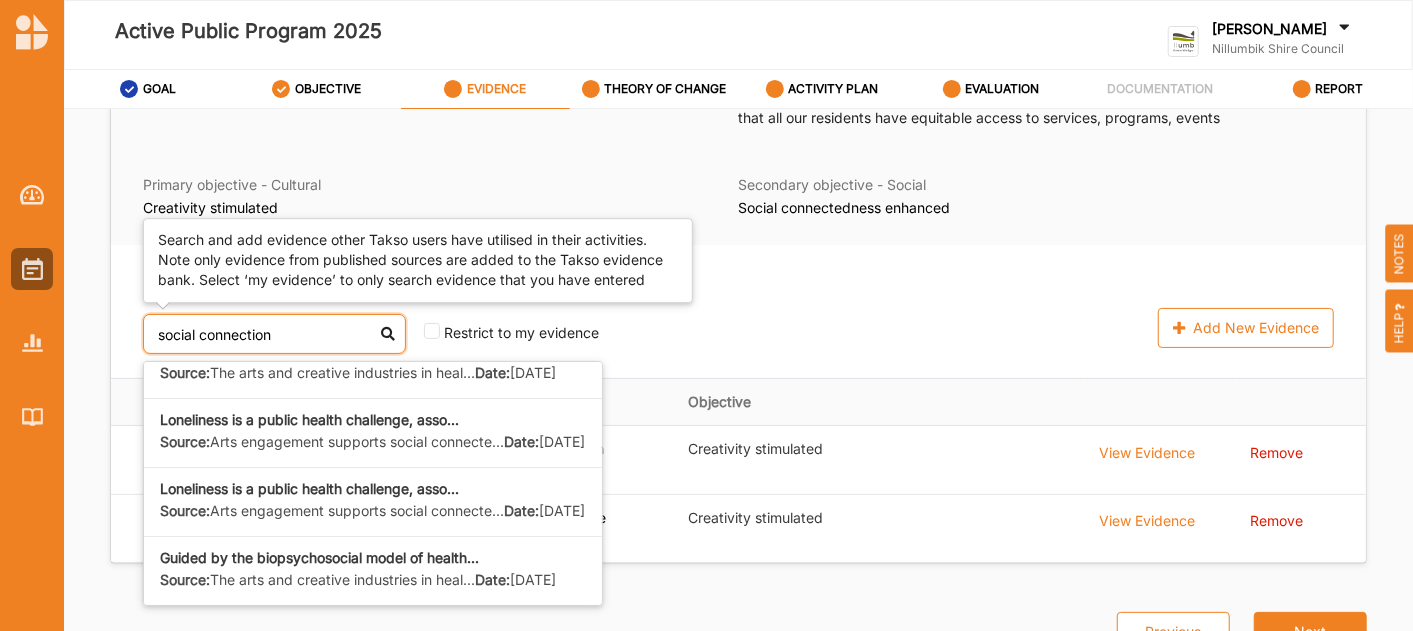 scroll, scrollTop: 169, scrollLeft: 0, axis: vertical 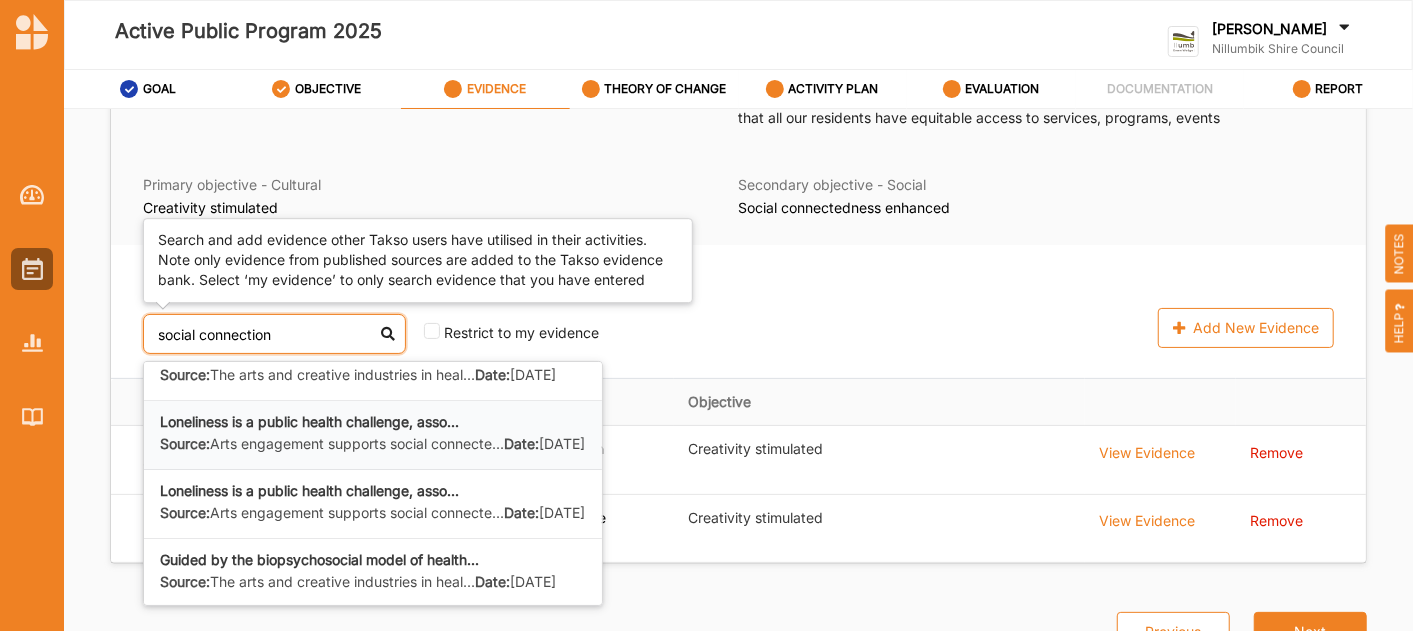 click on "Source:  Arts engagement supports social connecte..." at bounding box center (332, 444) 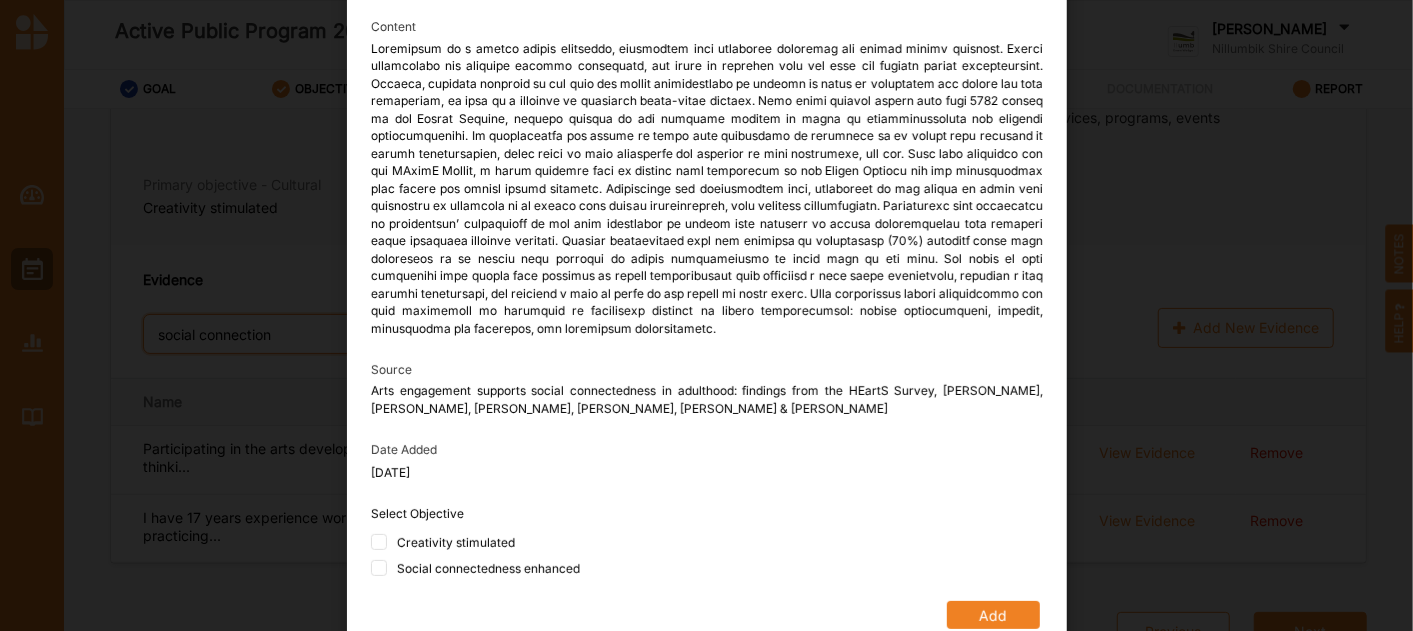 scroll, scrollTop: 173, scrollLeft: 0, axis: vertical 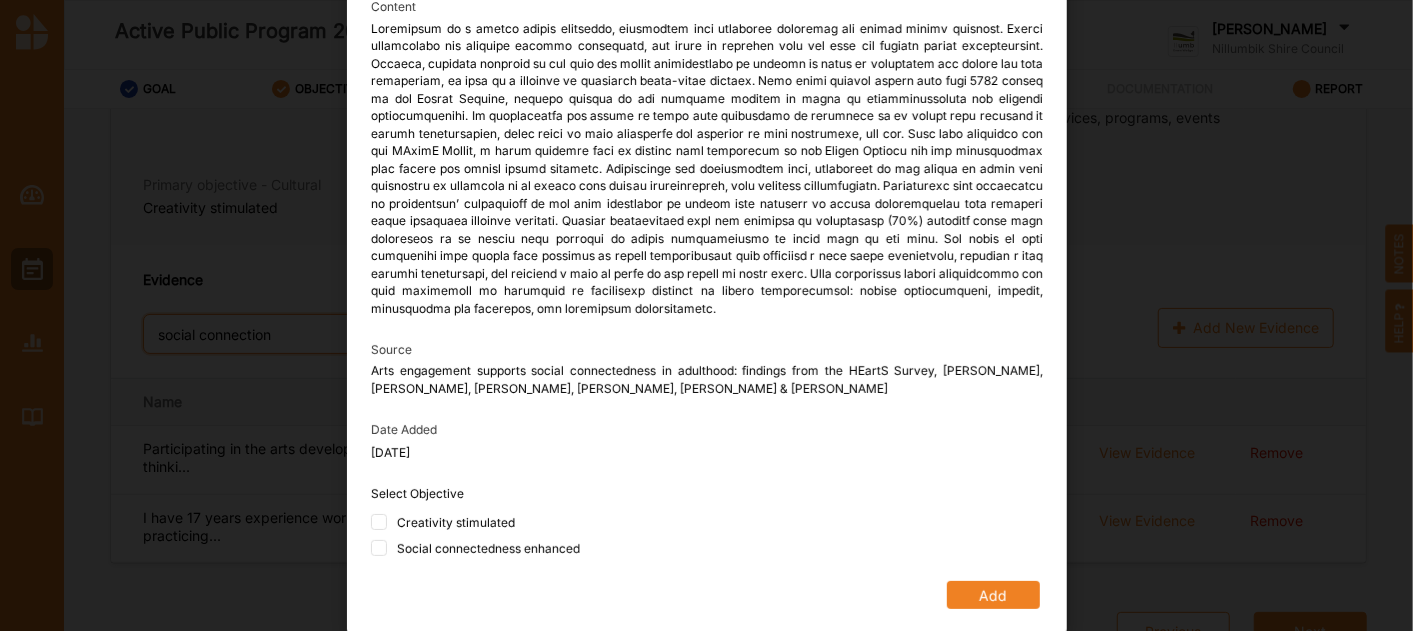 type on "social connection" 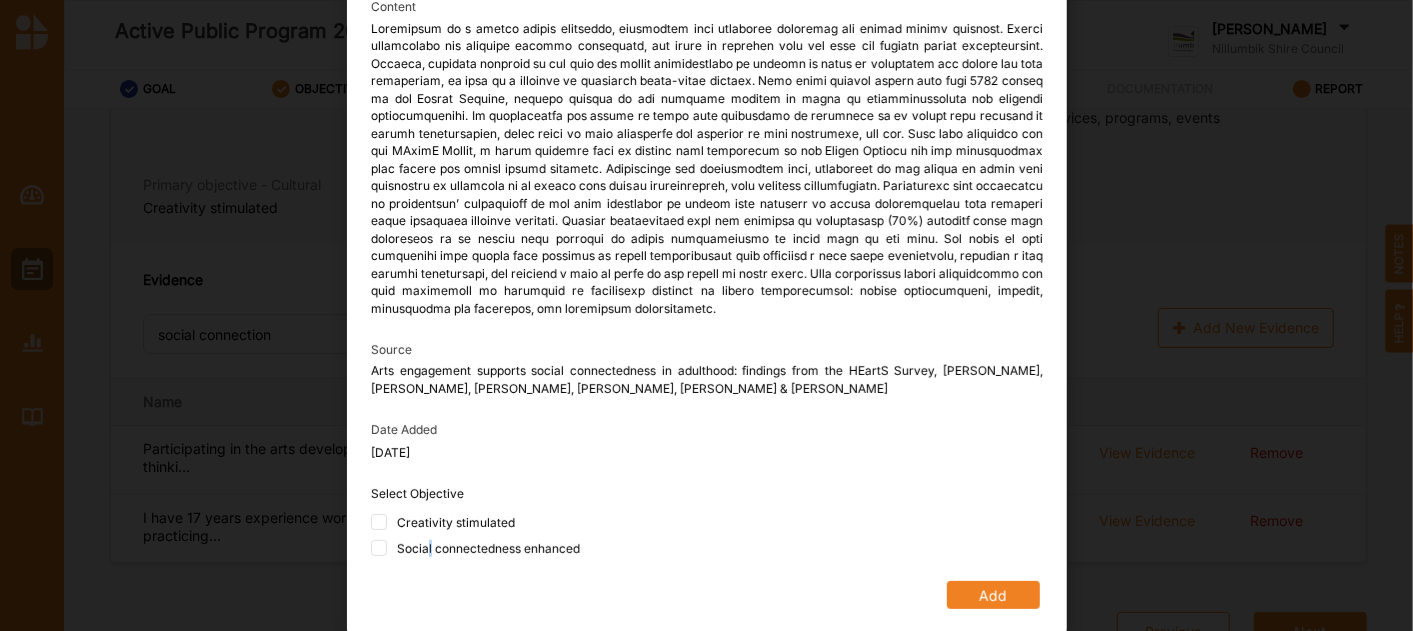 click on "Social connectedness enhanced" at bounding box center [487, 548] 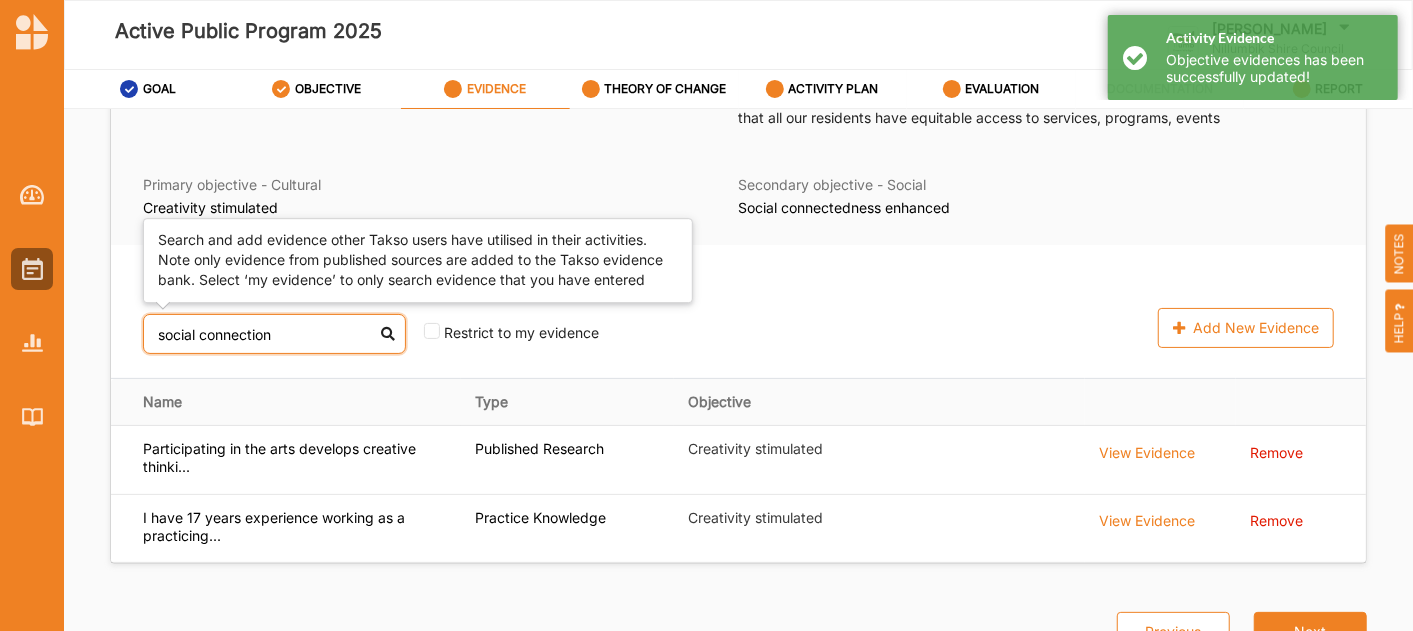 click on "social connection" at bounding box center (274, 334) 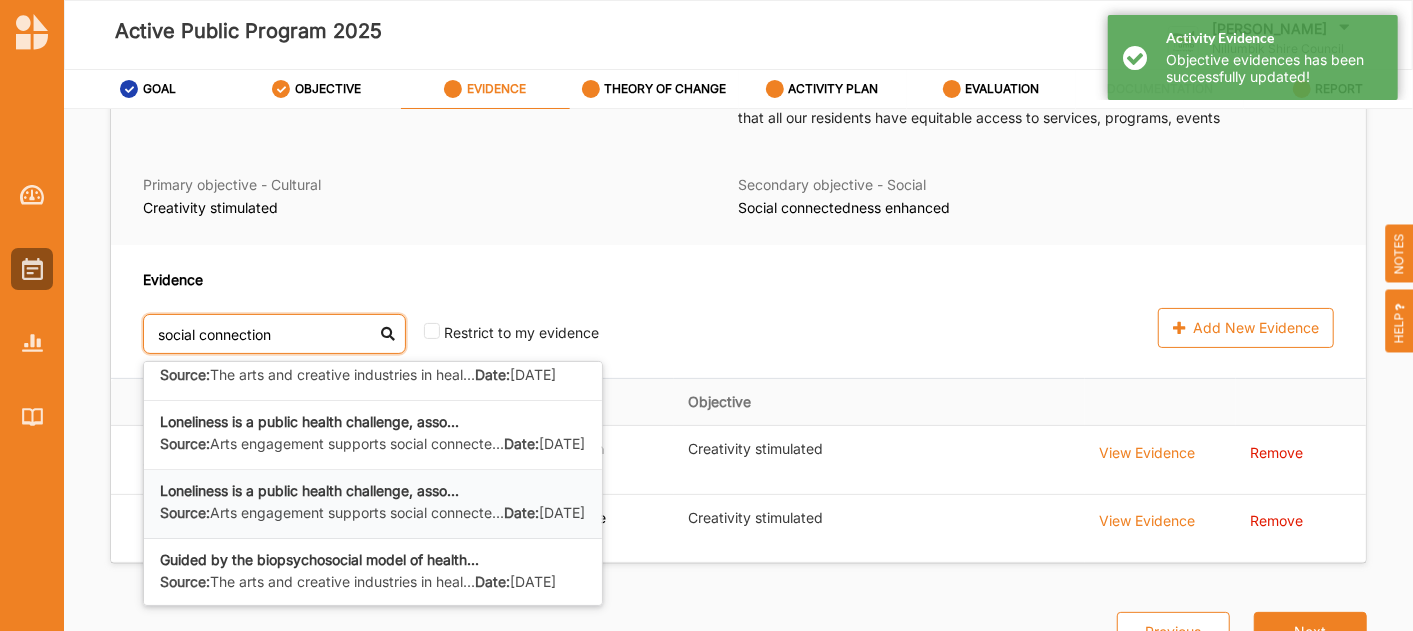 click on "Source:  Arts engagement supports social connecte..." at bounding box center [332, 513] 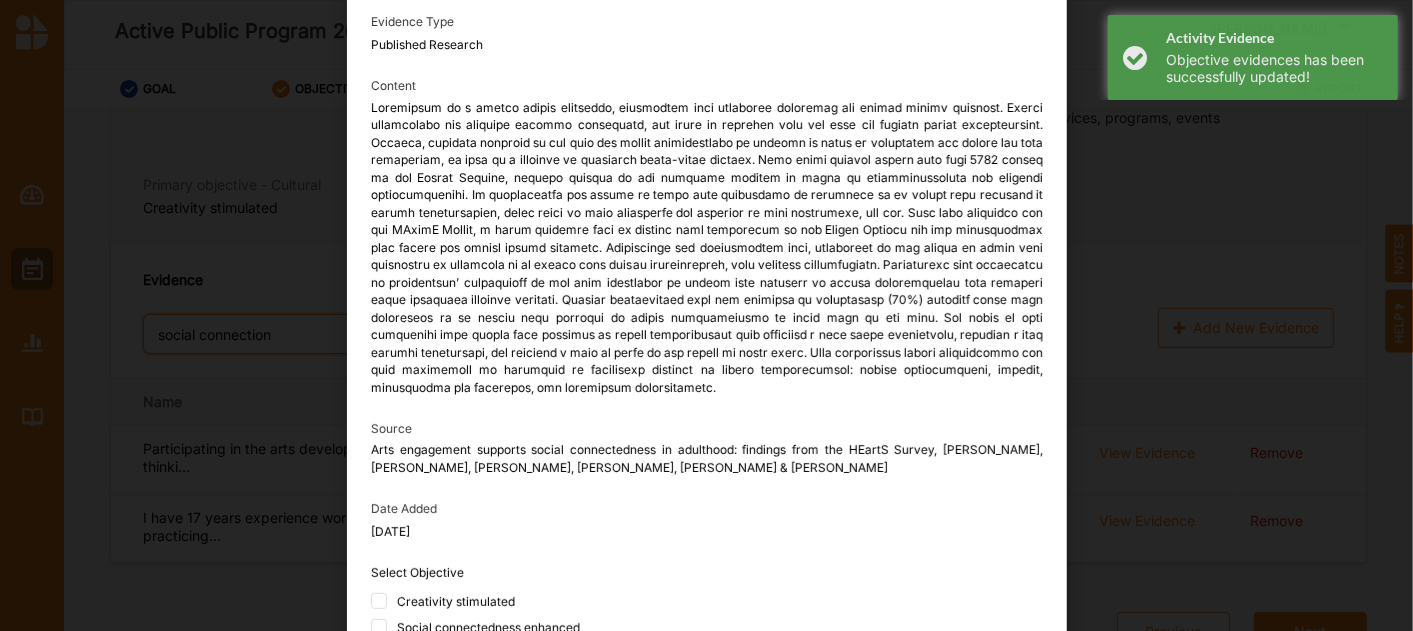 scroll, scrollTop: 173, scrollLeft: 0, axis: vertical 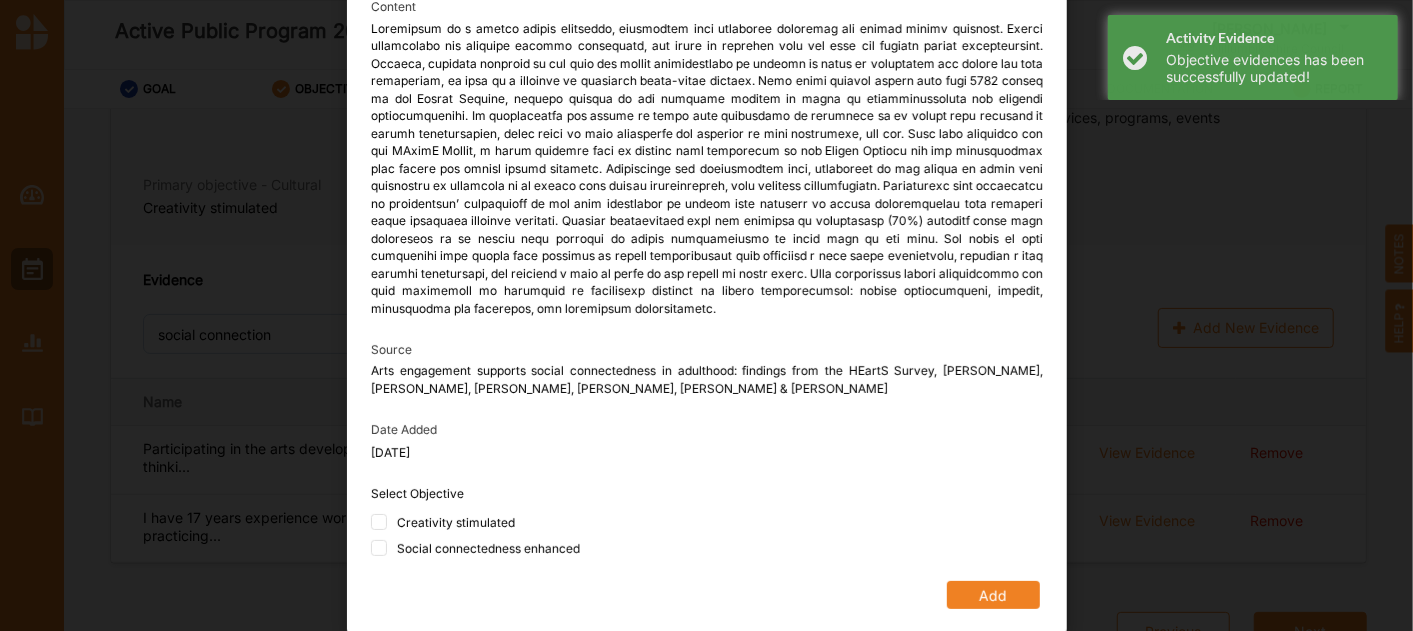 drag, startPoint x: 371, startPoint y: 548, endPoint x: 400, endPoint y: 548, distance: 29 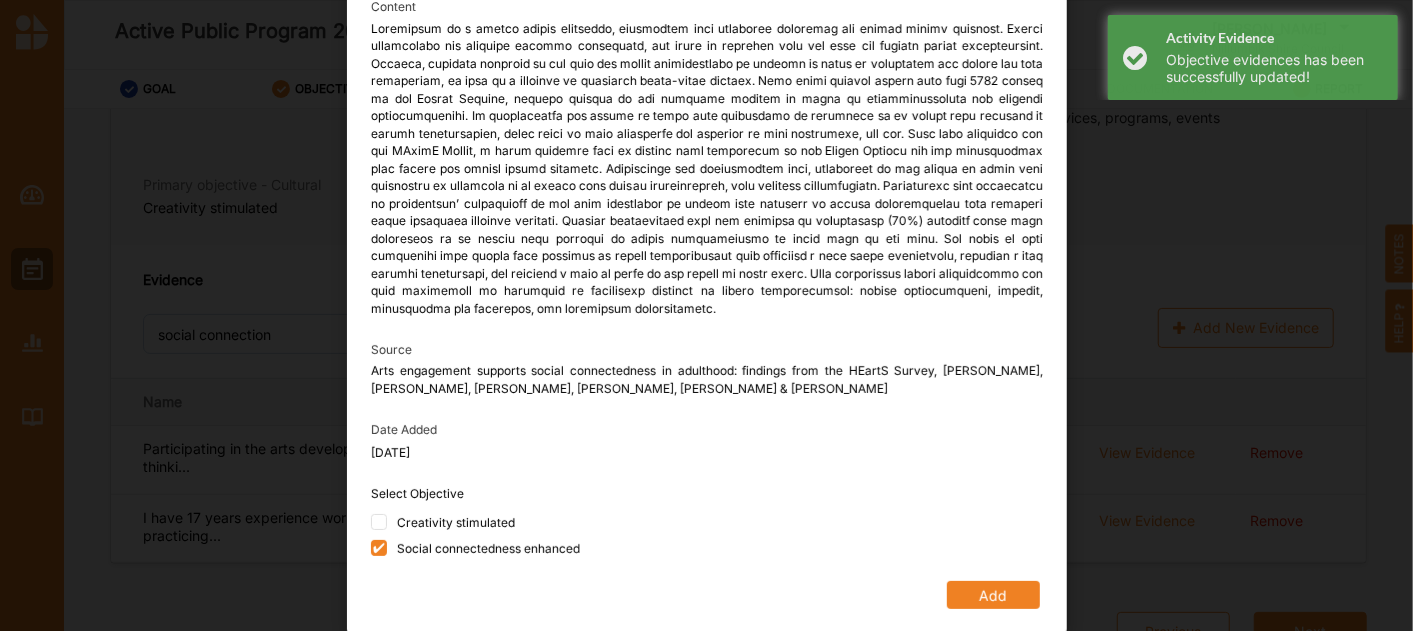 click on "Add" at bounding box center [992, 595] 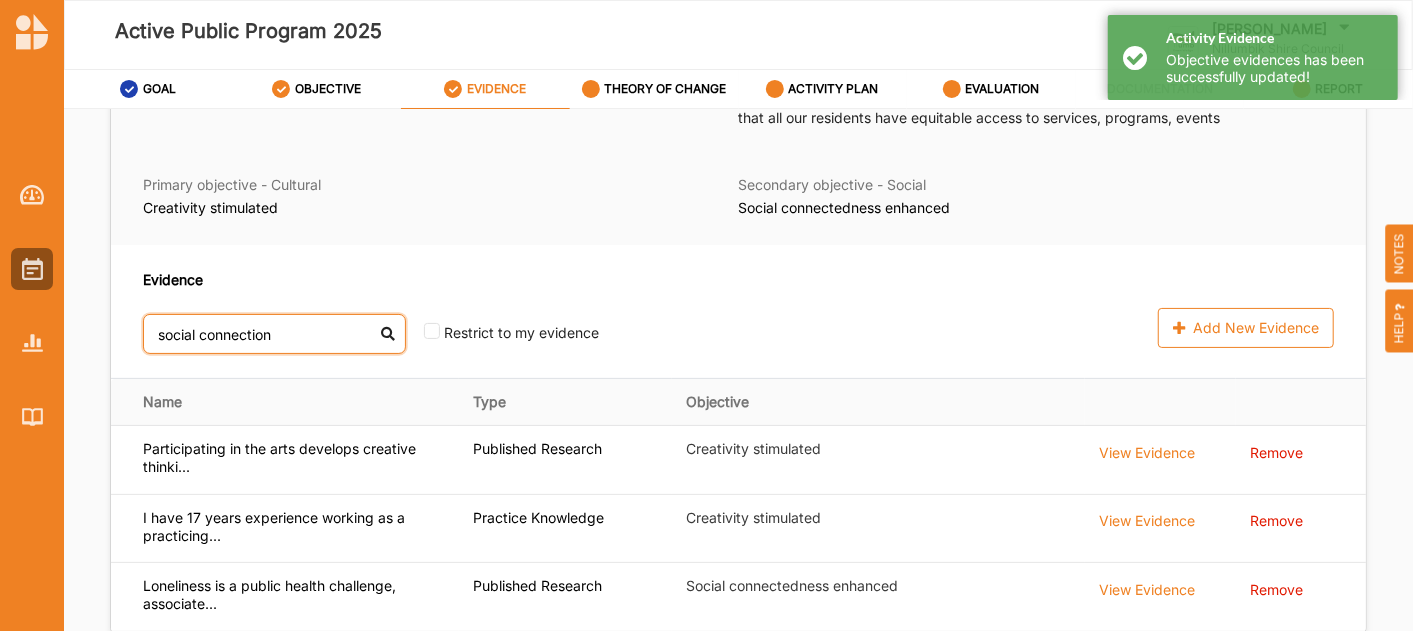 drag, startPoint x: 280, startPoint y: 342, endPoint x: 97, endPoint y: 326, distance: 183.69812 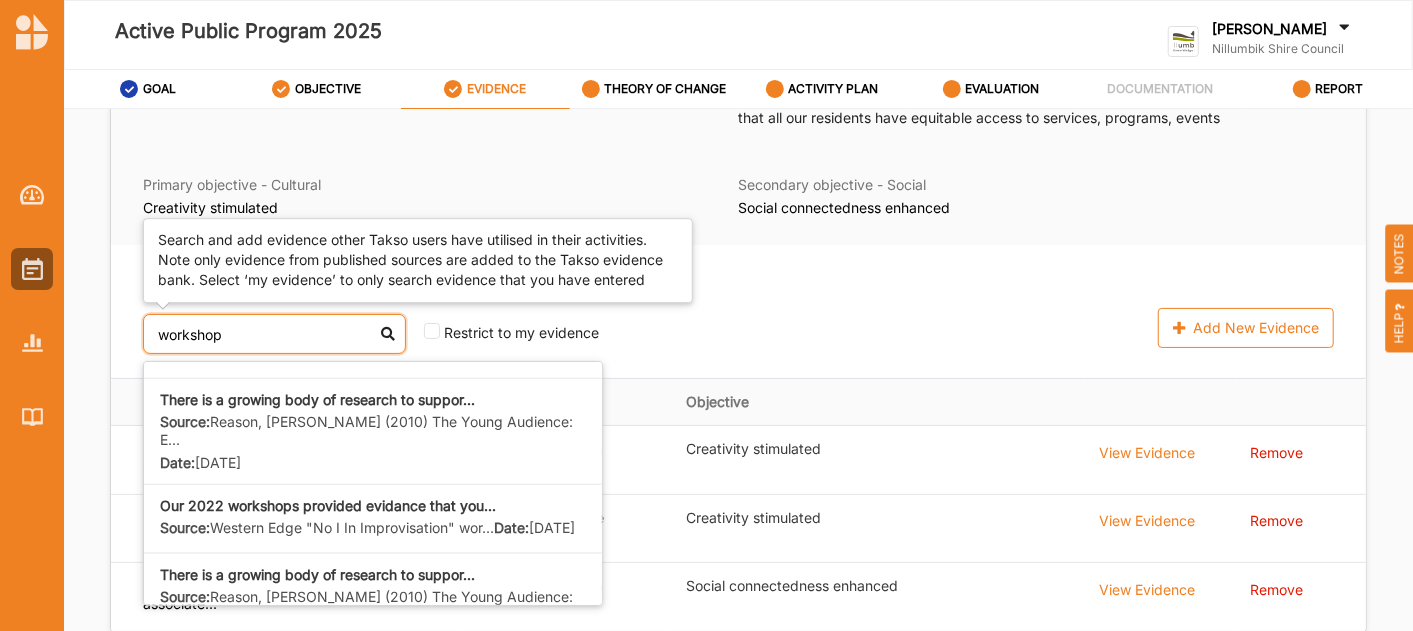 scroll, scrollTop: 1469, scrollLeft: 0, axis: vertical 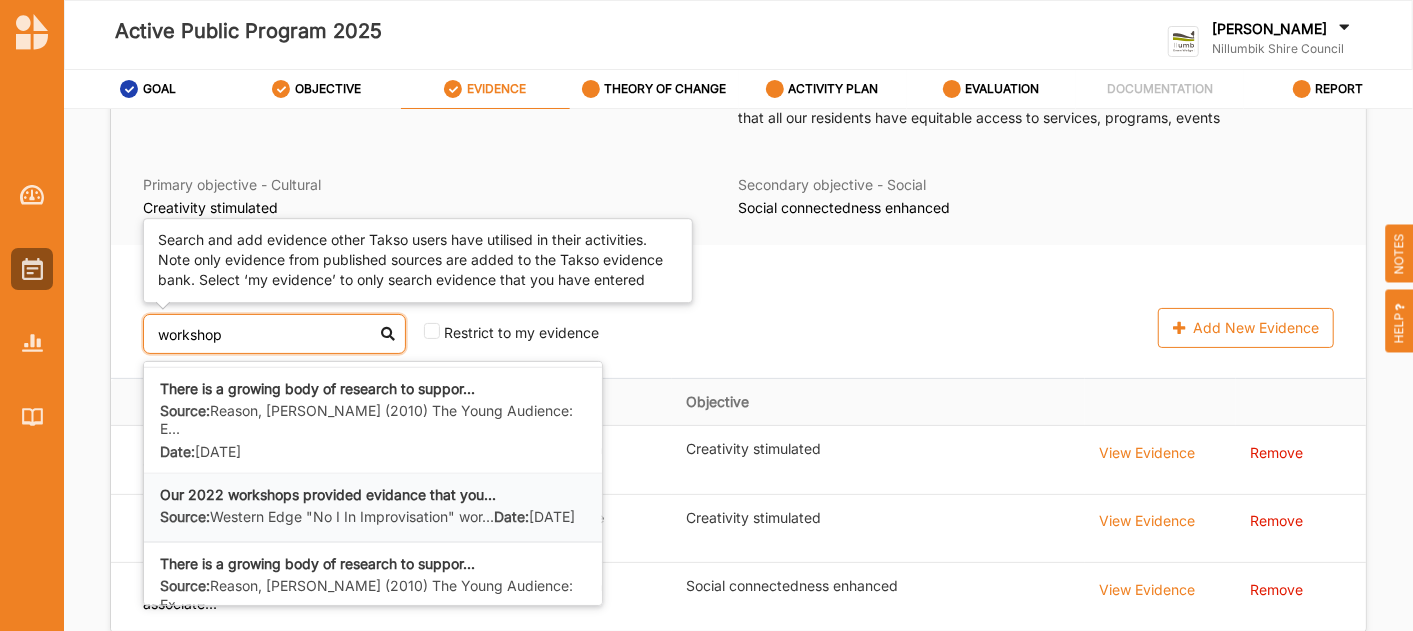 click on "Source:  Western Edge "No I In Improvisation" wor..." at bounding box center [327, 517] 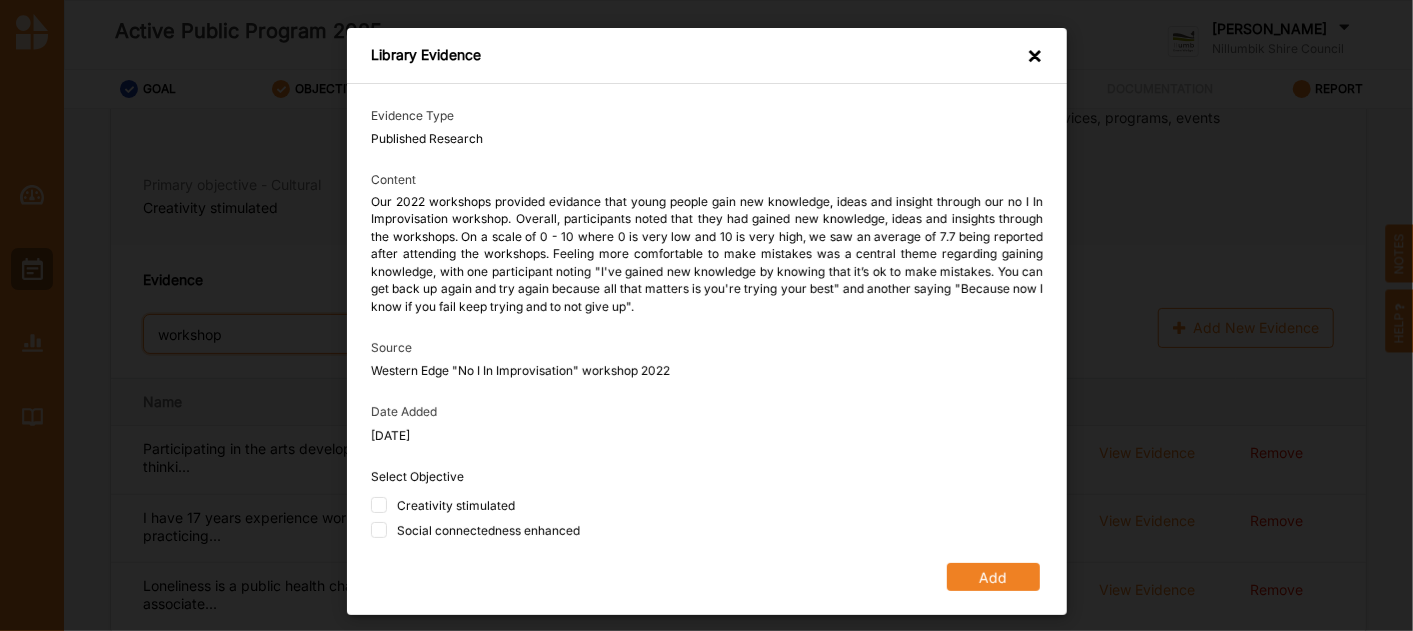 type on "workshop" 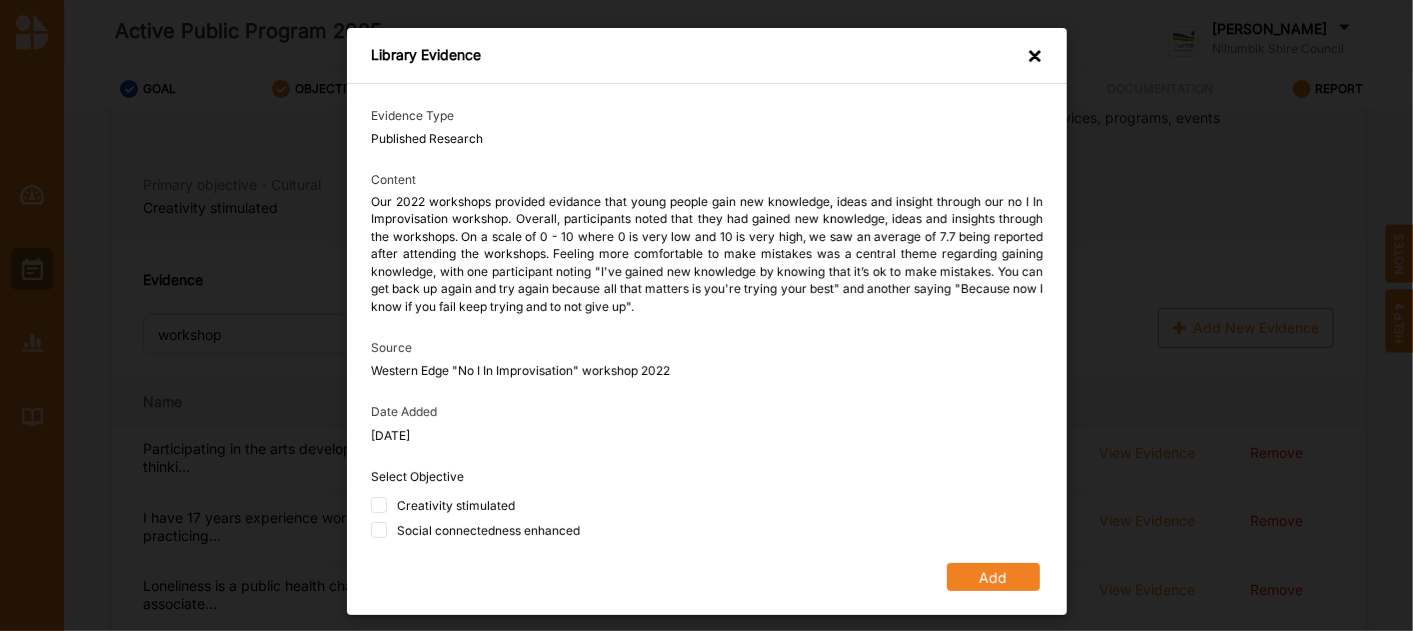 click on "×" at bounding box center [1035, 57] 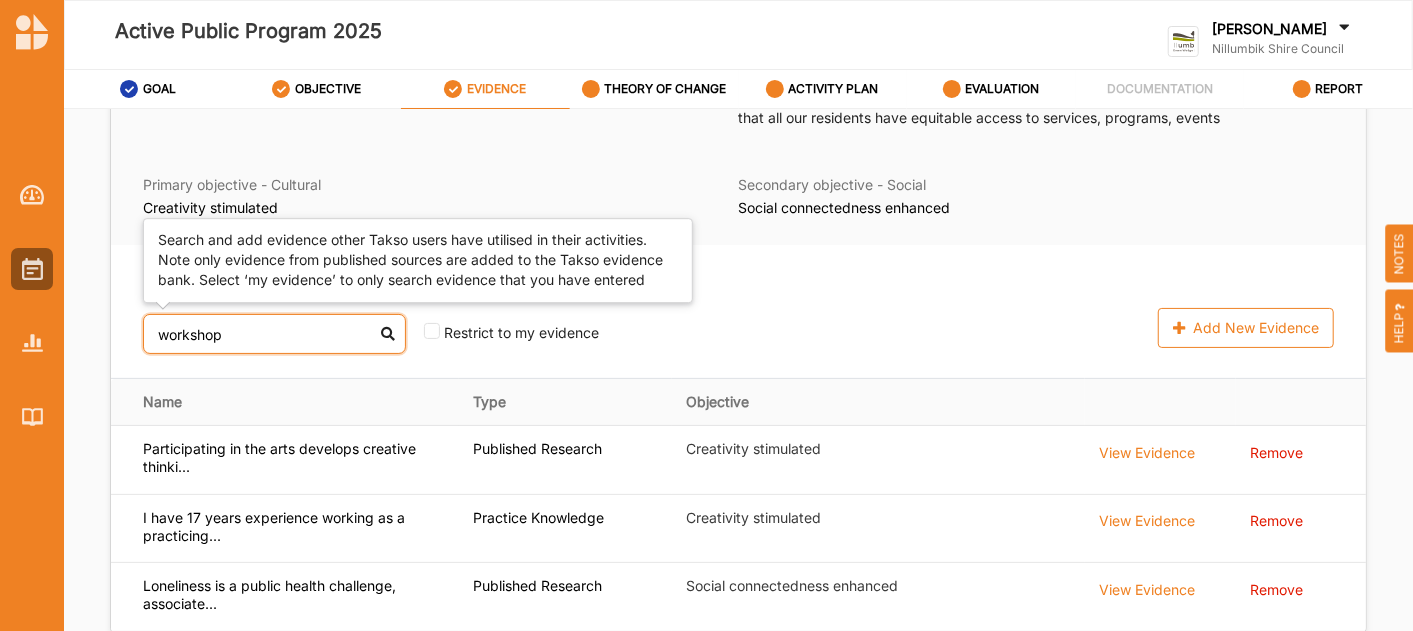 click on "workshop" at bounding box center [274, 334] 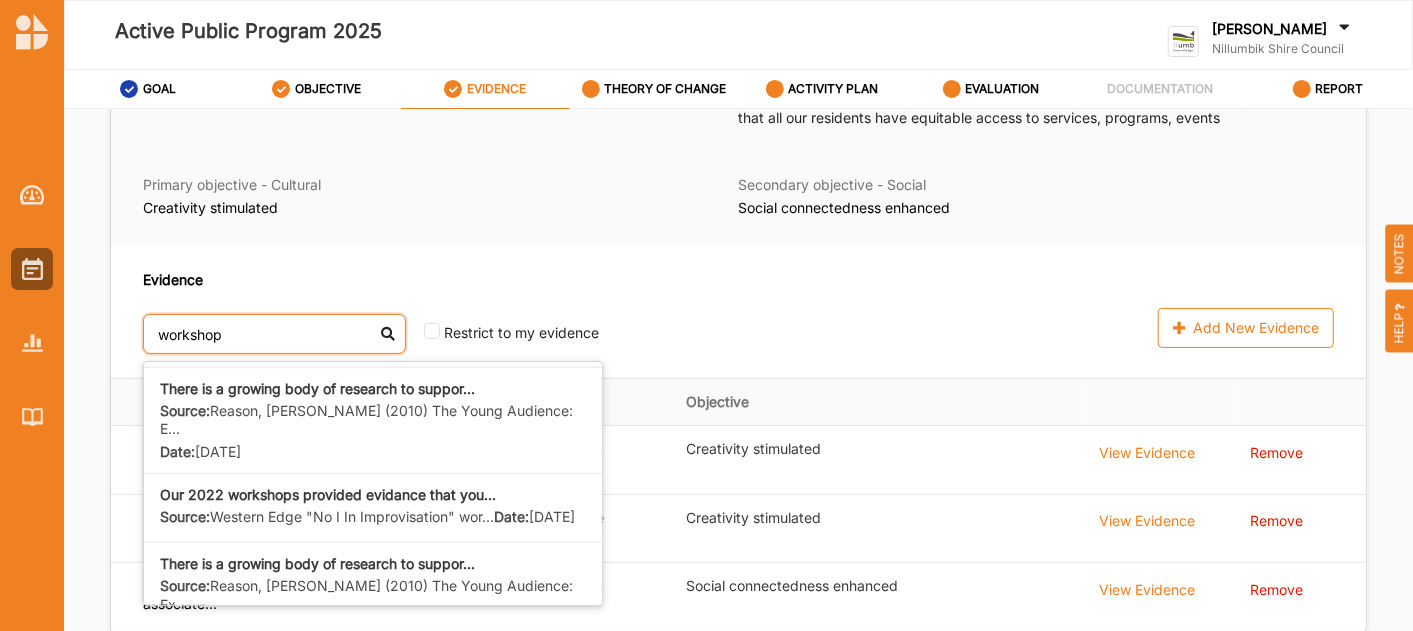 drag, startPoint x: 253, startPoint y: 334, endPoint x: 74, endPoint y: 322, distance: 179.40178 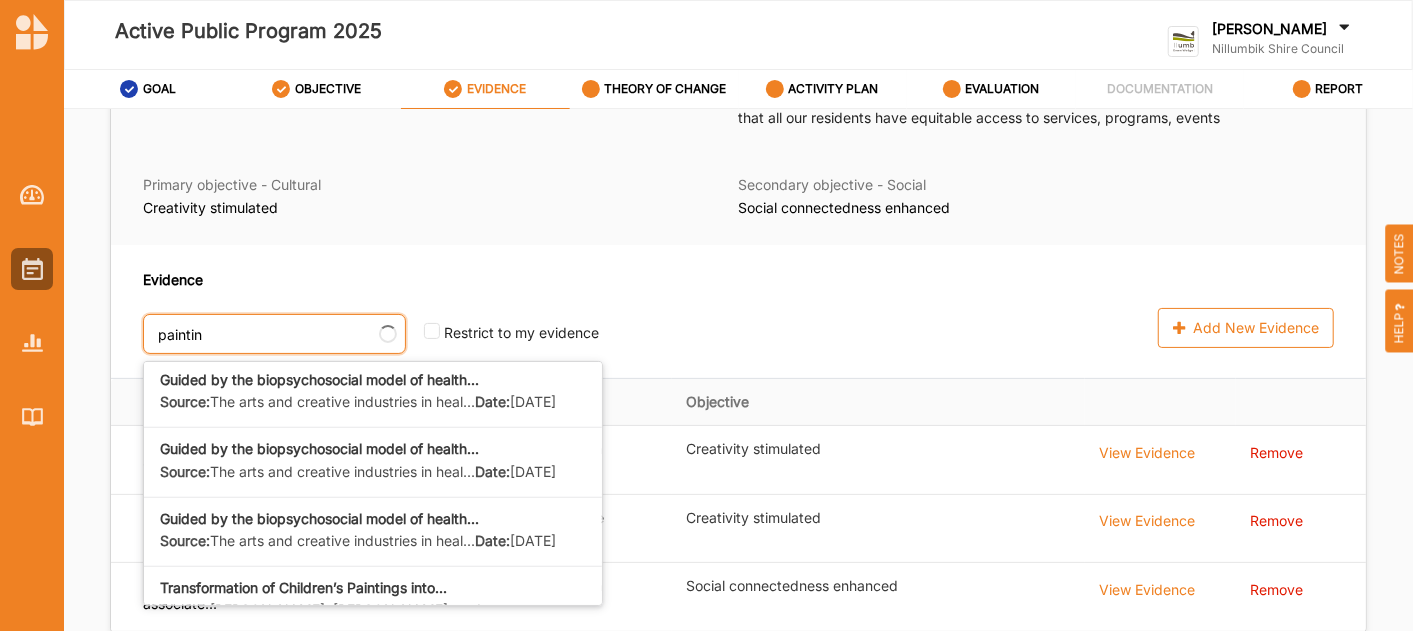 type on "painting" 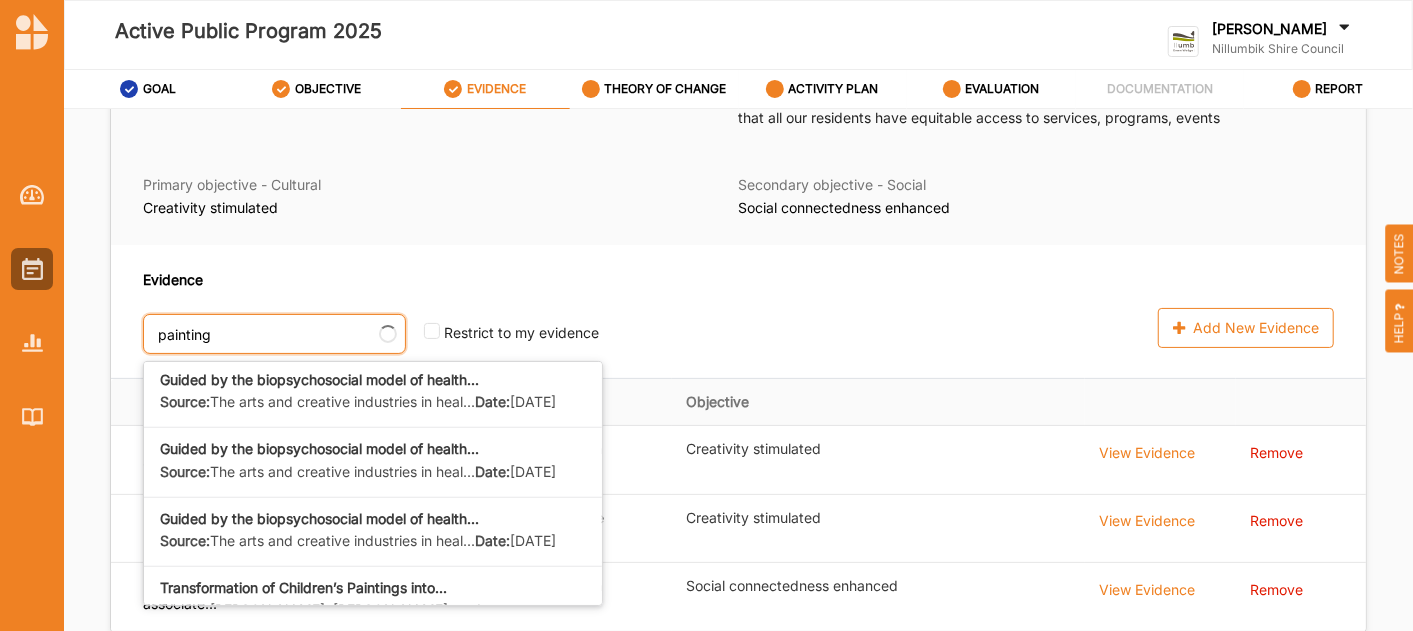 scroll, scrollTop: 174, scrollLeft: 0, axis: vertical 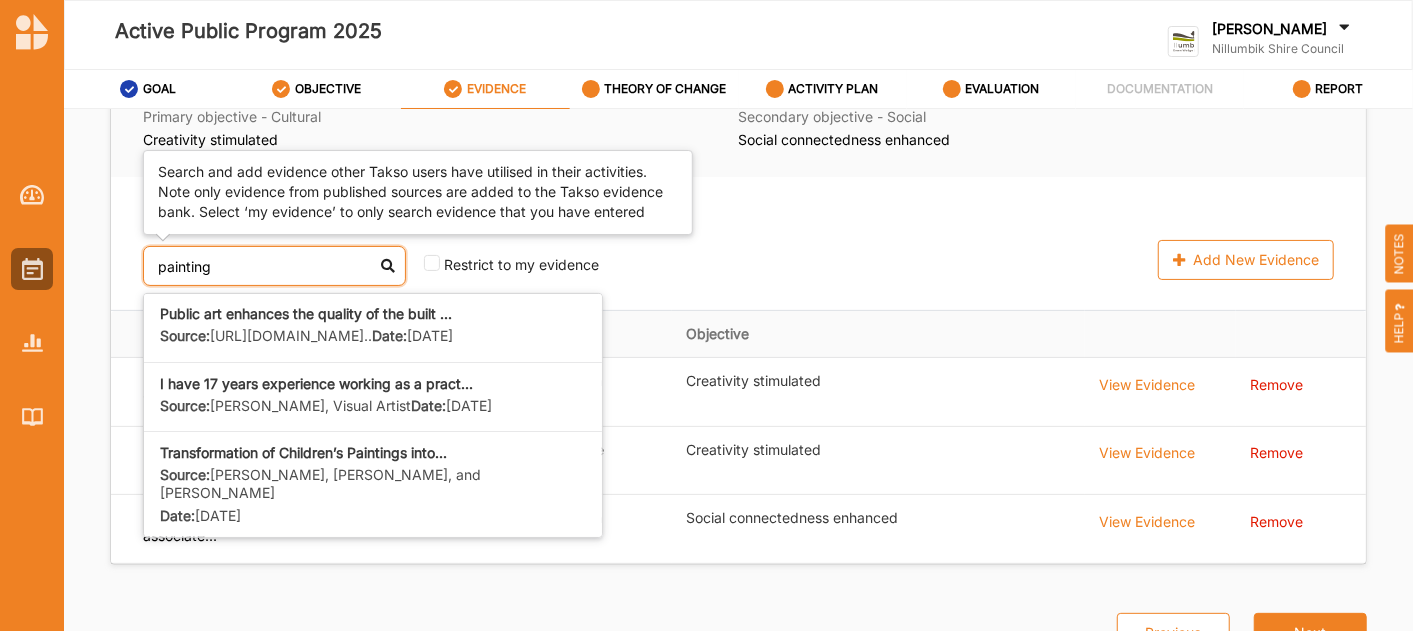 drag, startPoint x: 240, startPoint y: 267, endPoint x: 112, endPoint y: 255, distance: 128.56126 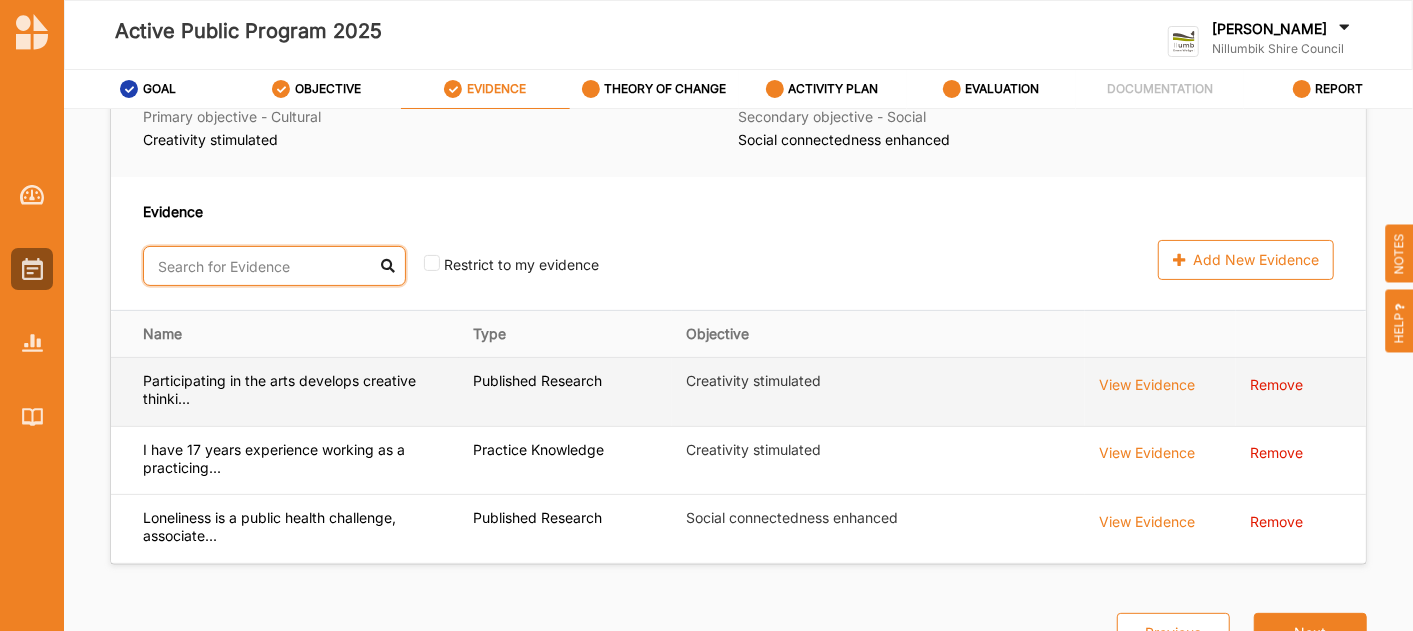 scroll, scrollTop: 80, scrollLeft: 0, axis: vertical 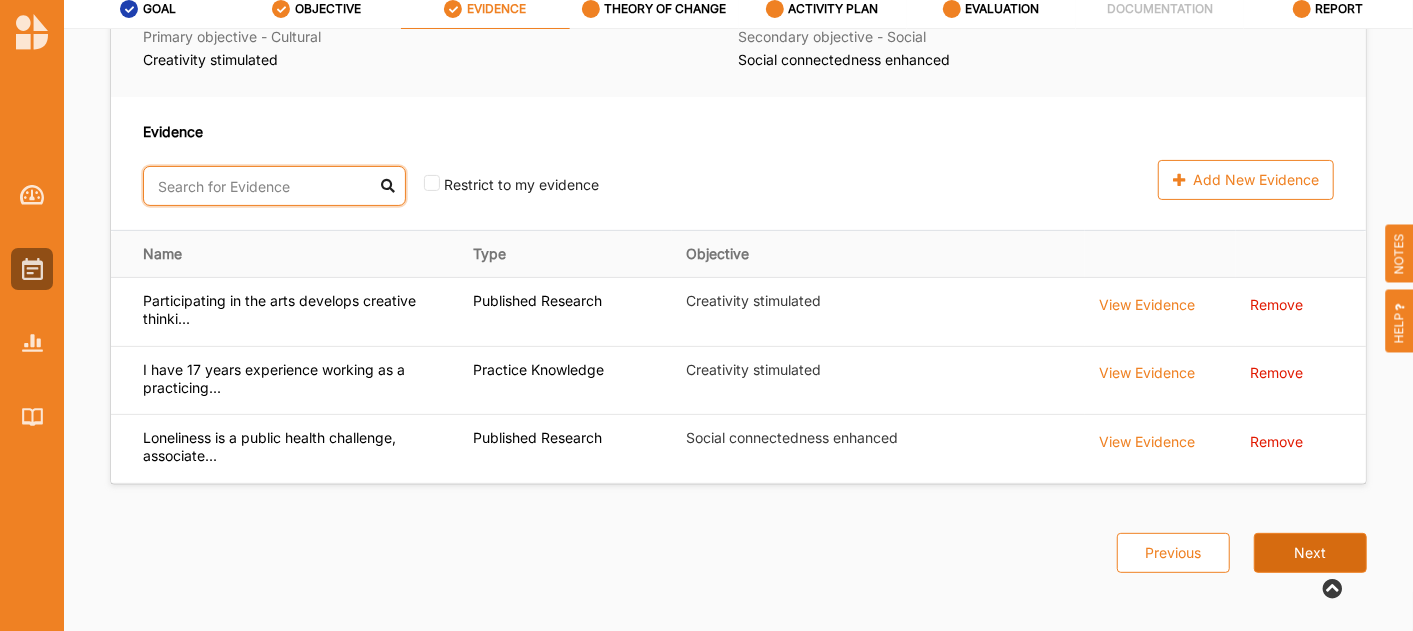 type 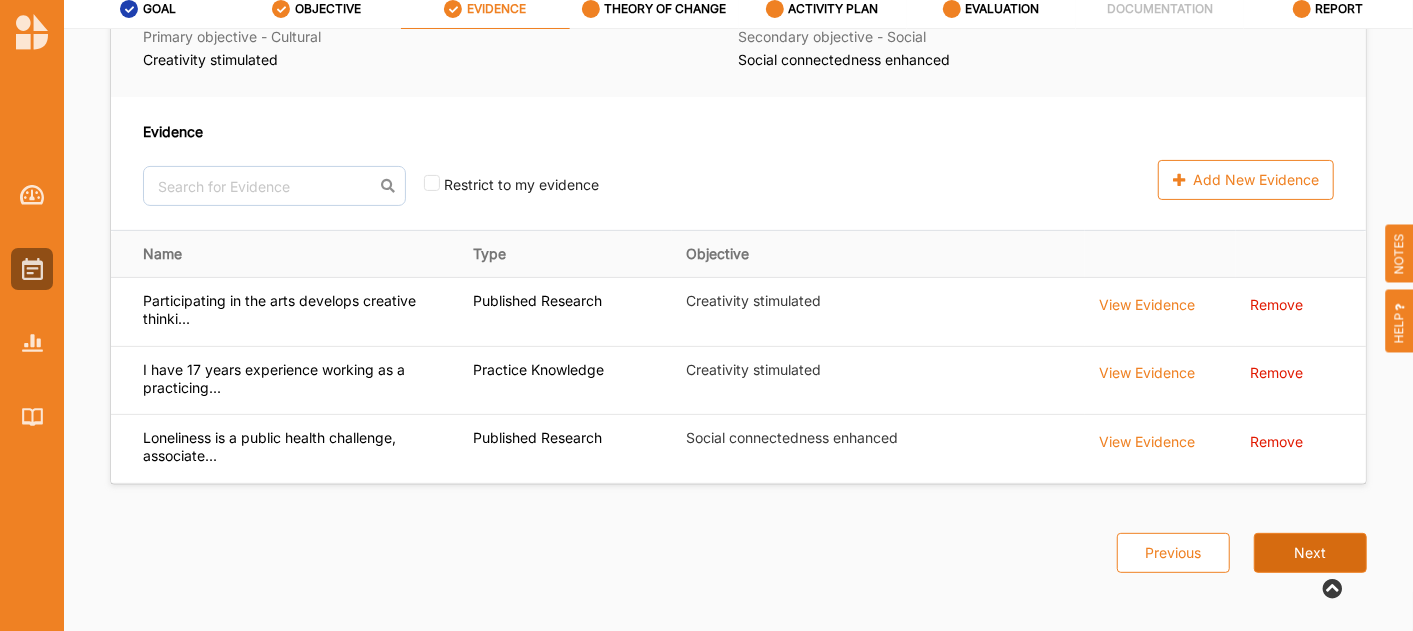 click on "Next" at bounding box center (1310, 553) 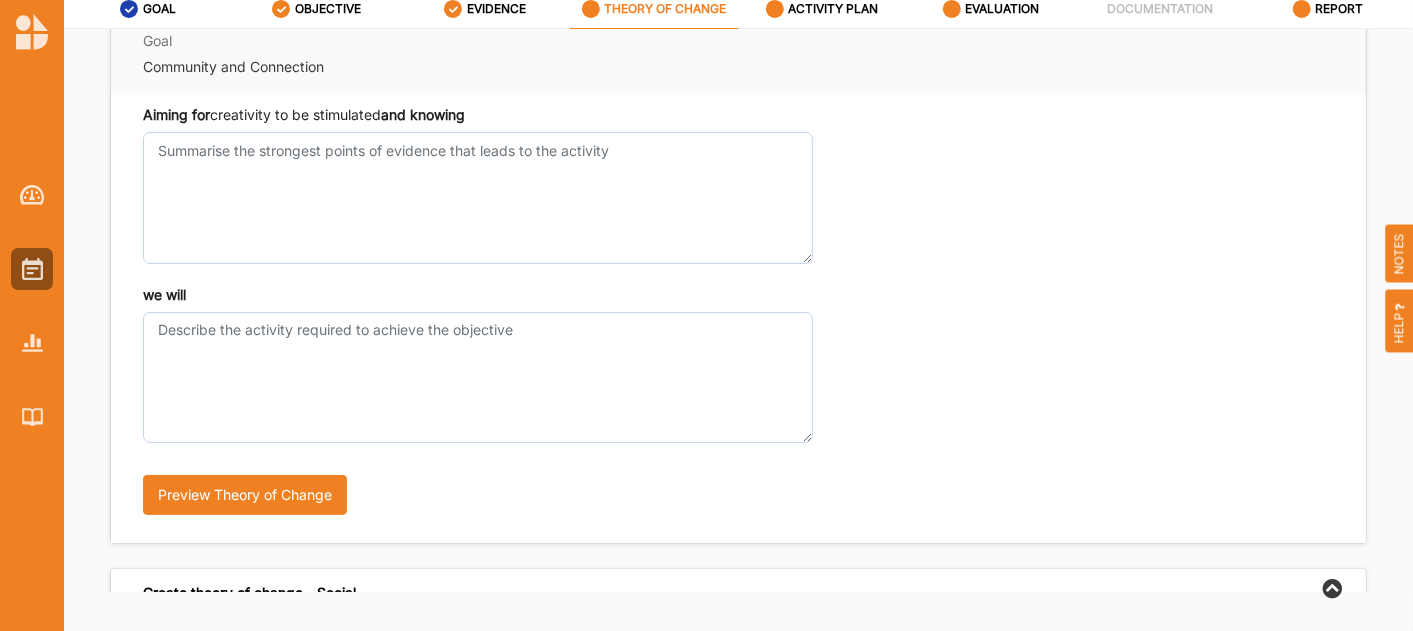 scroll, scrollTop: 0, scrollLeft: 0, axis: both 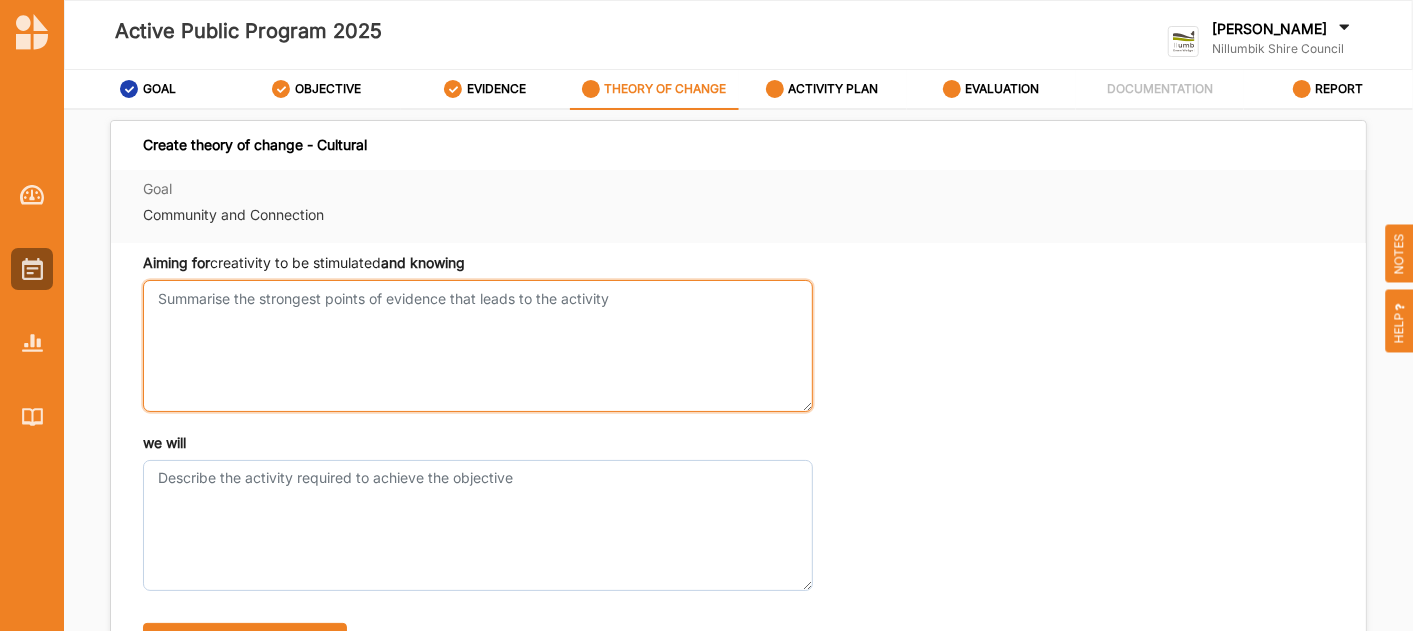 click on "Aiming for  creativity to be stimulated  and knowing" at bounding box center (478, 345) 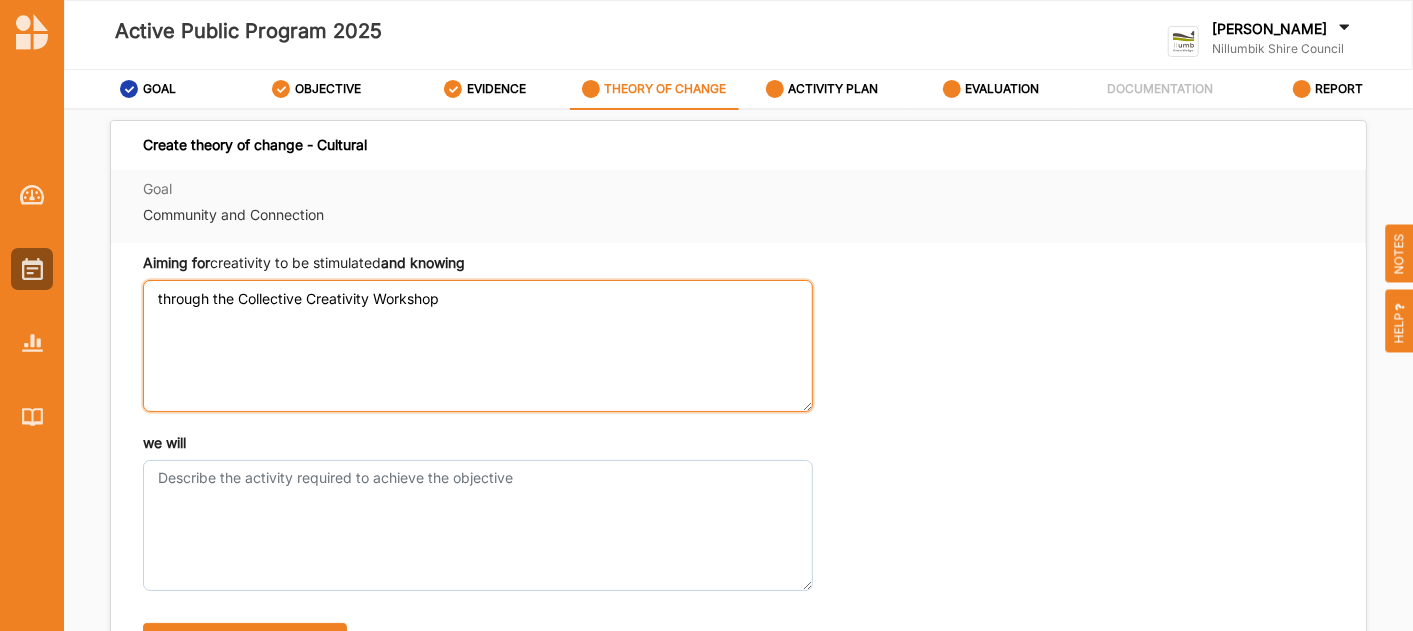 type on "through the Collective Creativity Workshop" 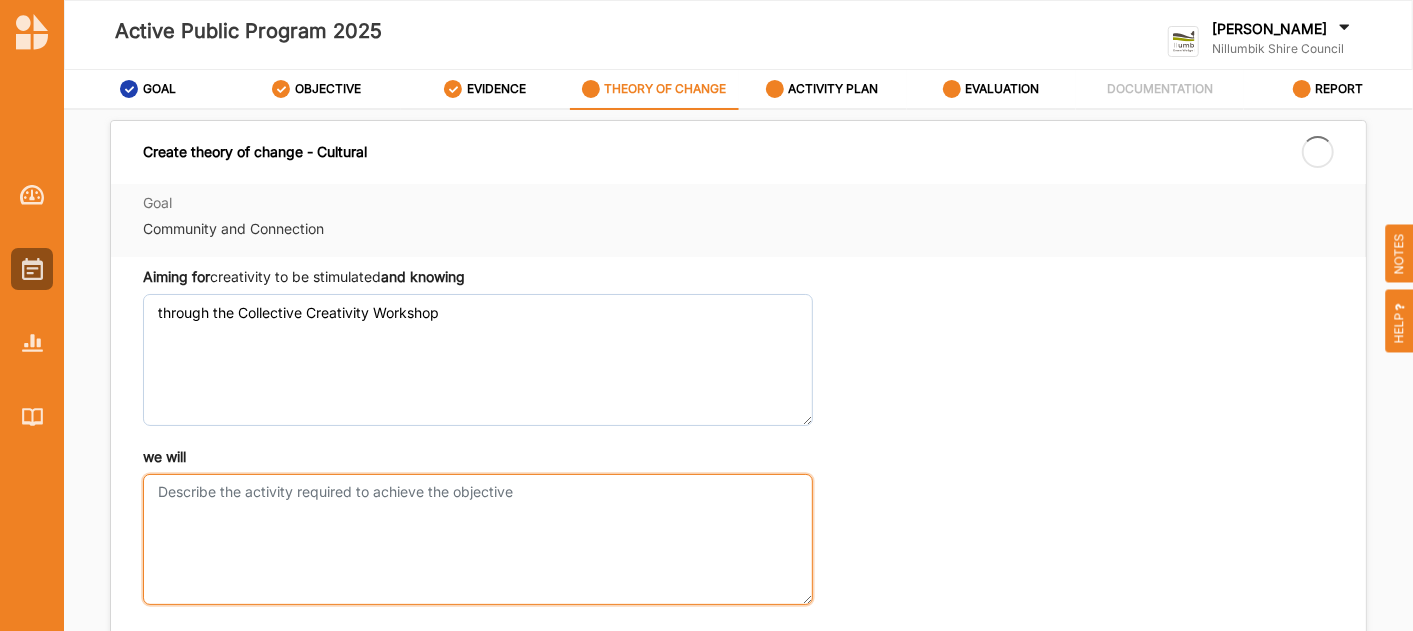 click on "we will" at bounding box center [478, 539] 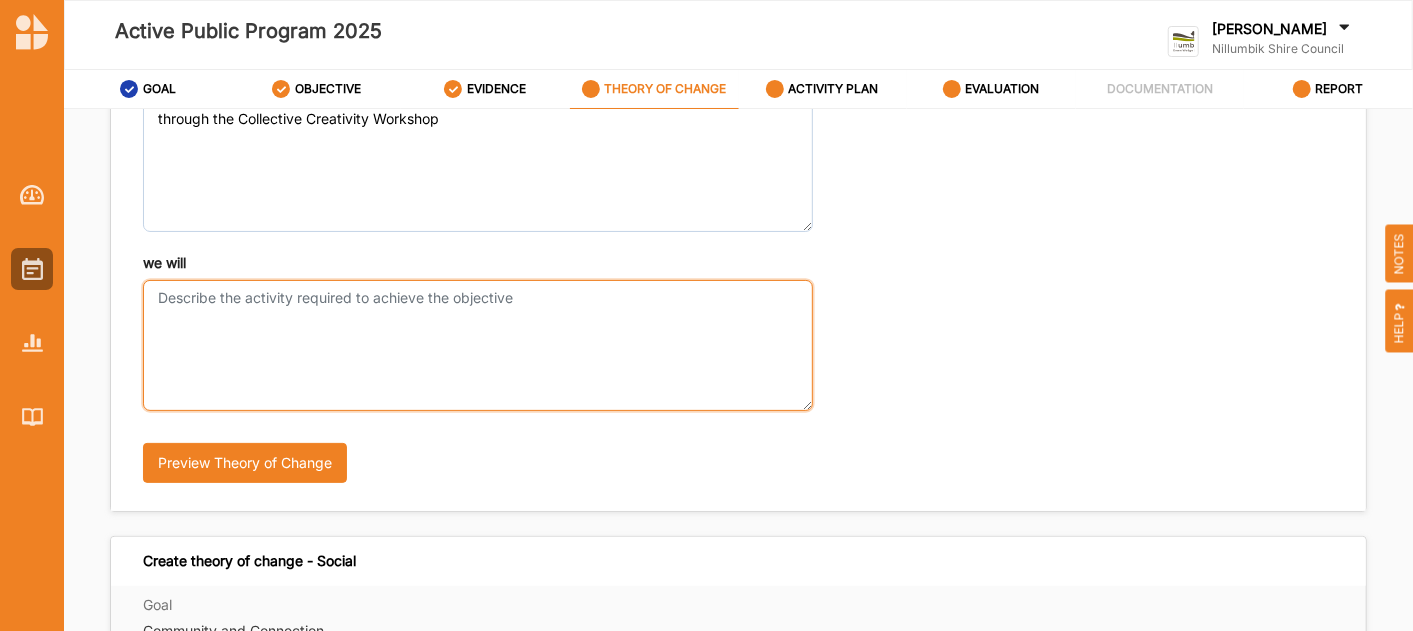 scroll, scrollTop: 111, scrollLeft: 0, axis: vertical 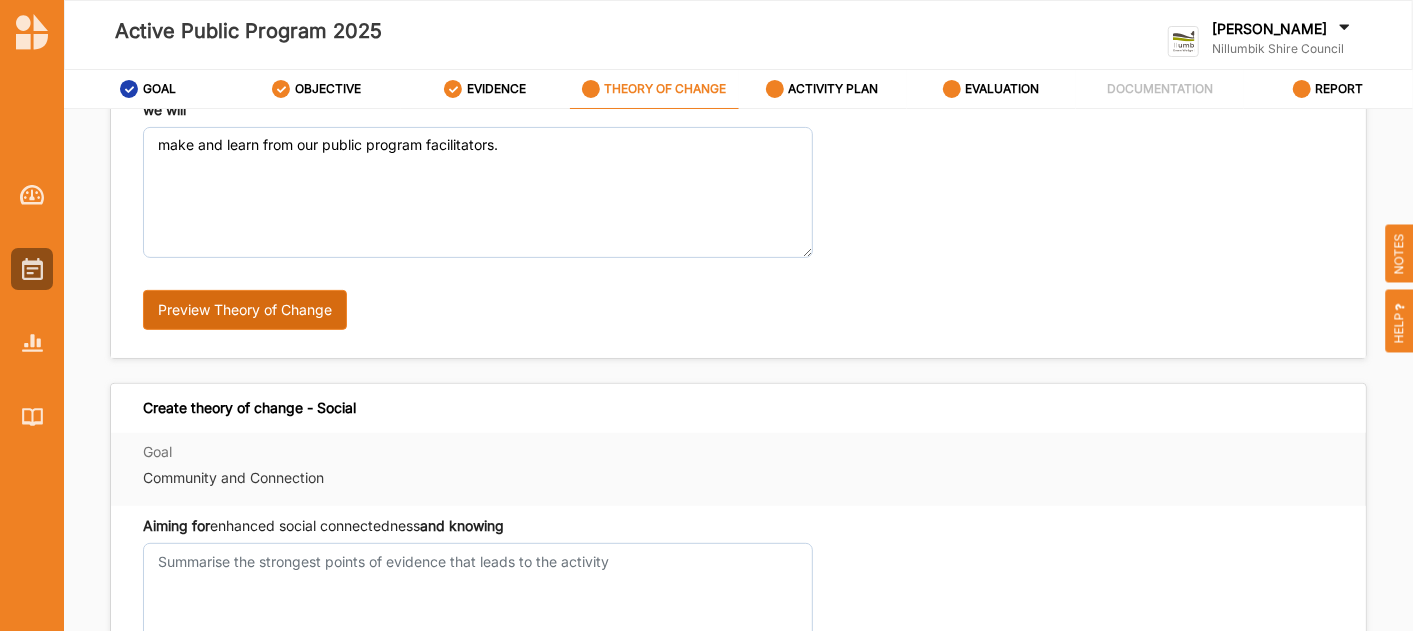 click on "Preview Theory of Change" at bounding box center [245, 310] 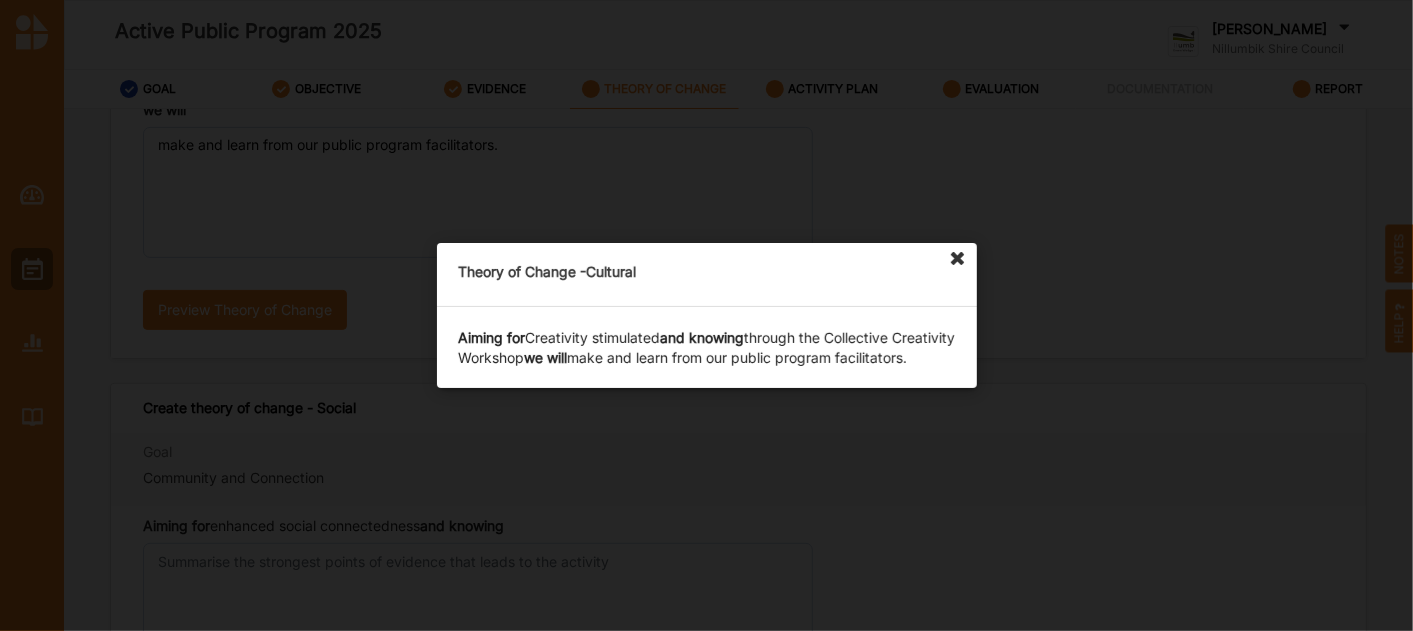 scroll, scrollTop: 333, scrollLeft: 0, axis: vertical 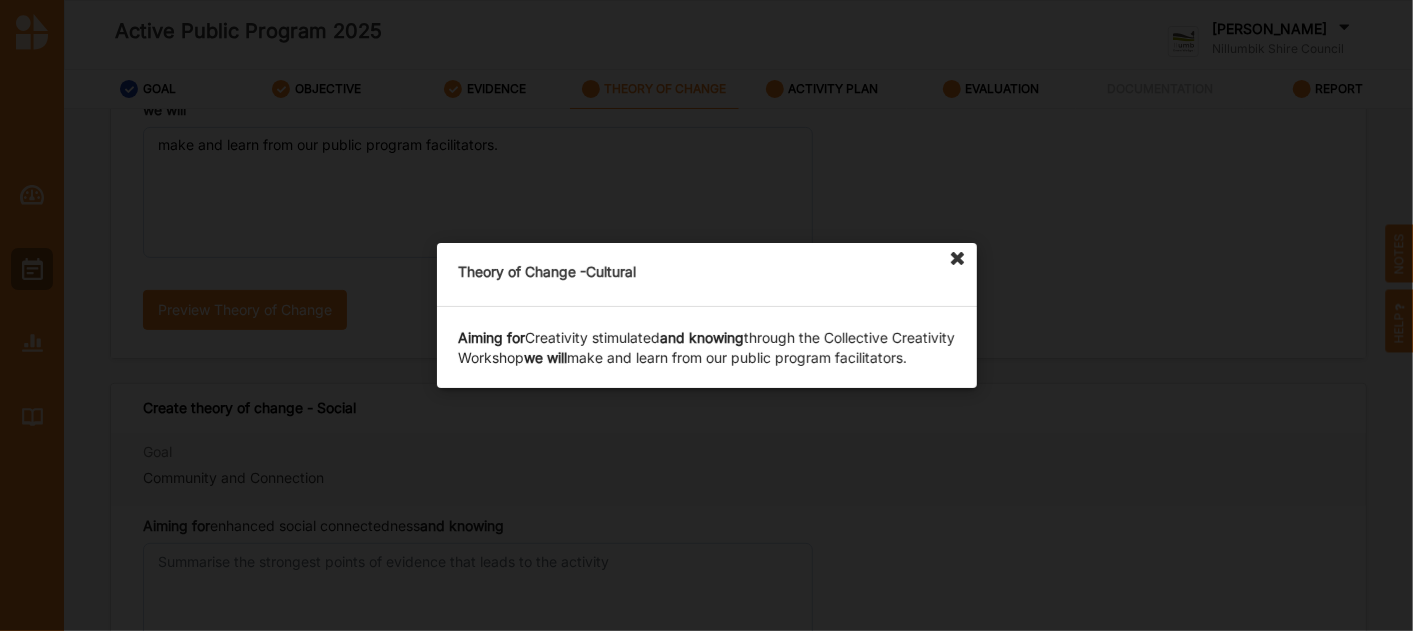 click at bounding box center [958, 259] 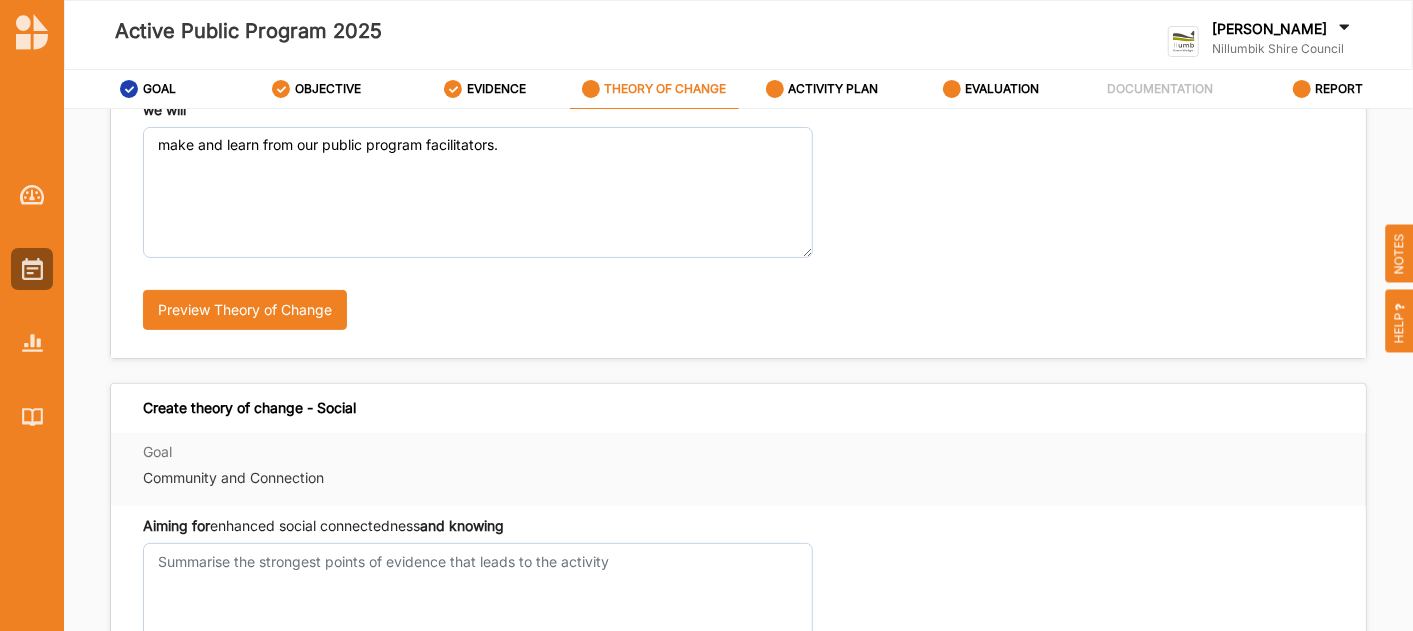 scroll, scrollTop: 111, scrollLeft: 0, axis: vertical 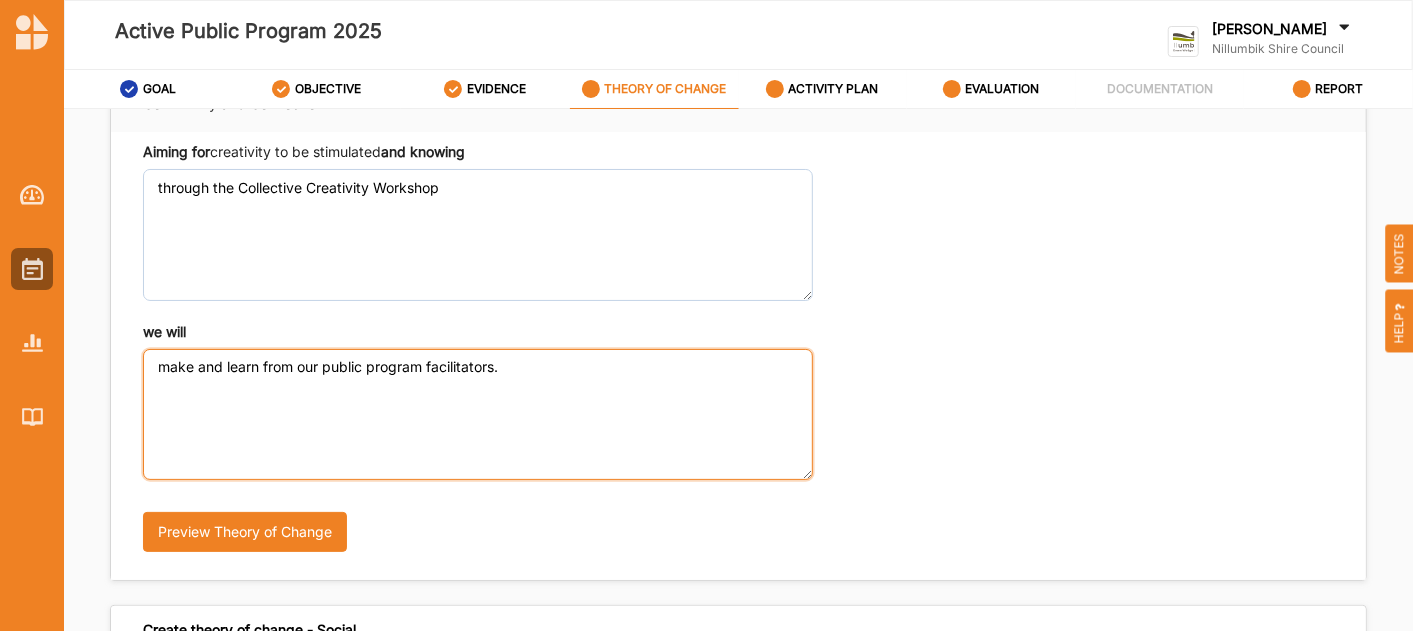 drag, startPoint x: 295, startPoint y: 362, endPoint x: 262, endPoint y: 363, distance: 33.01515 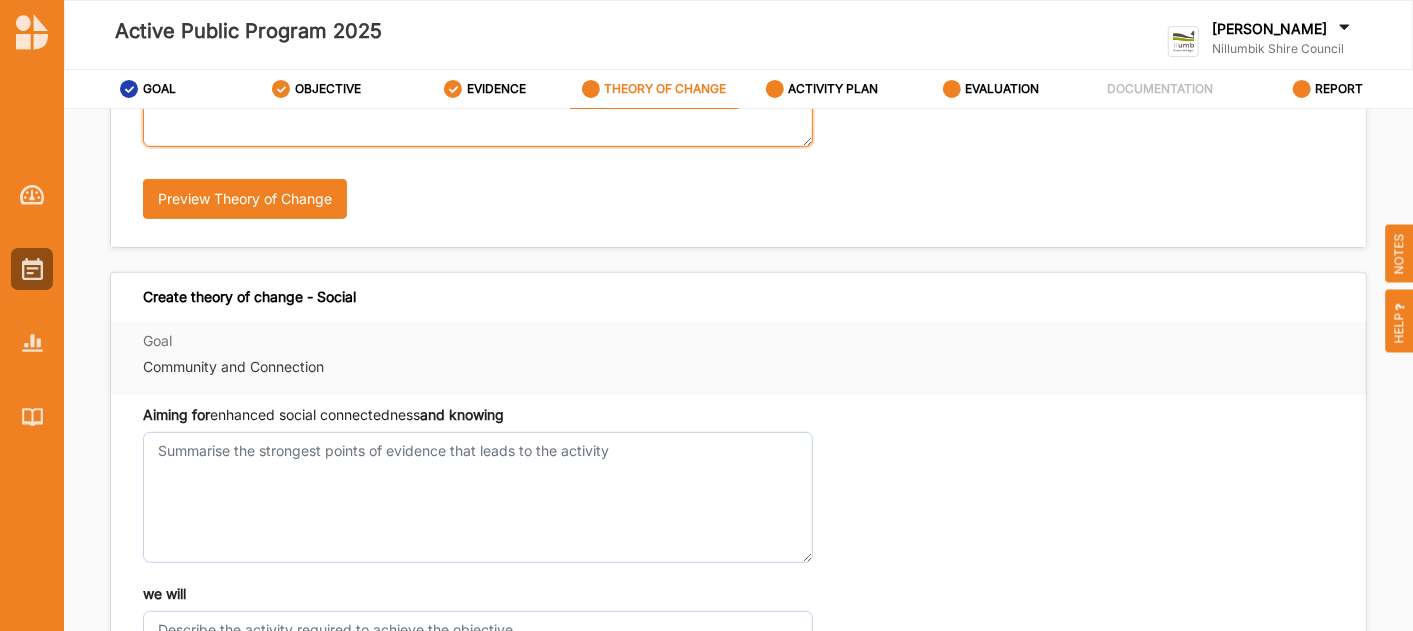type on "make and learn with our public program facilitators." 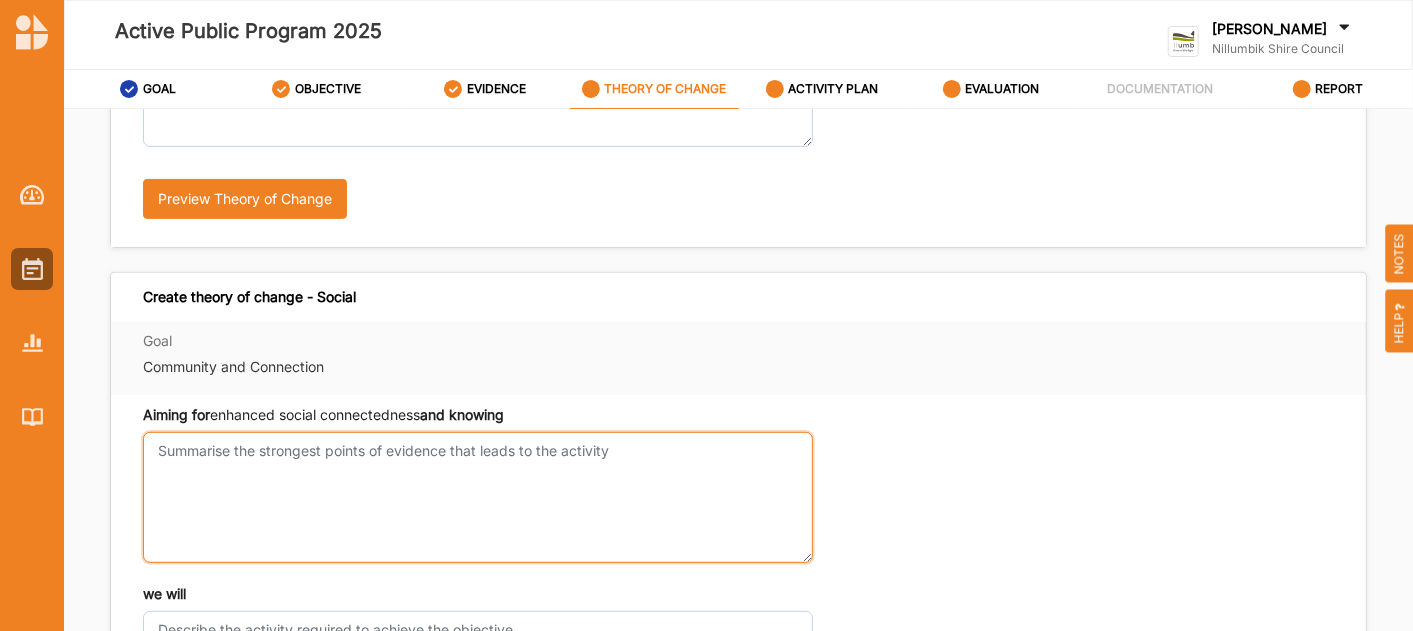 click on "Aiming for  creativity to be stimulated  and knowing" at bounding box center (478, 497) 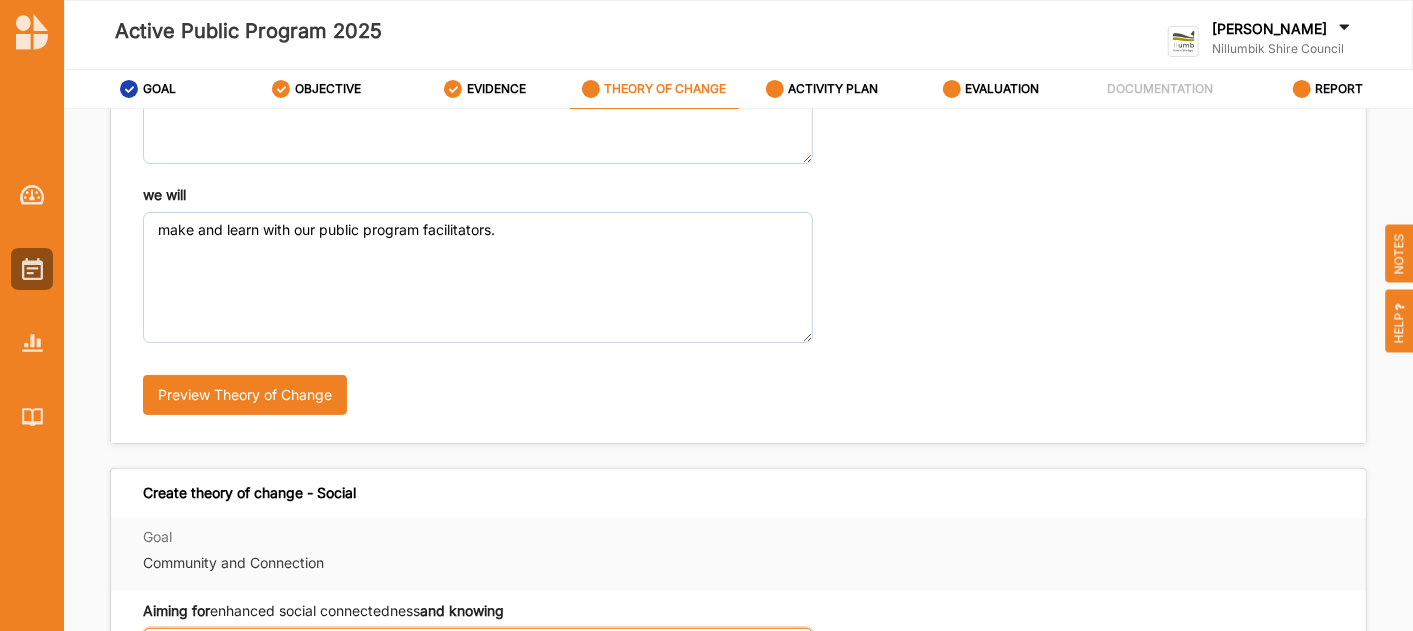 scroll, scrollTop: 111, scrollLeft: 0, axis: vertical 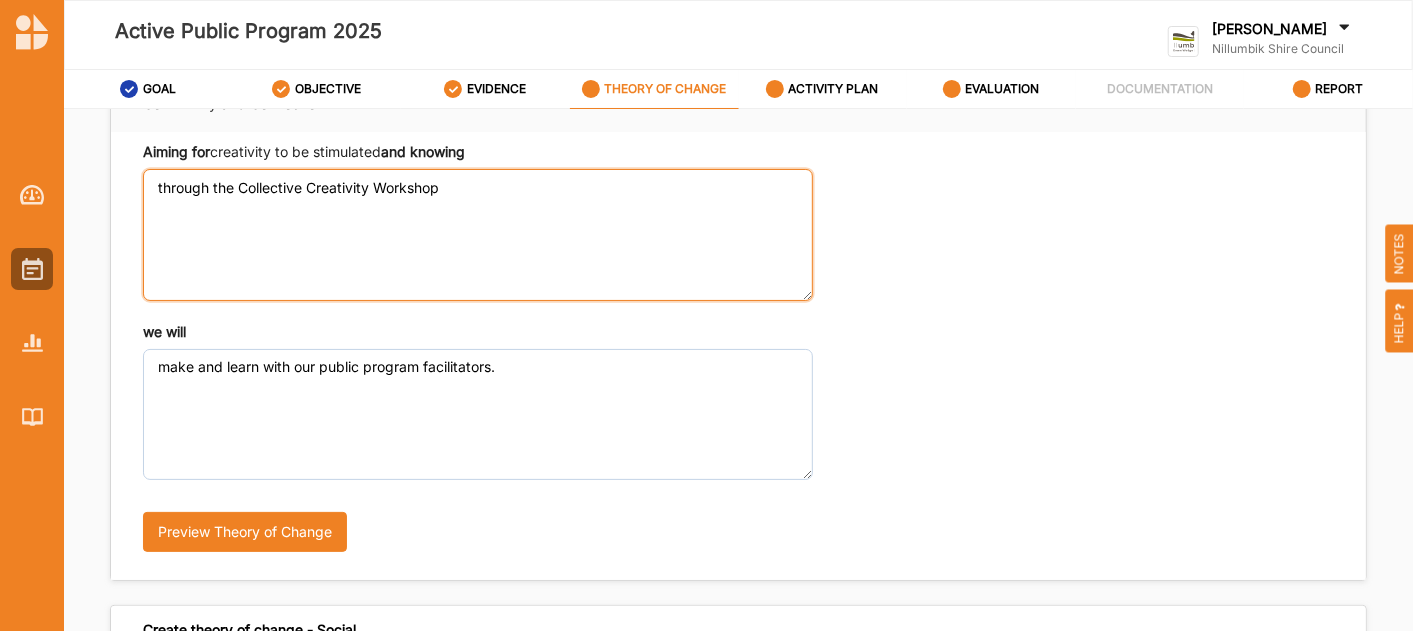 drag, startPoint x: 491, startPoint y: 202, endPoint x: 132, endPoint y: 177, distance: 359.86942 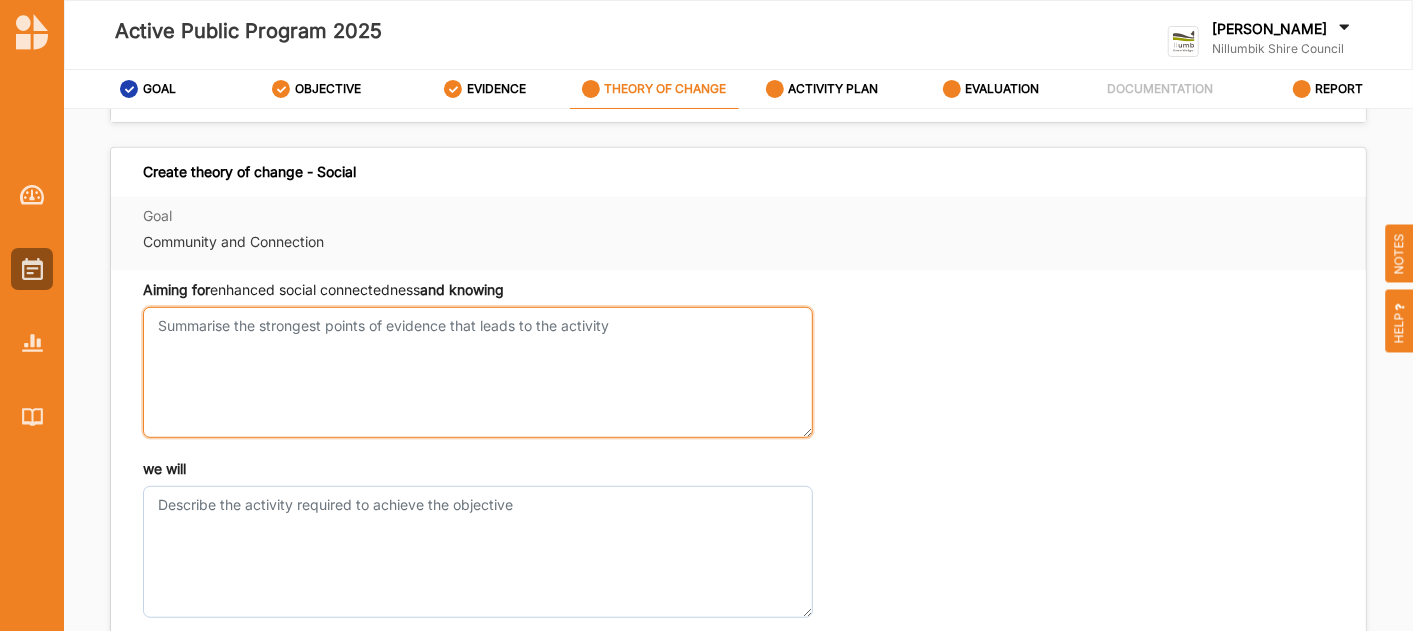 click on "Aiming for  creativity to be stimulated  and knowing" at bounding box center (478, 372) 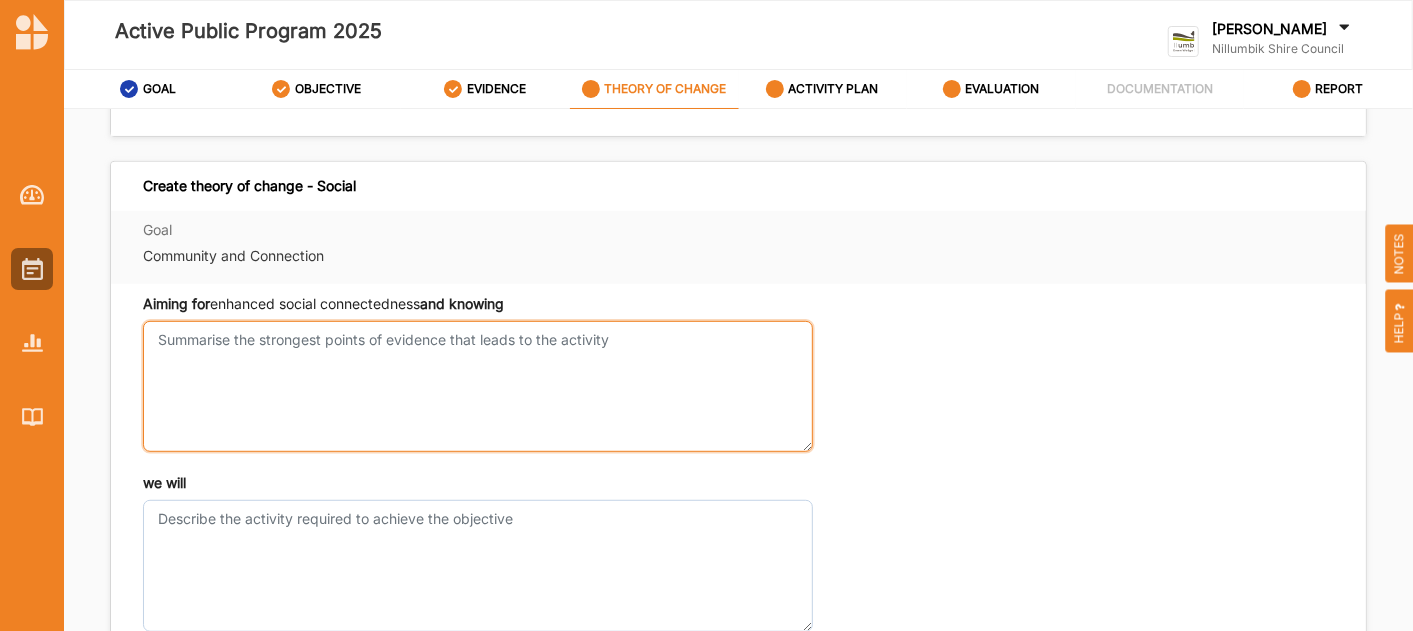 scroll, scrollTop: 555, scrollLeft: 0, axis: vertical 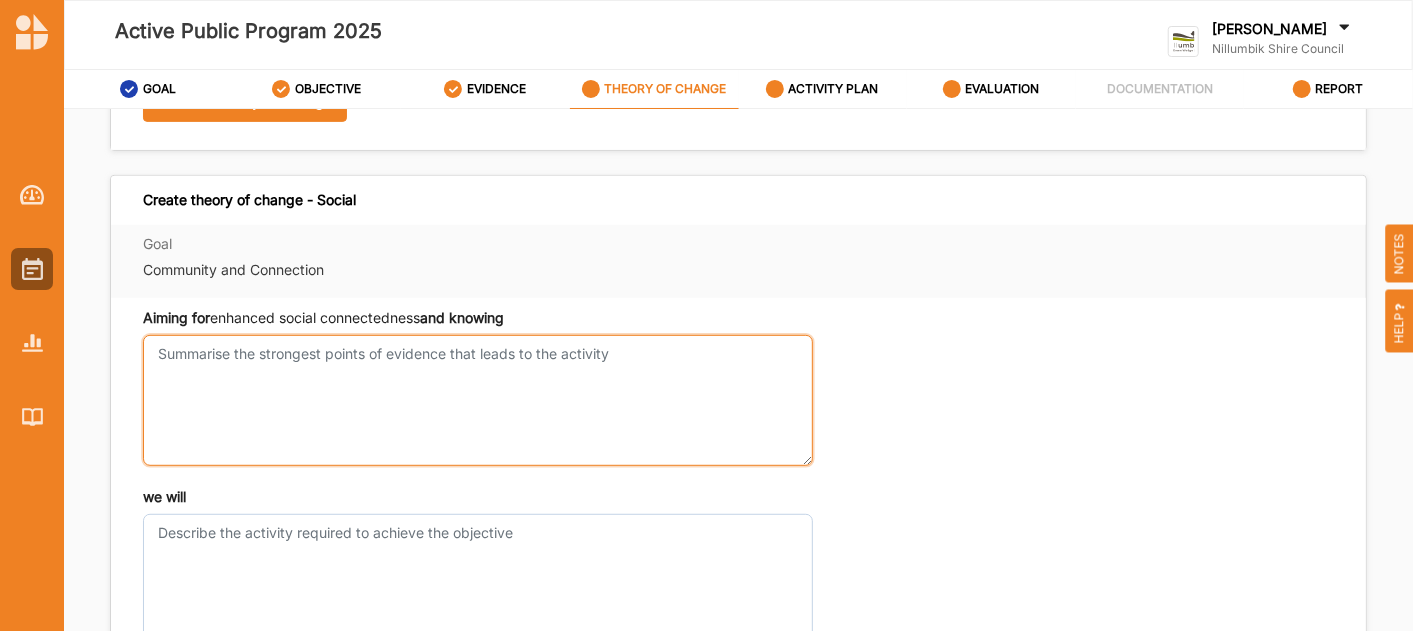 paste on "through the Collective Creativity Workshop" 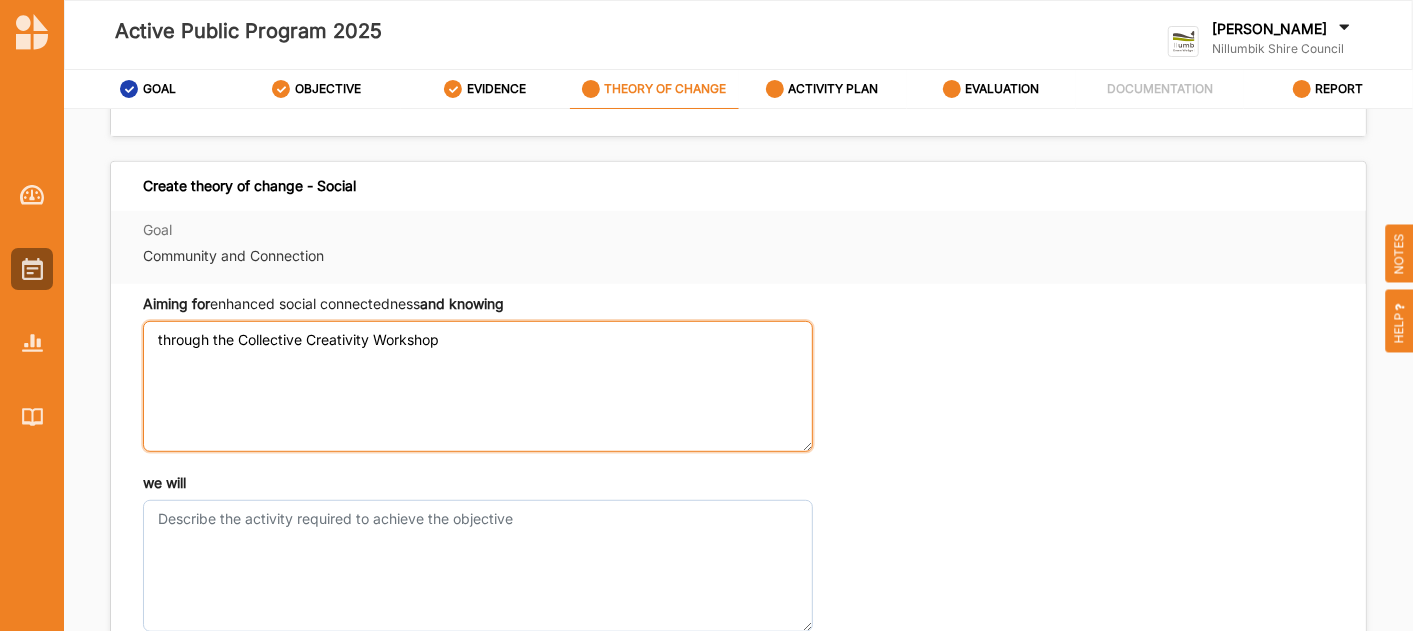 click on "through the Collective Creativity Workshop" at bounding box center (478, -210) 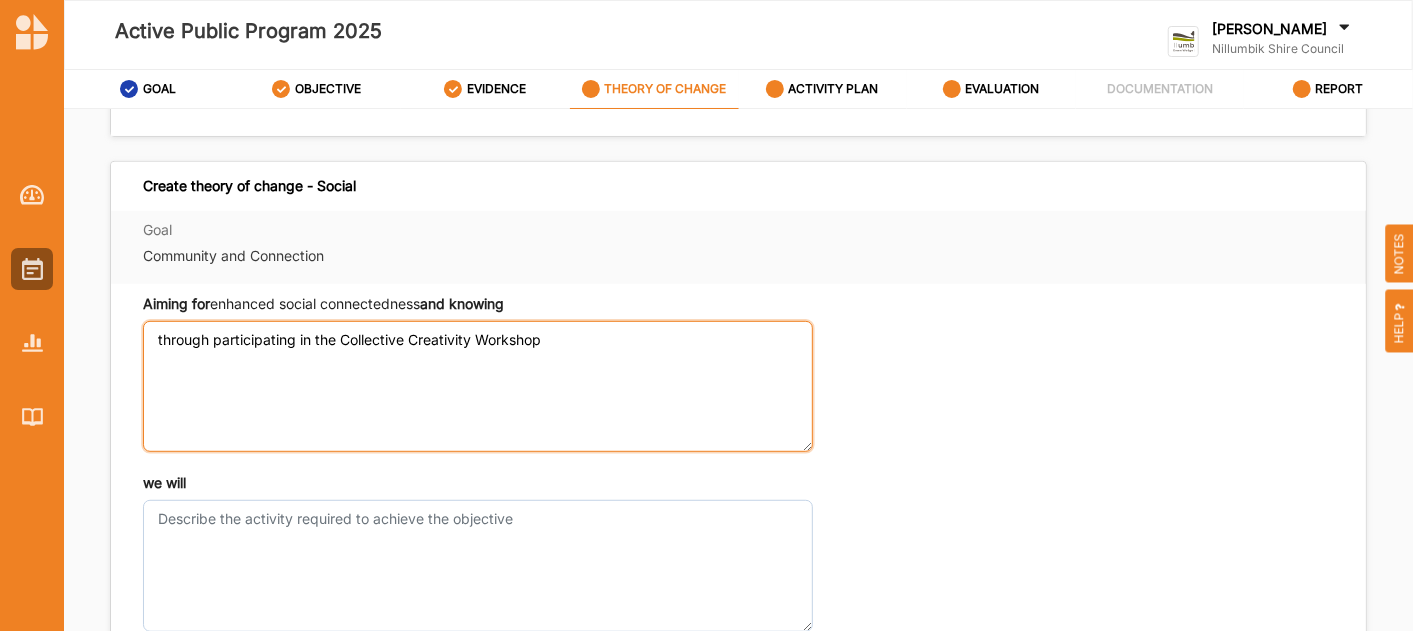 click on "through participating in the Collective Creativity Workshop" at bounding box center (478, -210) 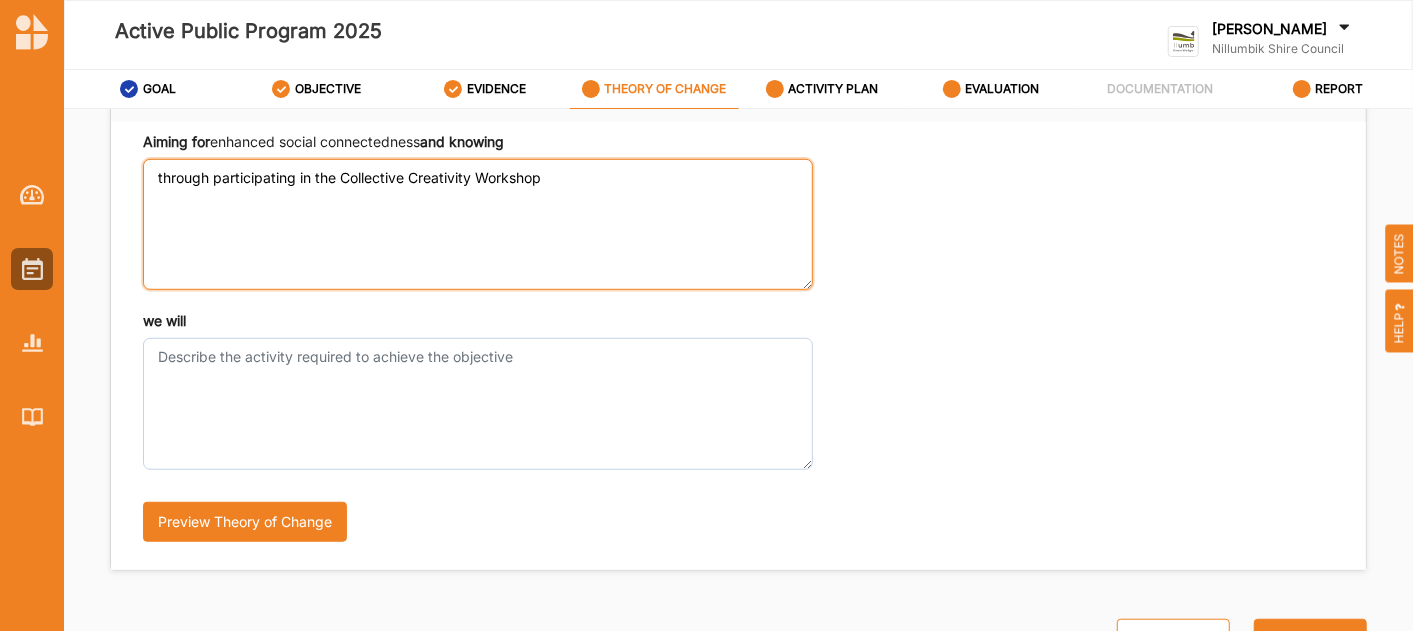 scroll, scrollTop: 724, scrollLeft: 0, axis: vertical 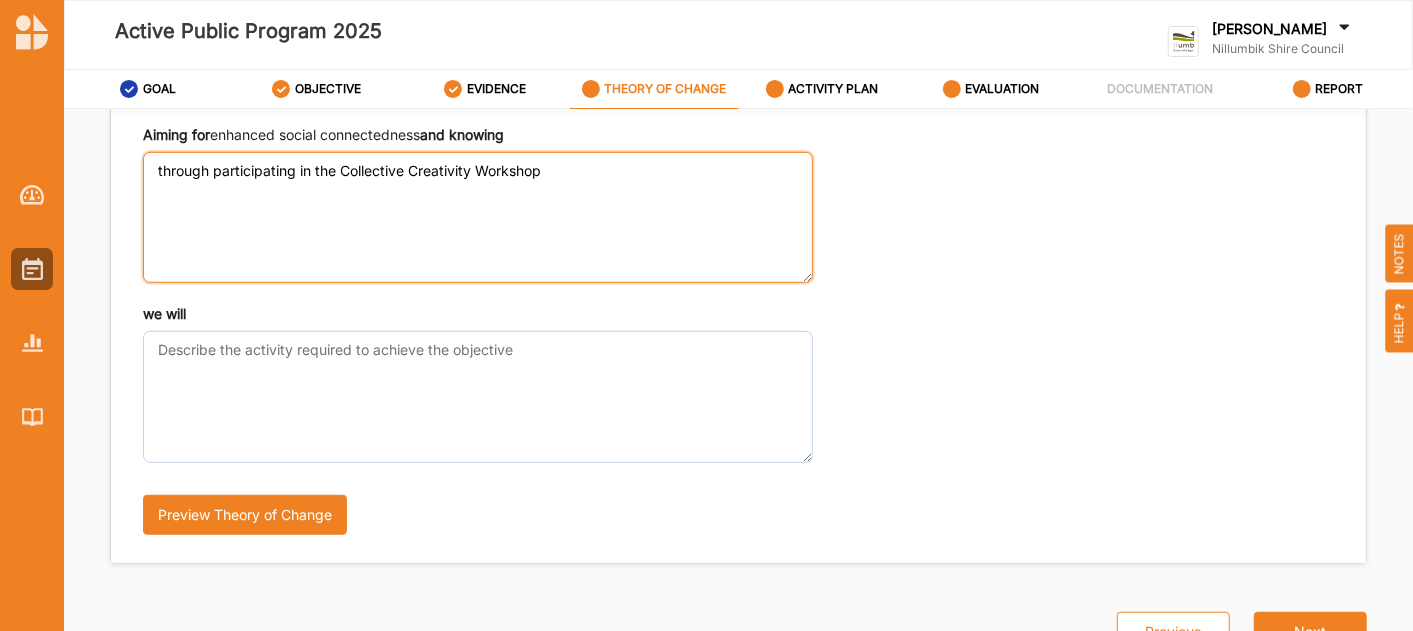type on "through participating in the Collective Creativity Workshop" 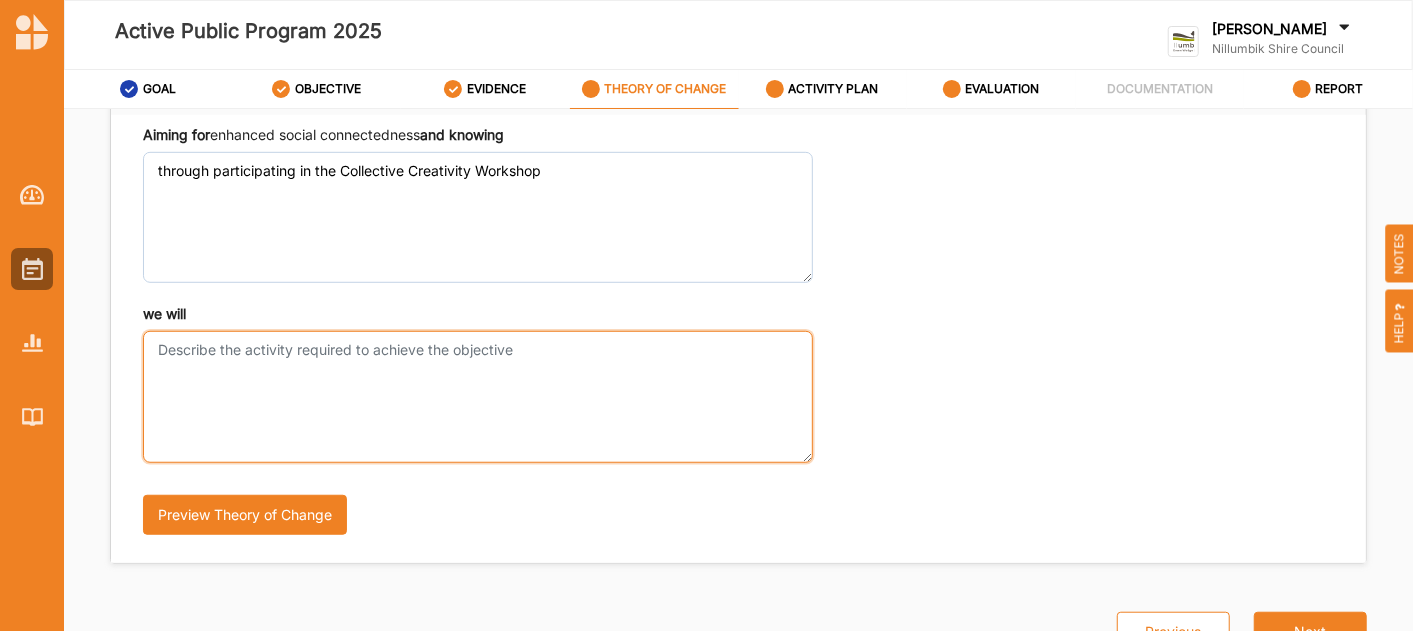 click on "we will" at bounding box center (478, 396) 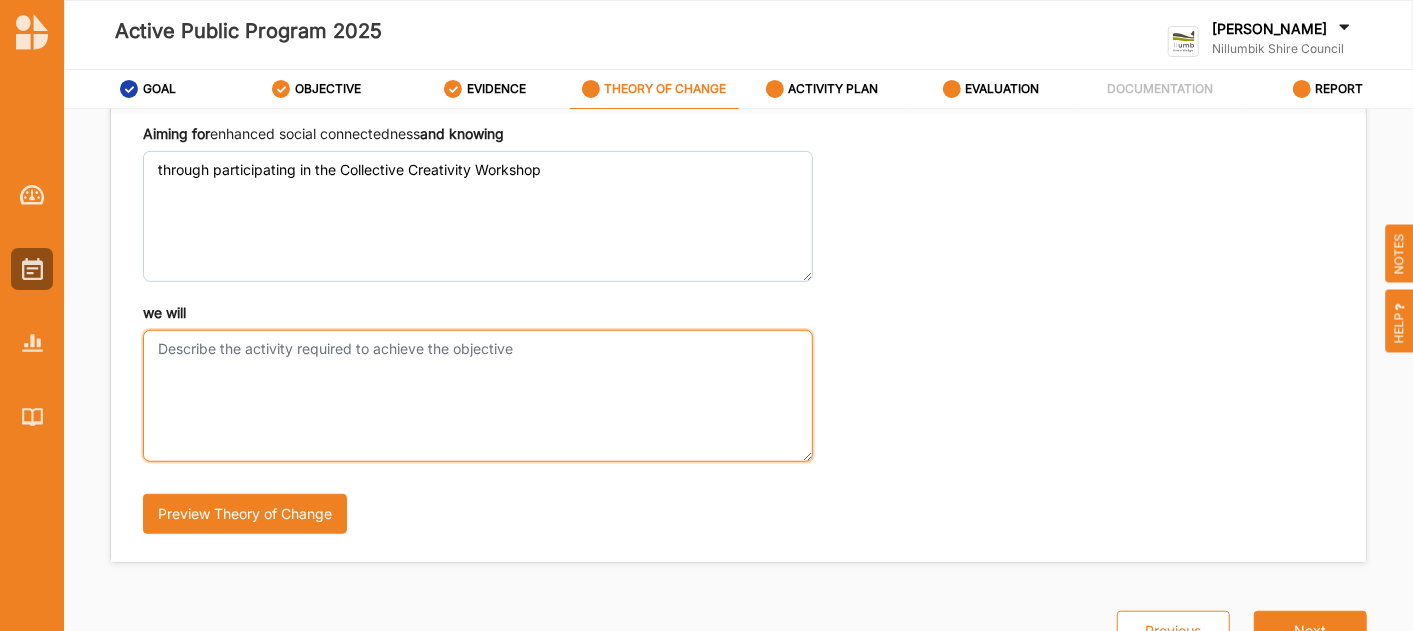 scroll, scrollTop: 724, scrollLeft: 0, axis: vertical 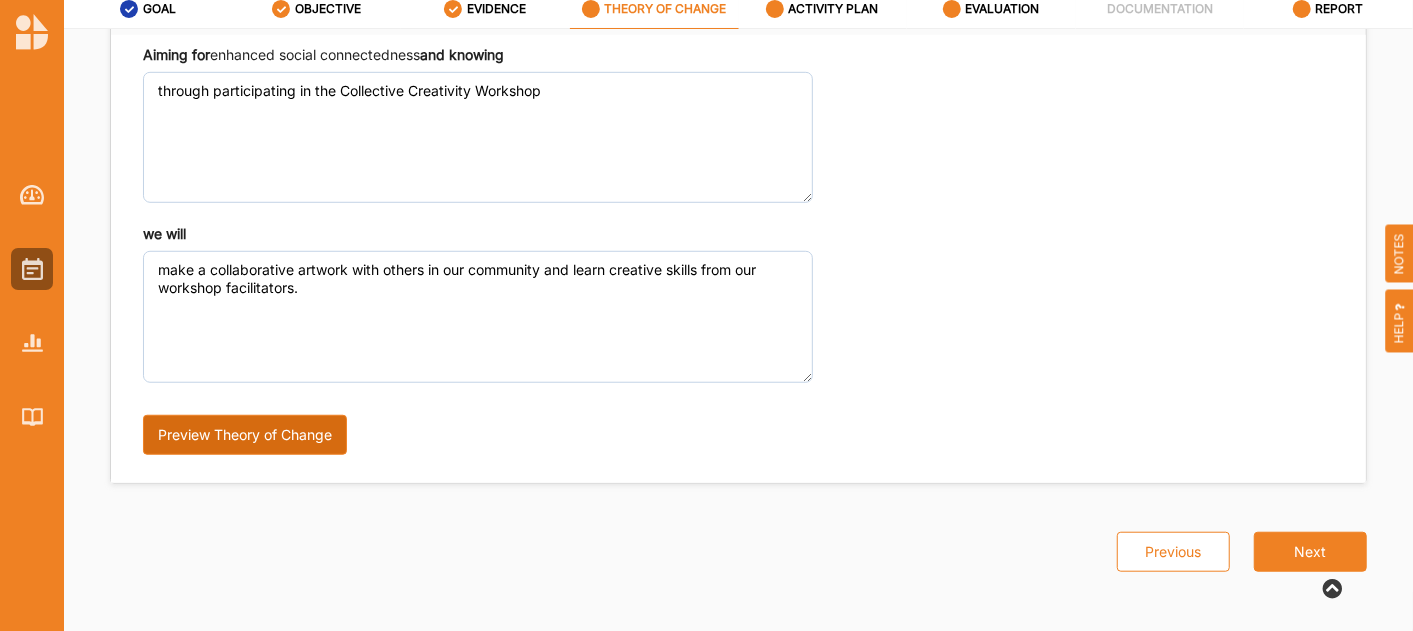 click on "Preview Theory of Change" at bounding box center (245, 435) 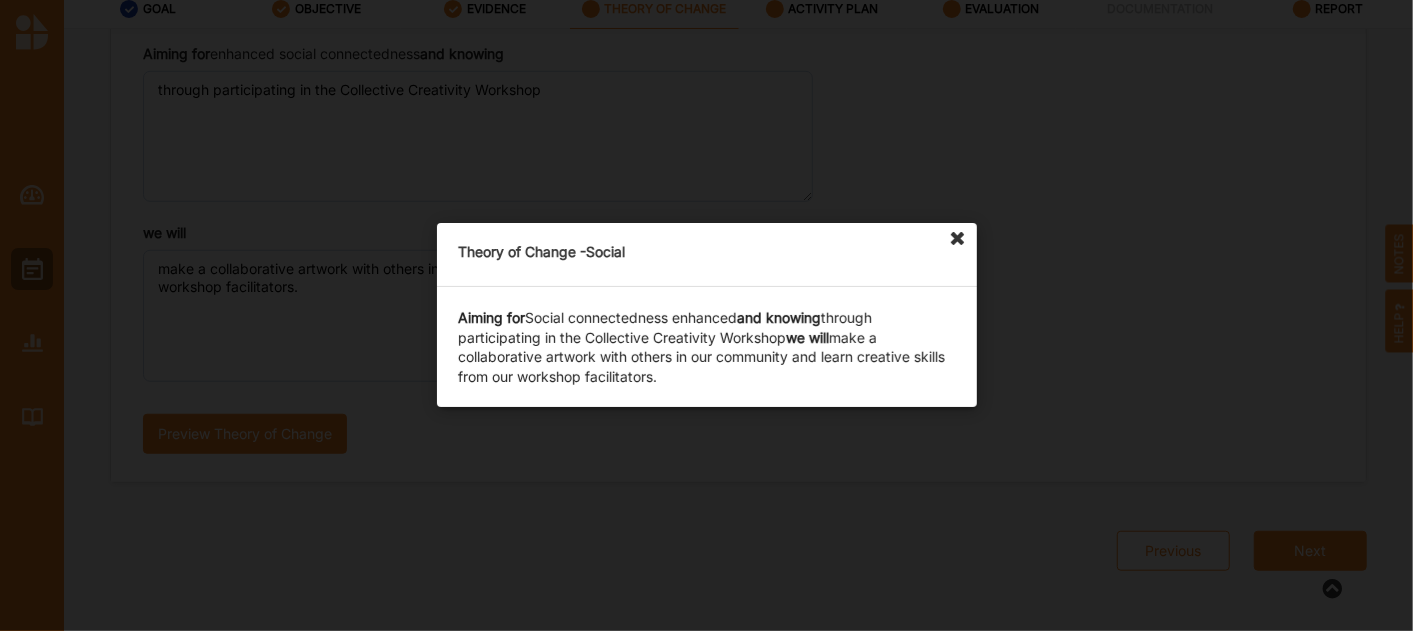 scroll, scrollTop: 724, scrollLeft: 0, axis: vertical 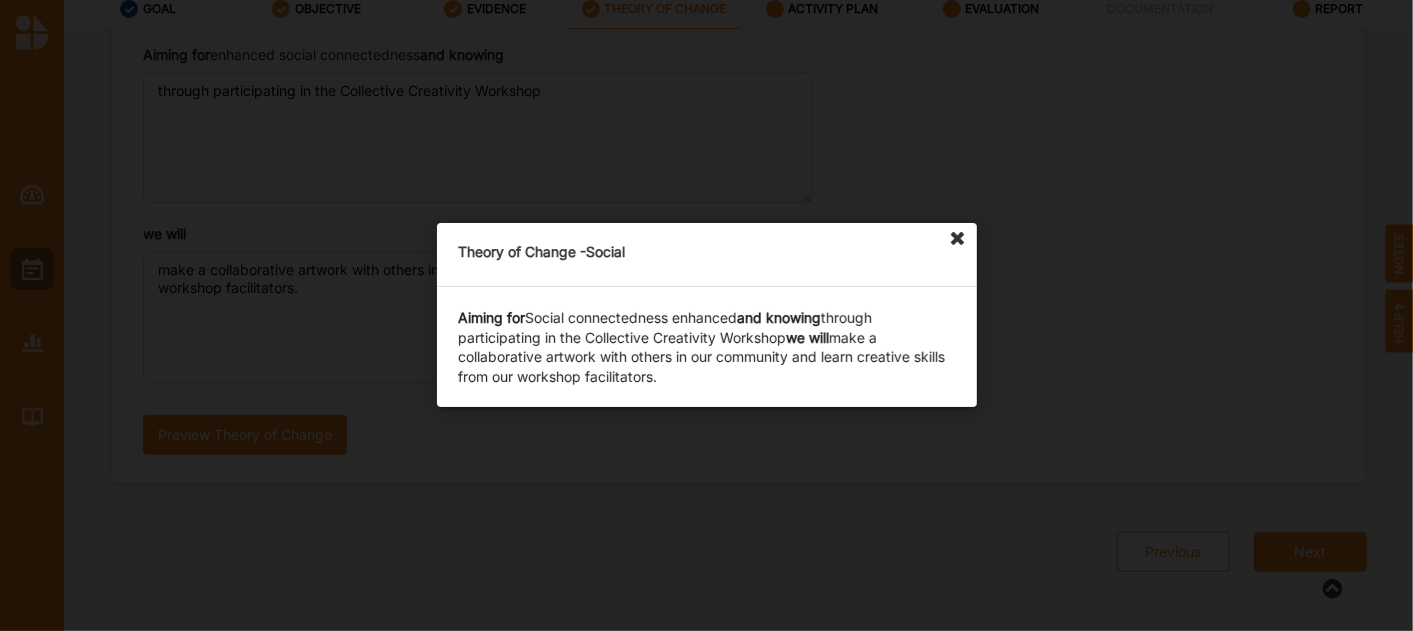 click at bounding box center (958, 239) 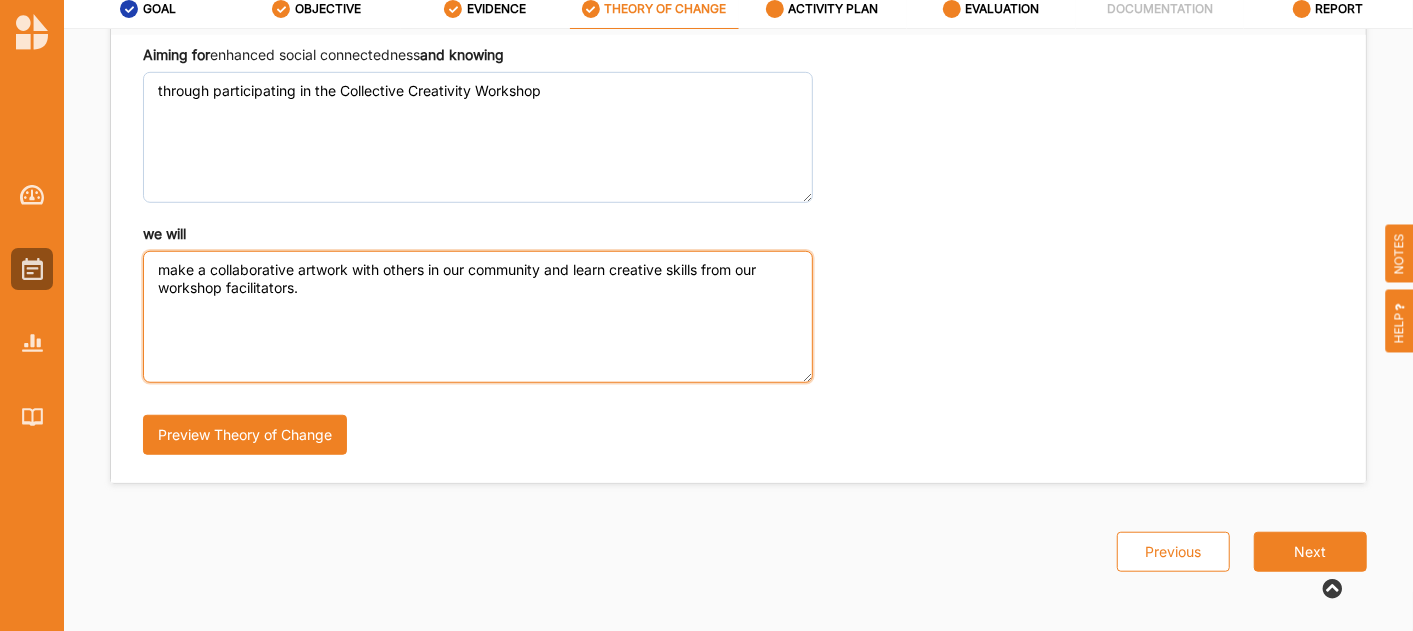 drag, startPoint x: 293, startPoint y: 282, endPoint x: 717, endPoint y: 257, distance: 424.7364 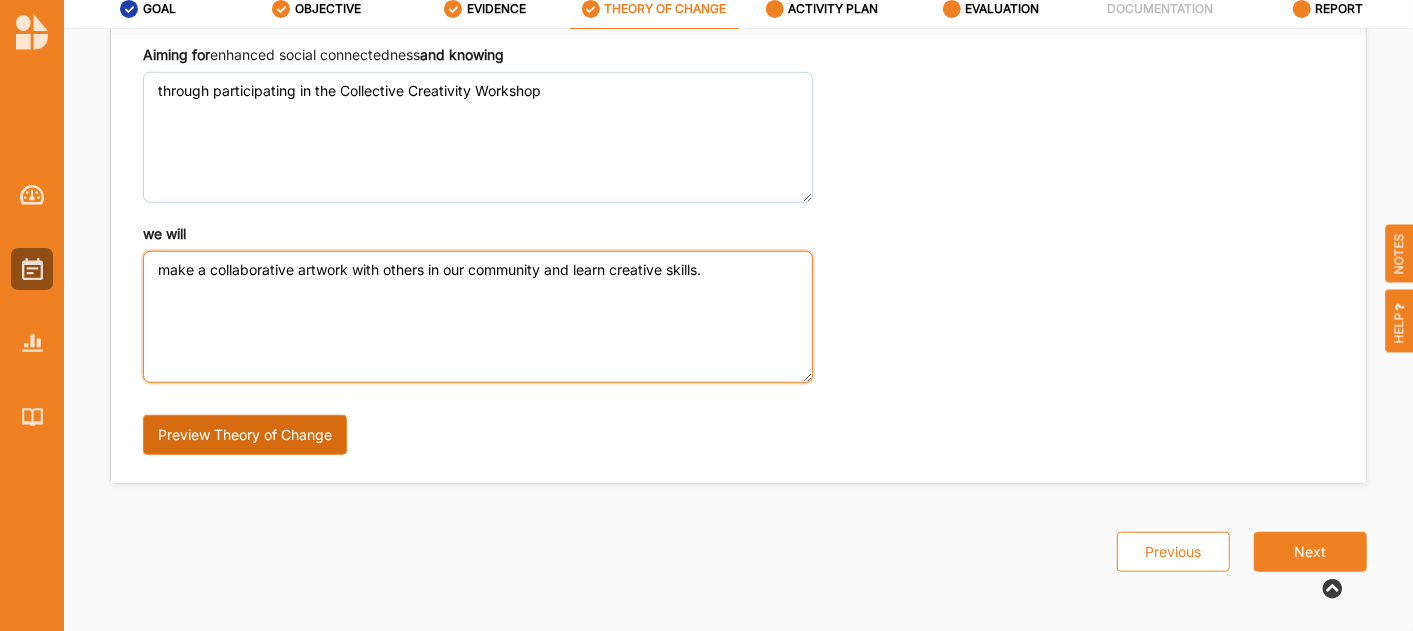 type on "make a collaborative artwork with others in our community and learn creative skills." 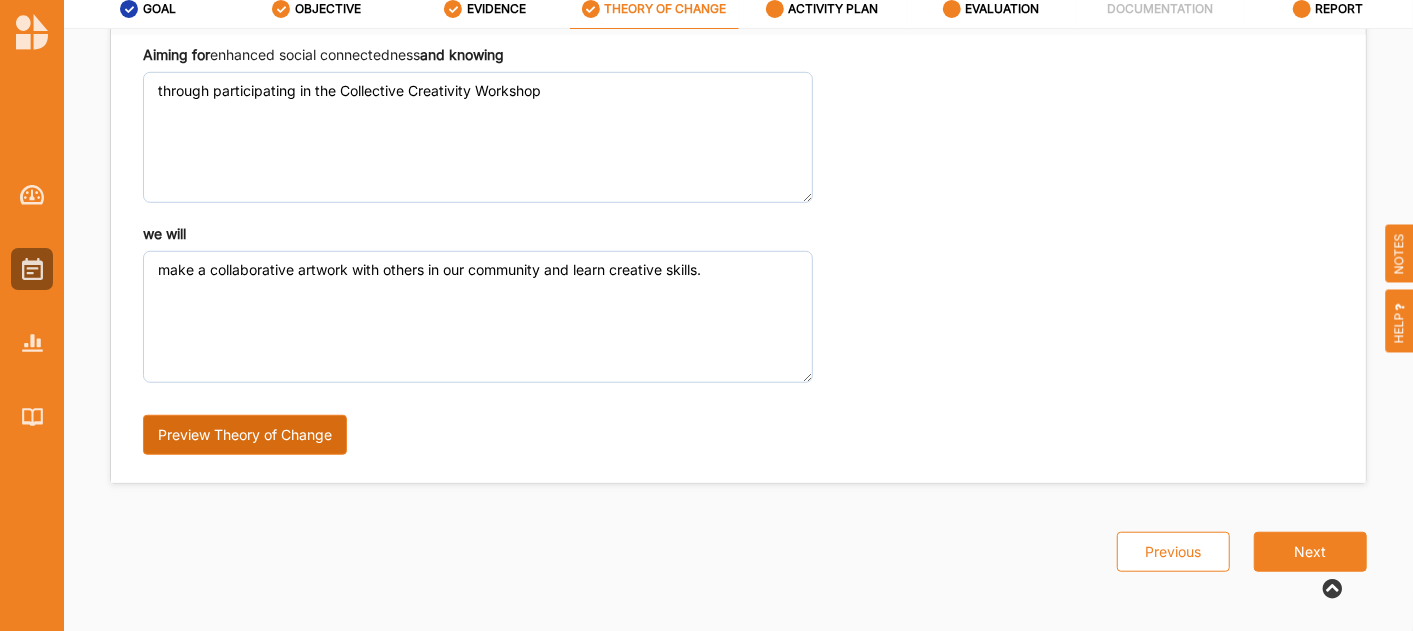 click on "Preview Theory of Change" at bounding box center (245, 435) 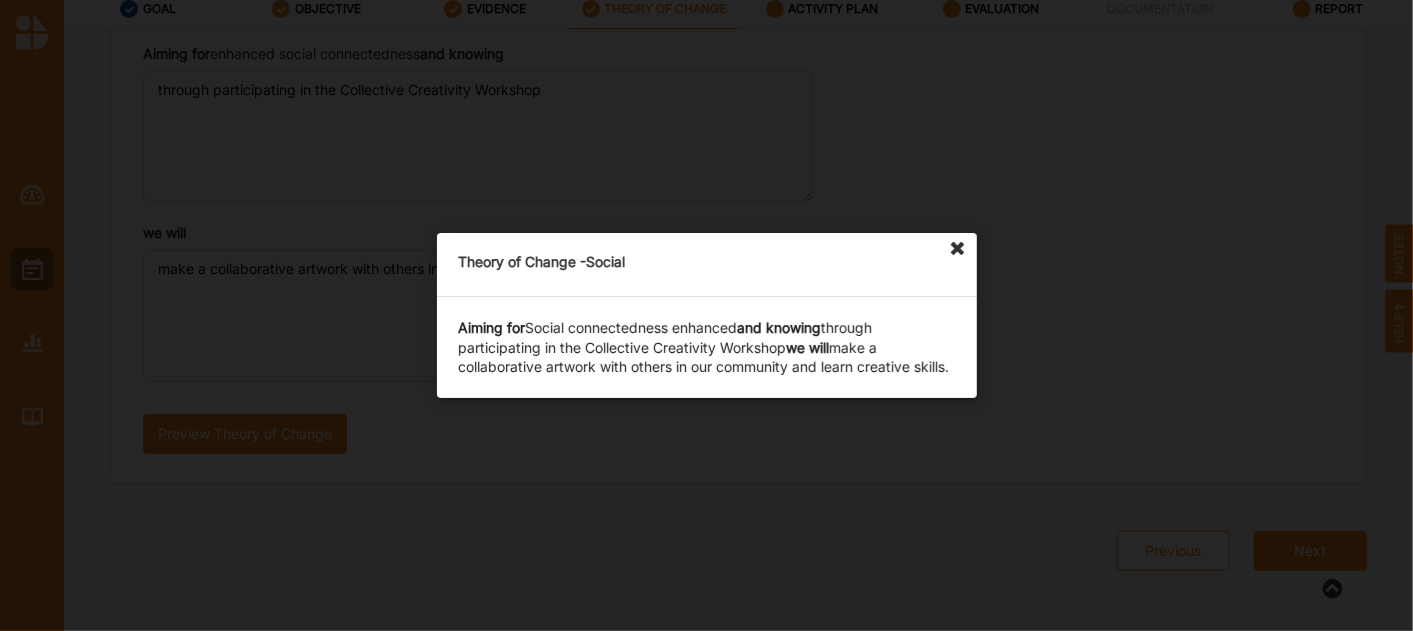 scroll, scrollTop: 724, scrollLeft: 0, axis: vertical 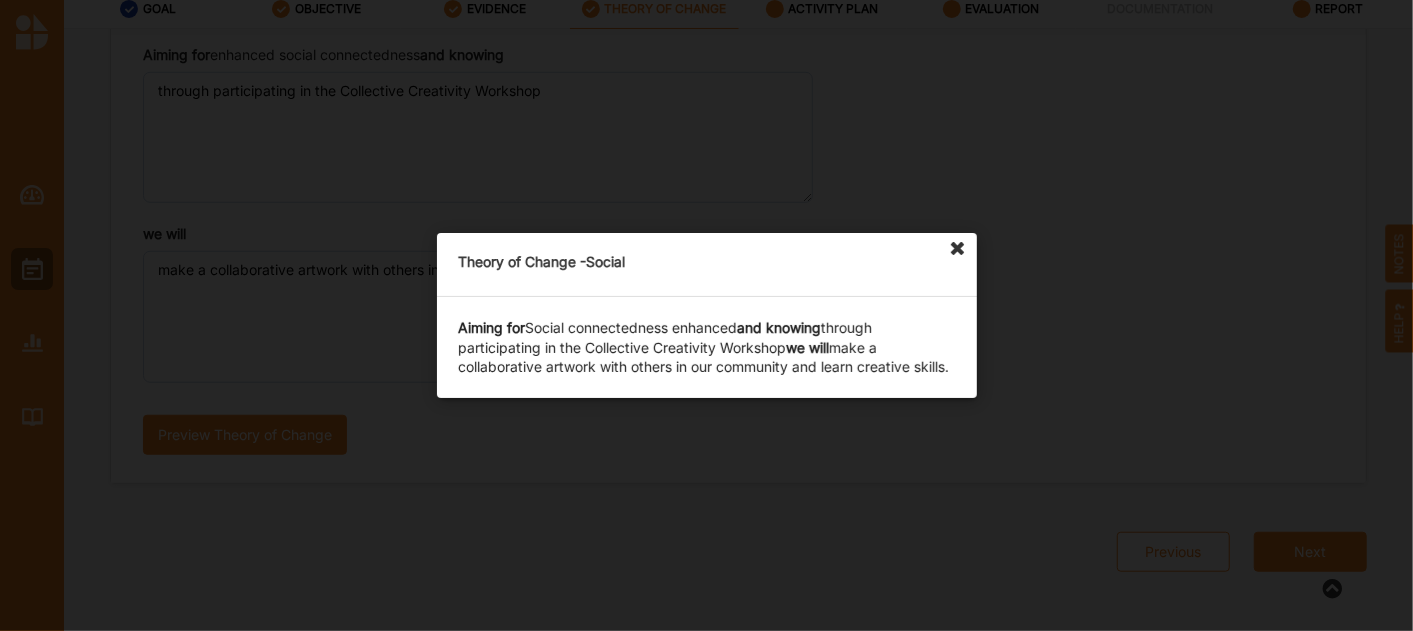 click at bounding box center (958, 249) 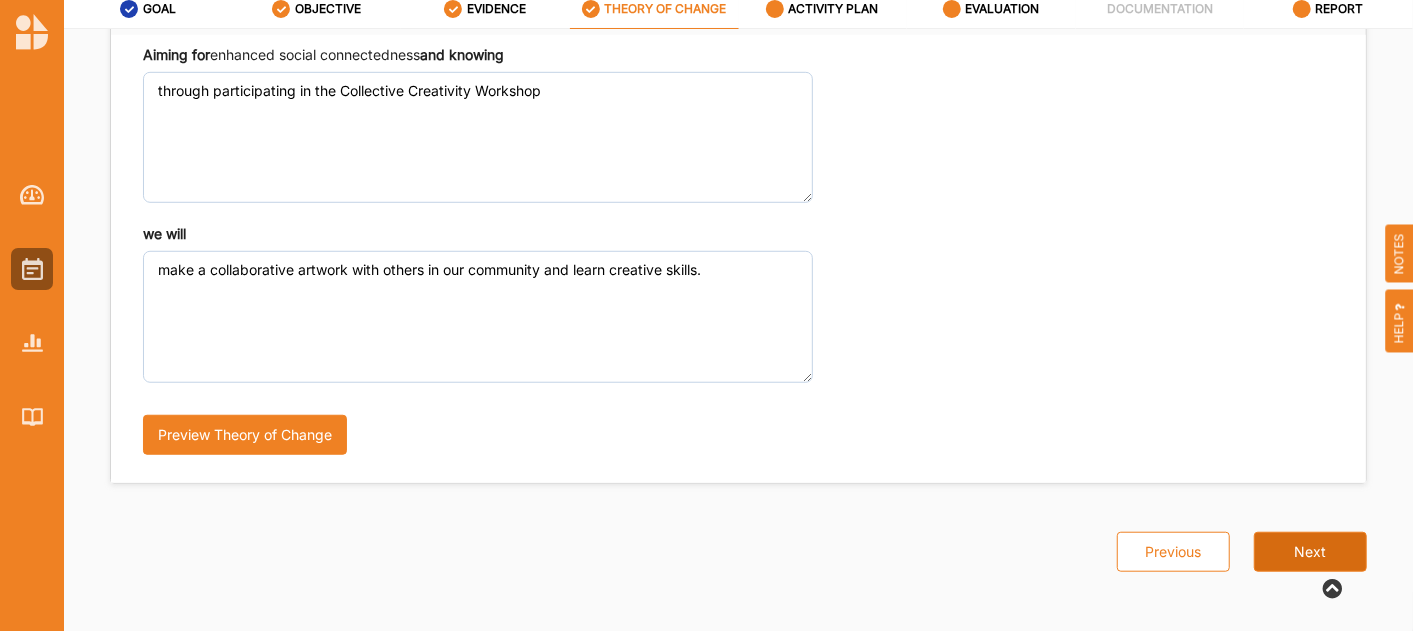 click on "Next" at bounding box center (1310, 552) 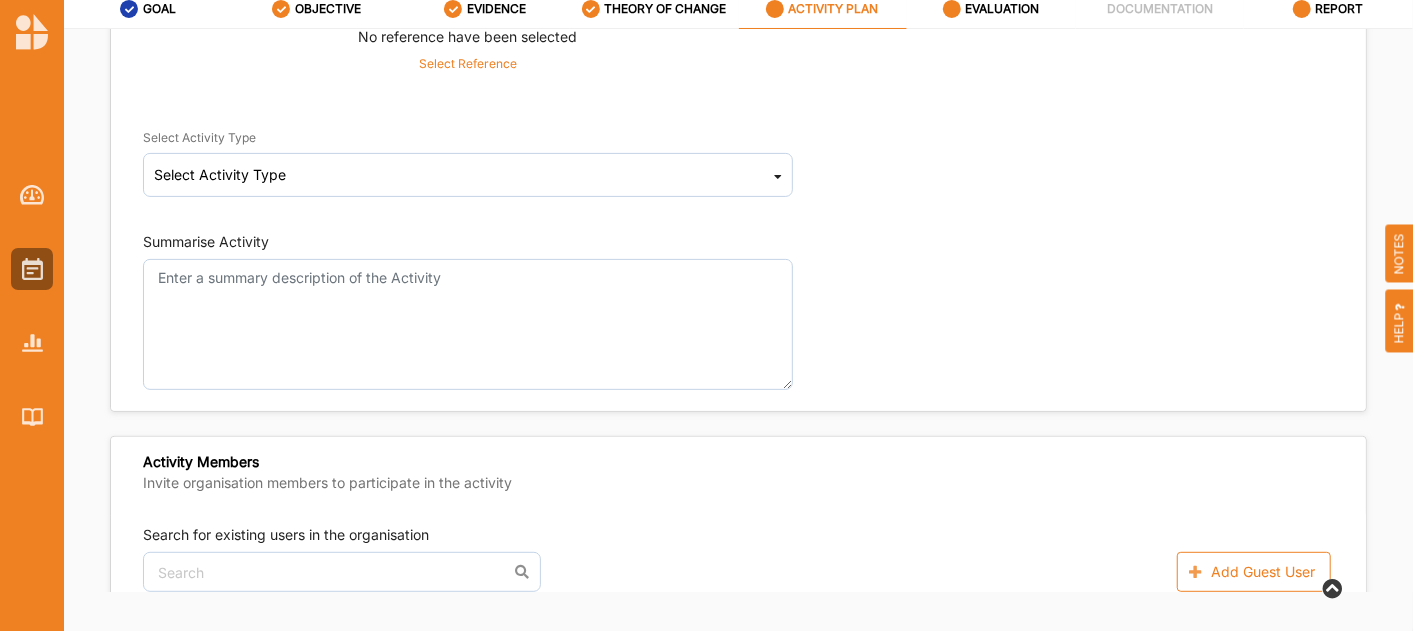 scroll, scrollTop: 0, scrollLeft: 0, axis: both 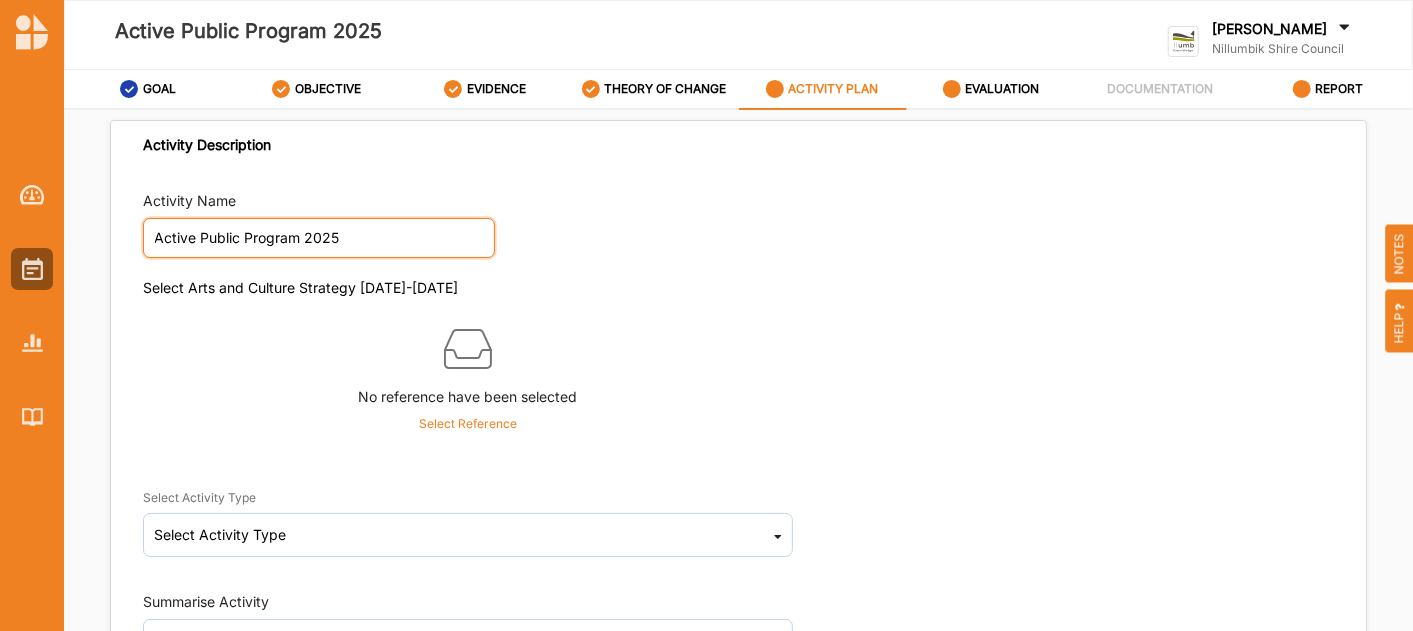 click on "Active Public Program 2025" at bounding box center [319, 238] 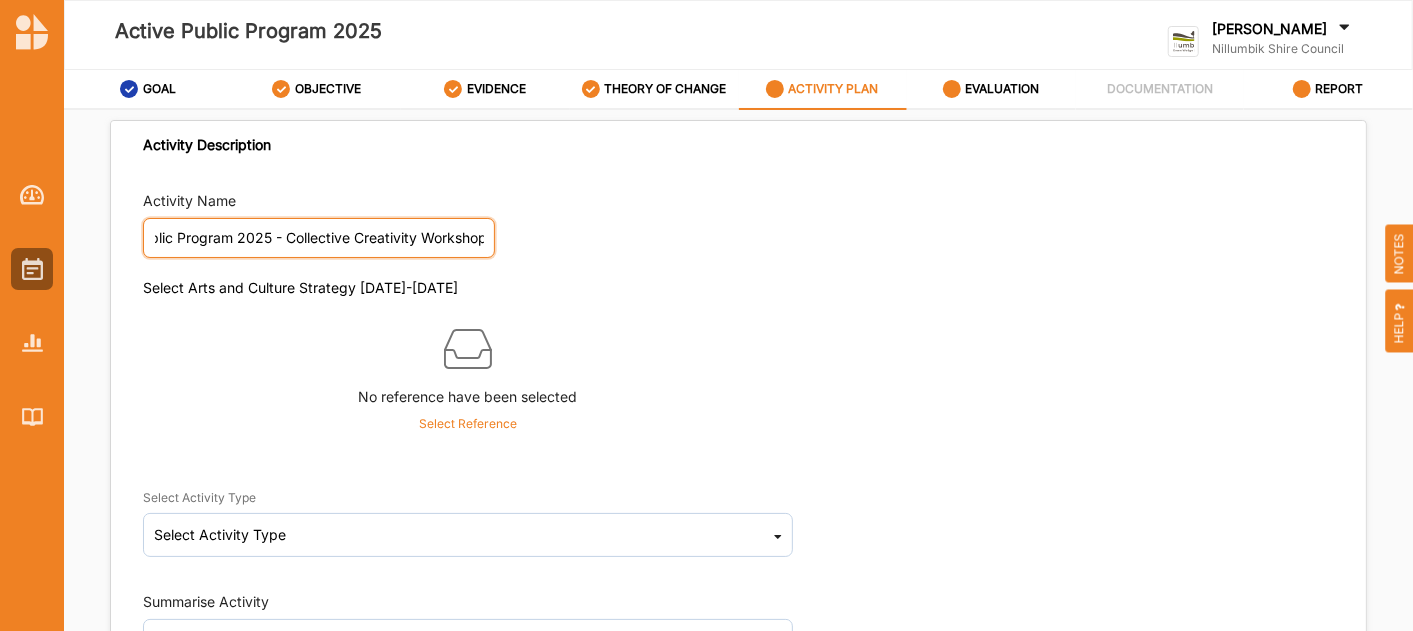 scroll, scrollTop: 0, scrollLeft: 75, axis: horizontal 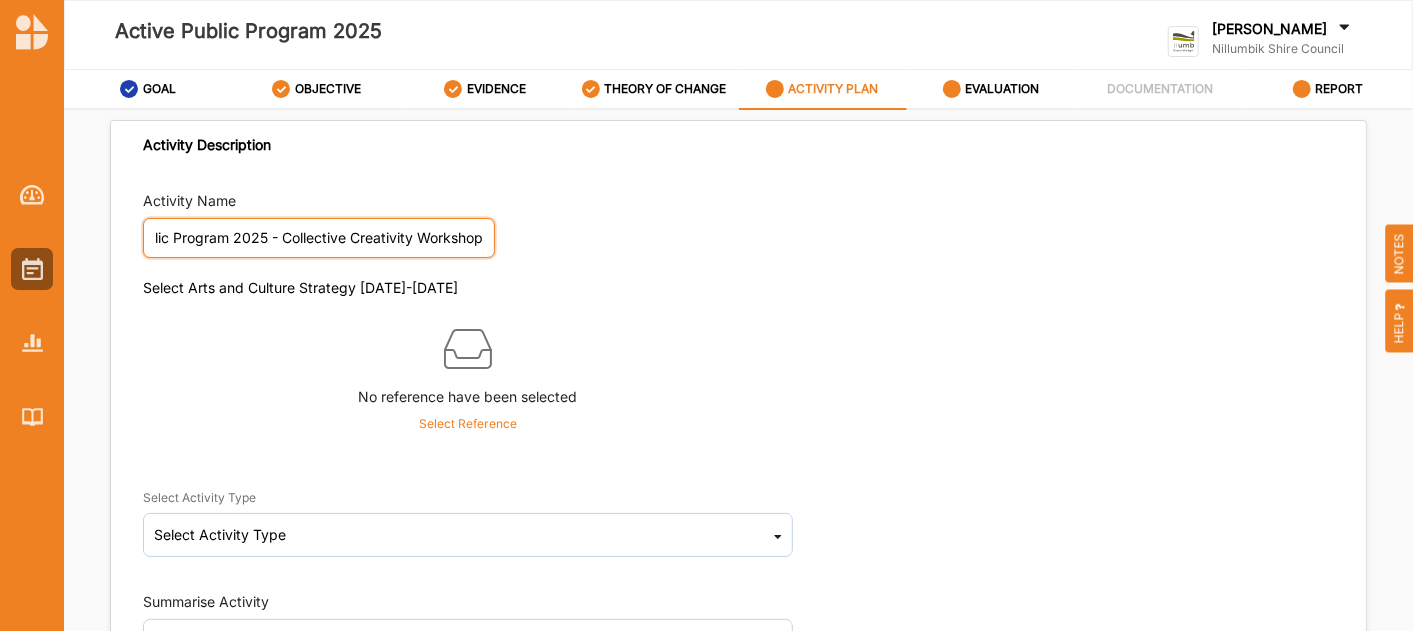 type on "Active Public Program 2025 - Collective Creativity Workshop" 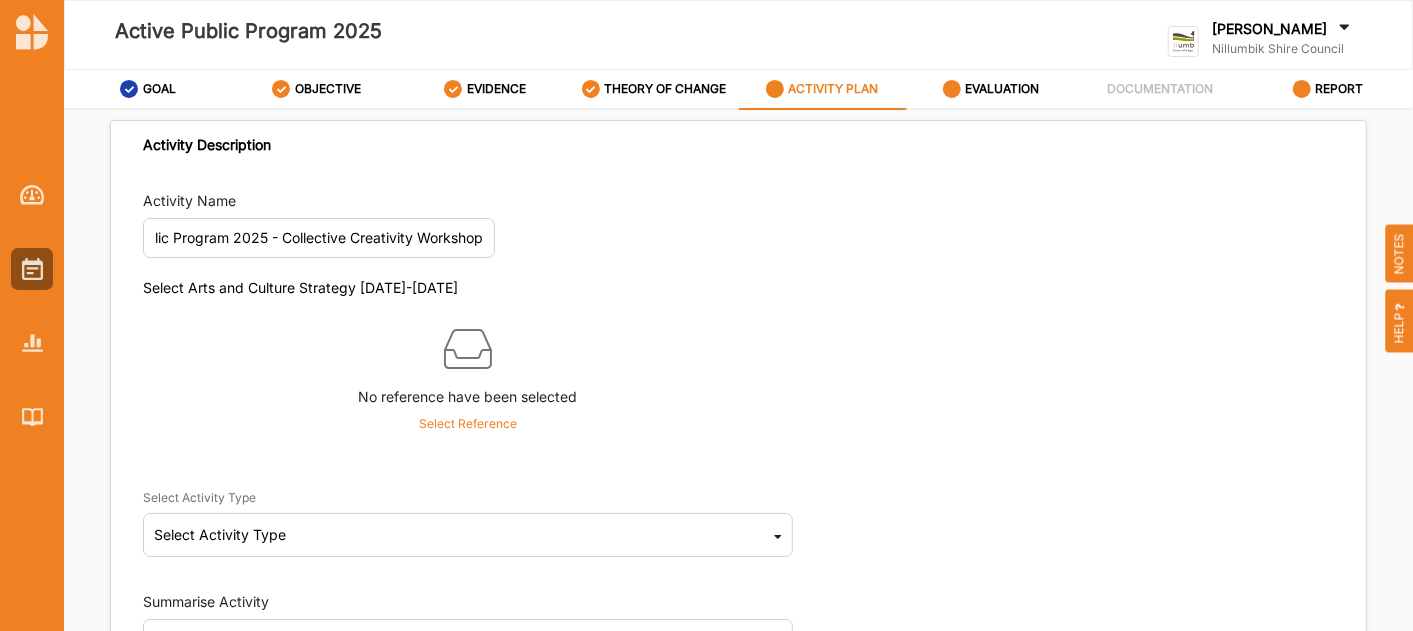 click on "No reference have been selected Select Reference" at bounding box center [468, 378] 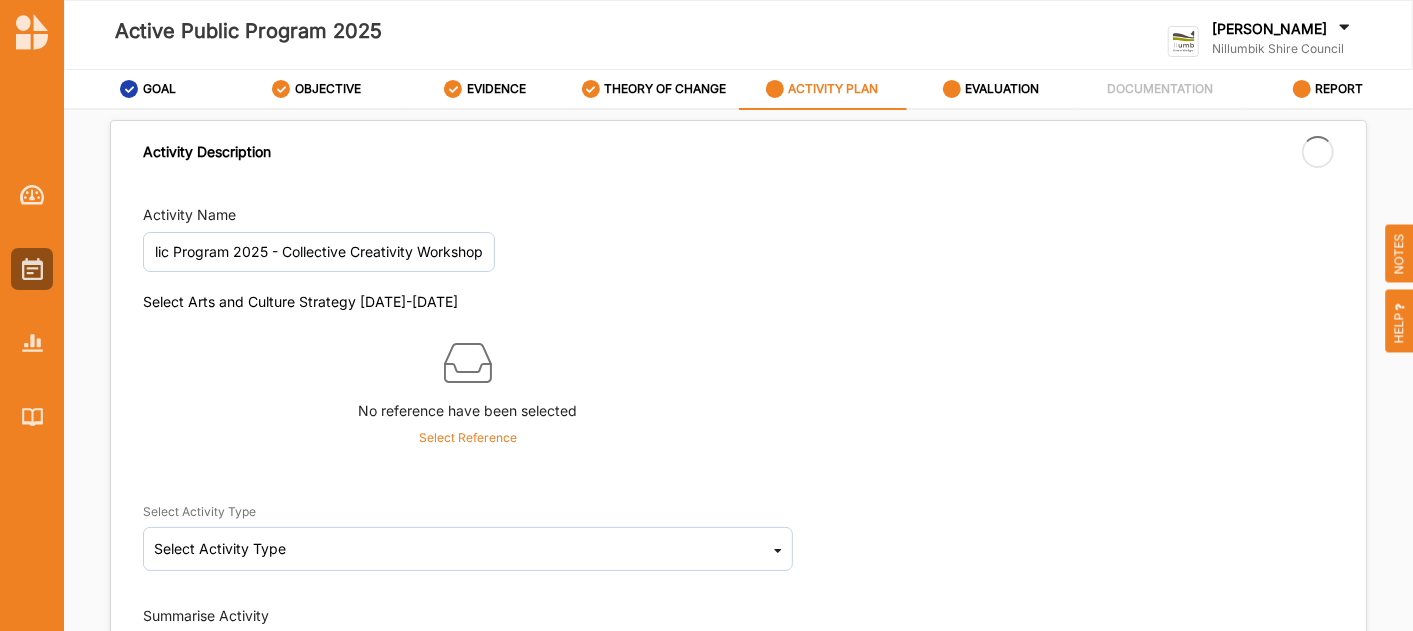 scroll, scrollTop: 0, scrollLeft: 0, axis: both 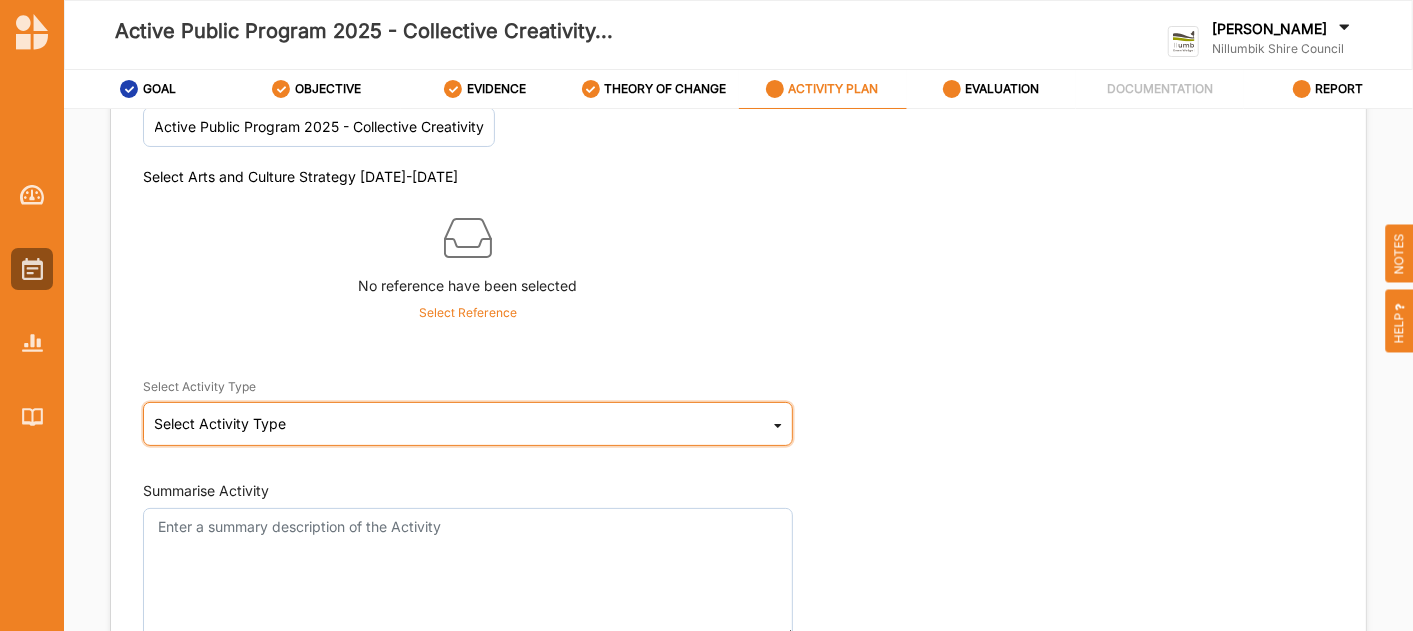 click on "Select Activity Type Cultural infrastructure development Acquisitions and Commissions Renew or acquire new capital plant or equipment for cultural activities Refurbish or build new cultural infrastructure Presentational activities Exhibitions: of arts and objects in all forms Performances: performing arts of all forms Publications in all media Conferences, lectures, seminars and public talks Guided tours or pathways, or 'open-house' Gathering, celebration or ceremony Commissioning of public art (not acquired) Collection access Developmental activities Professional development Research and development Artists' residencies and studio programs Creative recreational Educational Creative community Sector development" at bounding box center [468, 424] 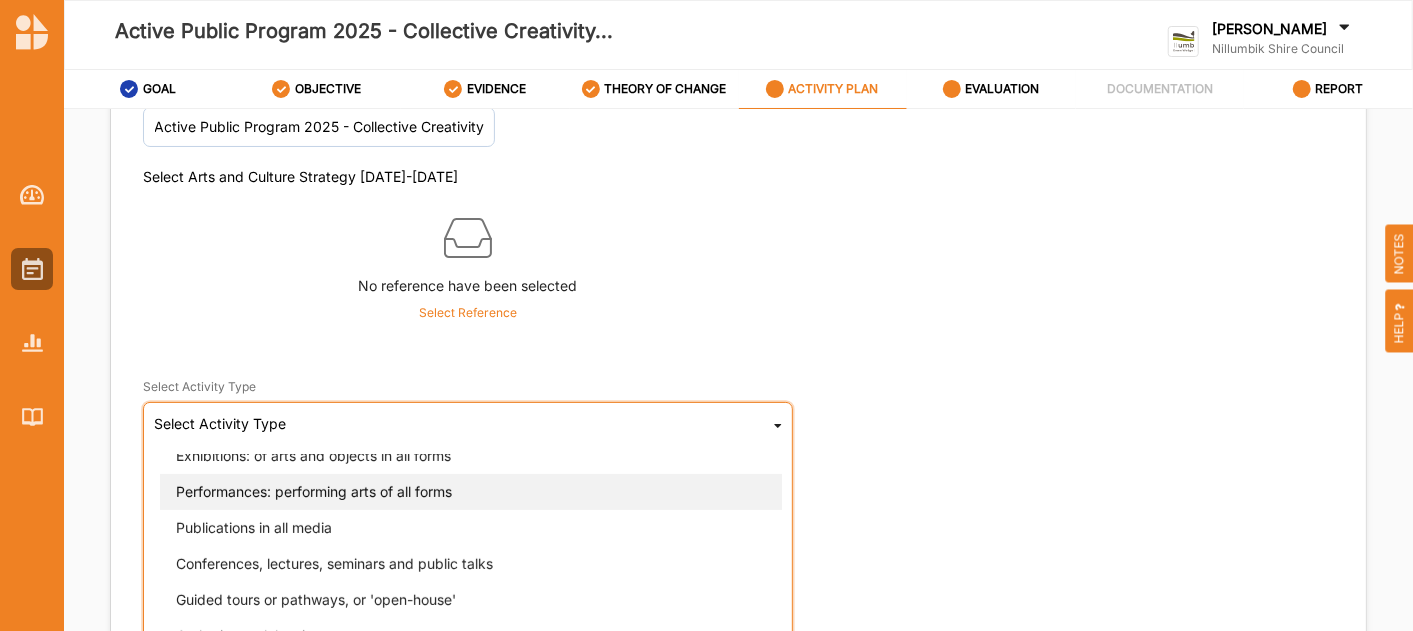 scroll, scrollTop: 0, scrollLeft: 0, axis: both 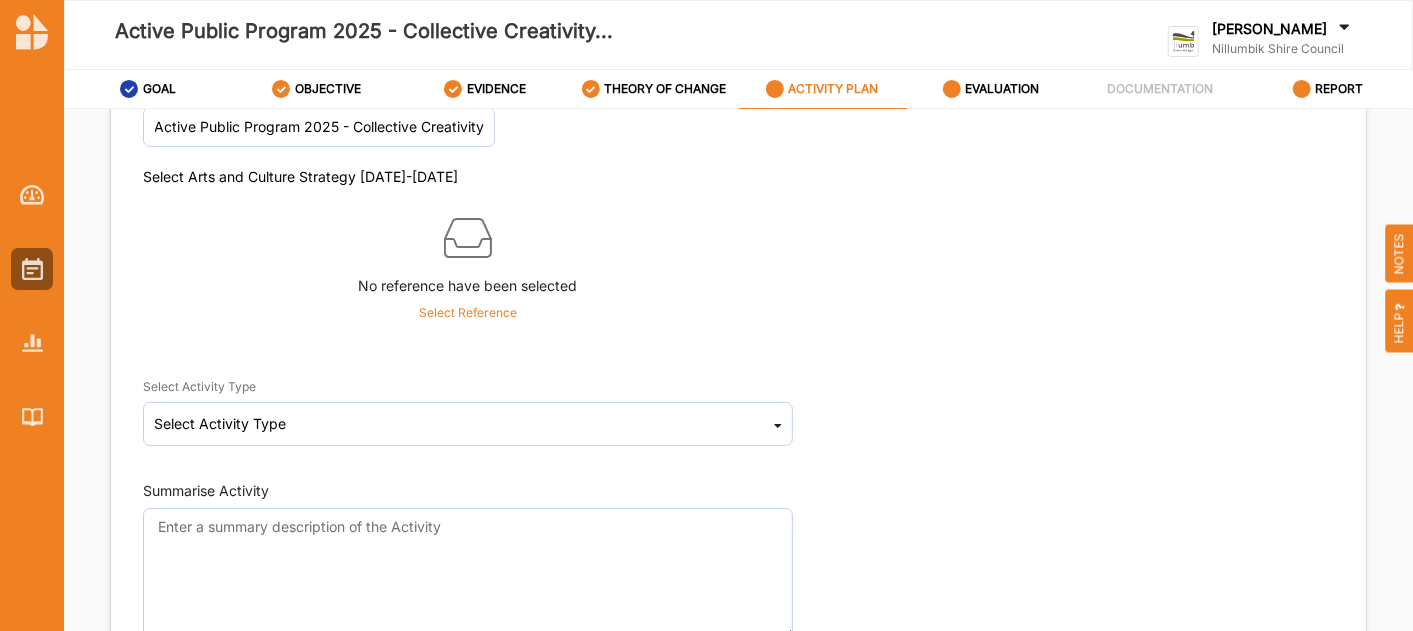 click on "Activity Name Active Public Program 2025 - Collective Creativity Workshop Select Arts and Culture Strategy 2022-2026 No reference have been selected Select Reference Select Activity Type Select Activity Type Cultural infrastructure development Acquisitions and Commissions Renew or acquire new capital plant or equipment for cultural activities Refurbish or build new cultural infrastructure Presentational activities Exhibitions: of arts and objects in all forms Performances: performing arts of all forms Publications in all media Conferences, lectures, seminars and public talks Guided tours or pathways, or 'open-house' Gathering, celebration or ceremony Commissioning of public art (not acquired) Collection access Developmental activities Professional development Research and development Artists' residencies and studio programs Creative recreational Educational Creative community Sector development Summarise Activity" at bounding box center (738, 359) 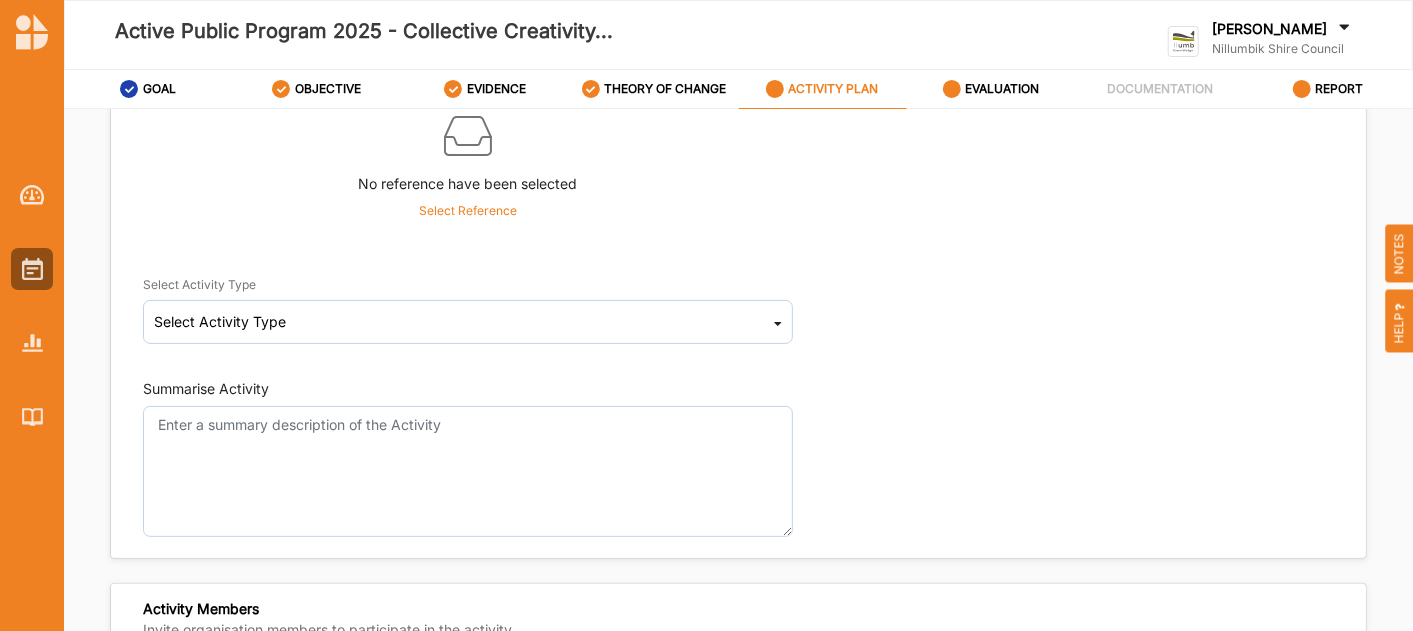 scroll, scrollTop: 333, scrollLeft: 0, axis: vertical 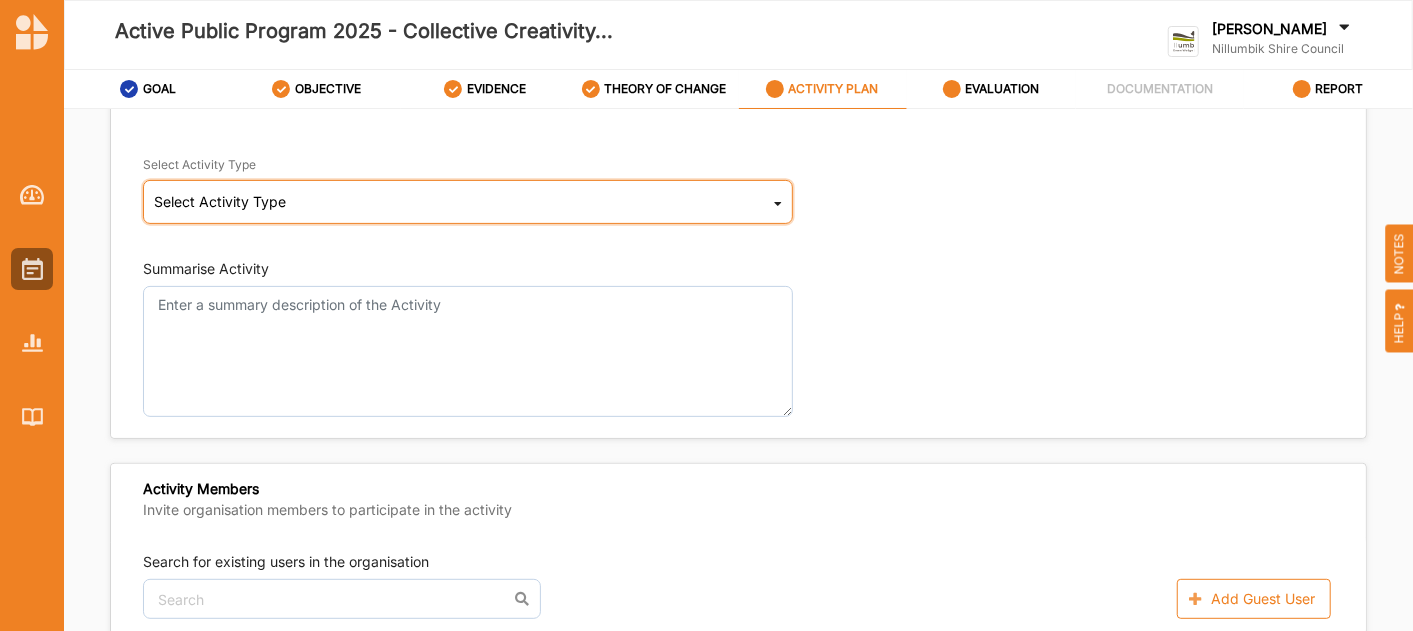 click on "Select Activity Type Cultural infrastructure development Acquisitions and Commissions Renew or acquire new capital plant or equipment for cultural activities Refurbish or build new cultural infrastructure Presentational activities Exhibitions: of arts and objects in all forms Performances: performing arts of all forms Publications in all media Conferences, lectures, seminars and public talks Guided tours or pathways, or 'open-house' Gathering, celebration or ceremony Commissioning of public art (not acquired) Collection access Developmental activities Professional development Research and development Artists' residencies and studio programs Creative recreational Educational Creative community Sector development" at bounding box center (468, 202) 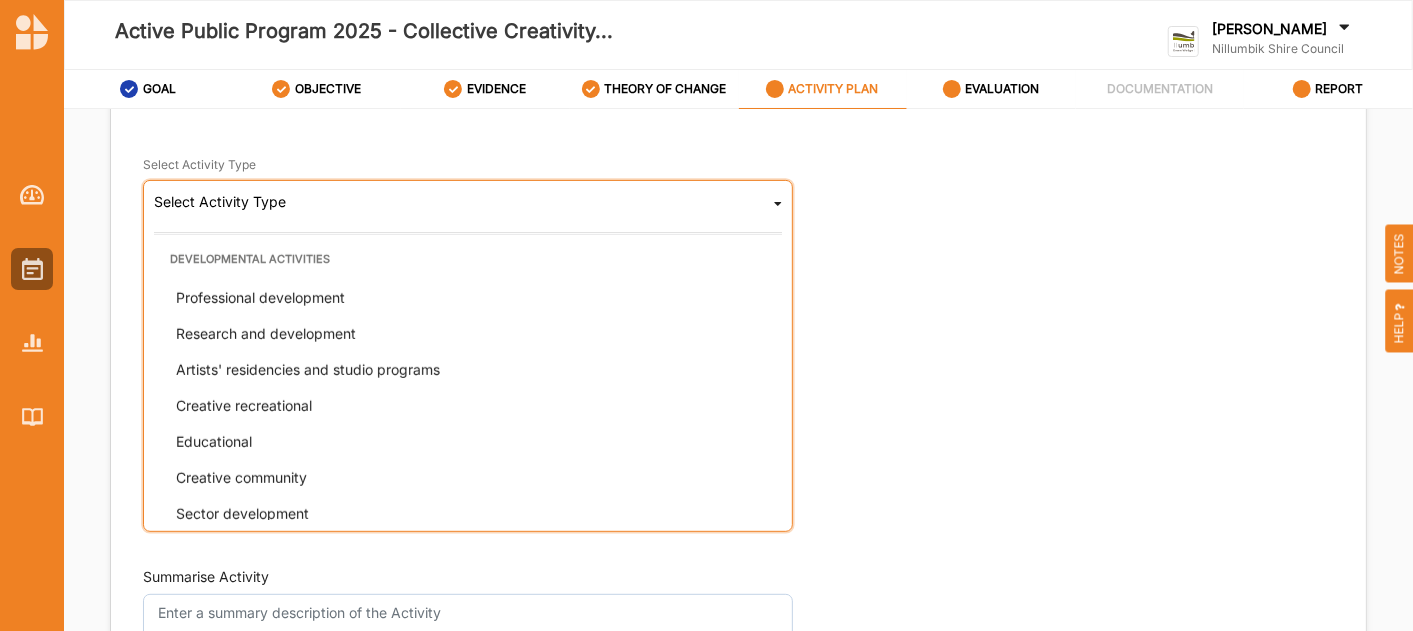 scroll, scrollTop: 509, scrollLeft: 0, axis: vertical 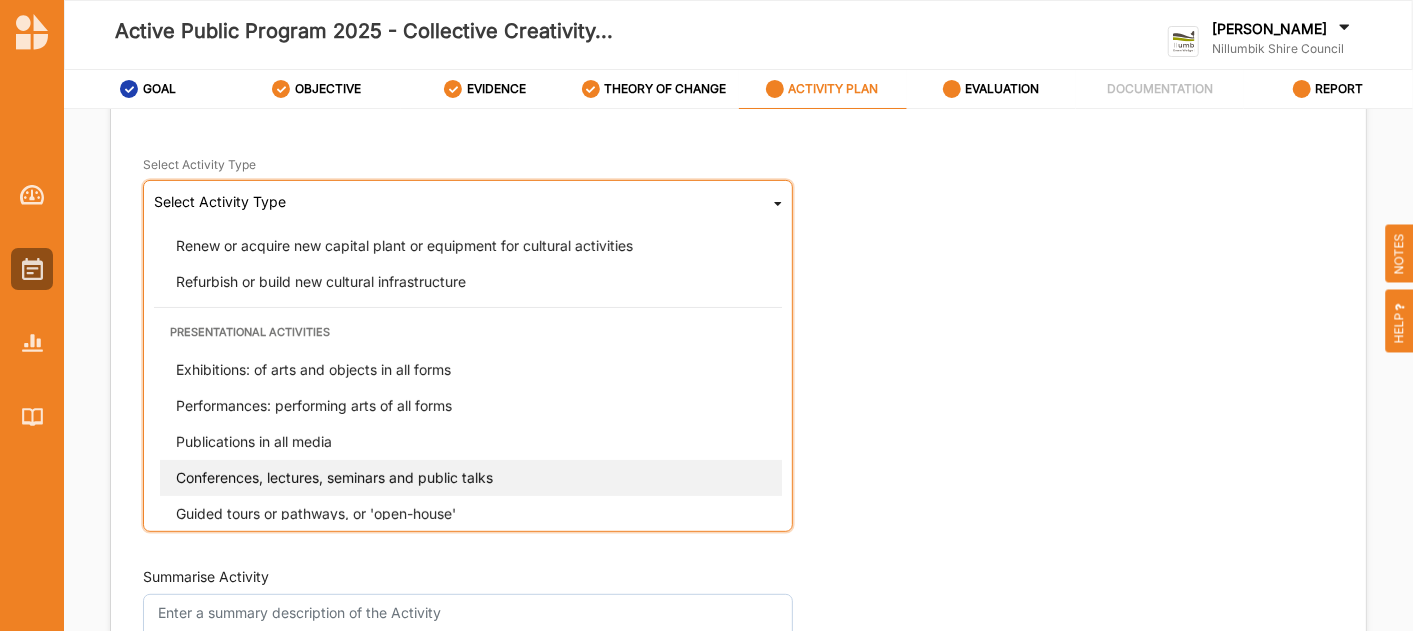 click on "Conferences, lectures, seminars and public talks" at bounding box center (474, 478) 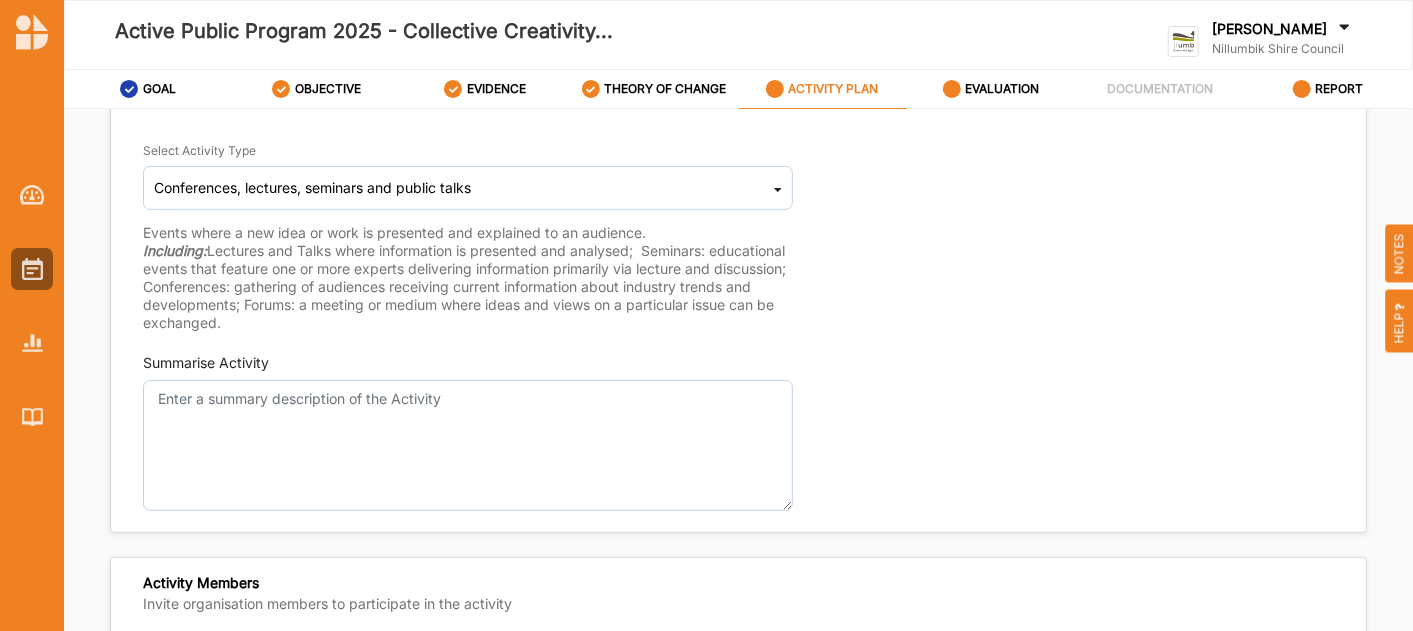 scroll, scrollTop: 333, scrollLeft: 0, axis: vertical 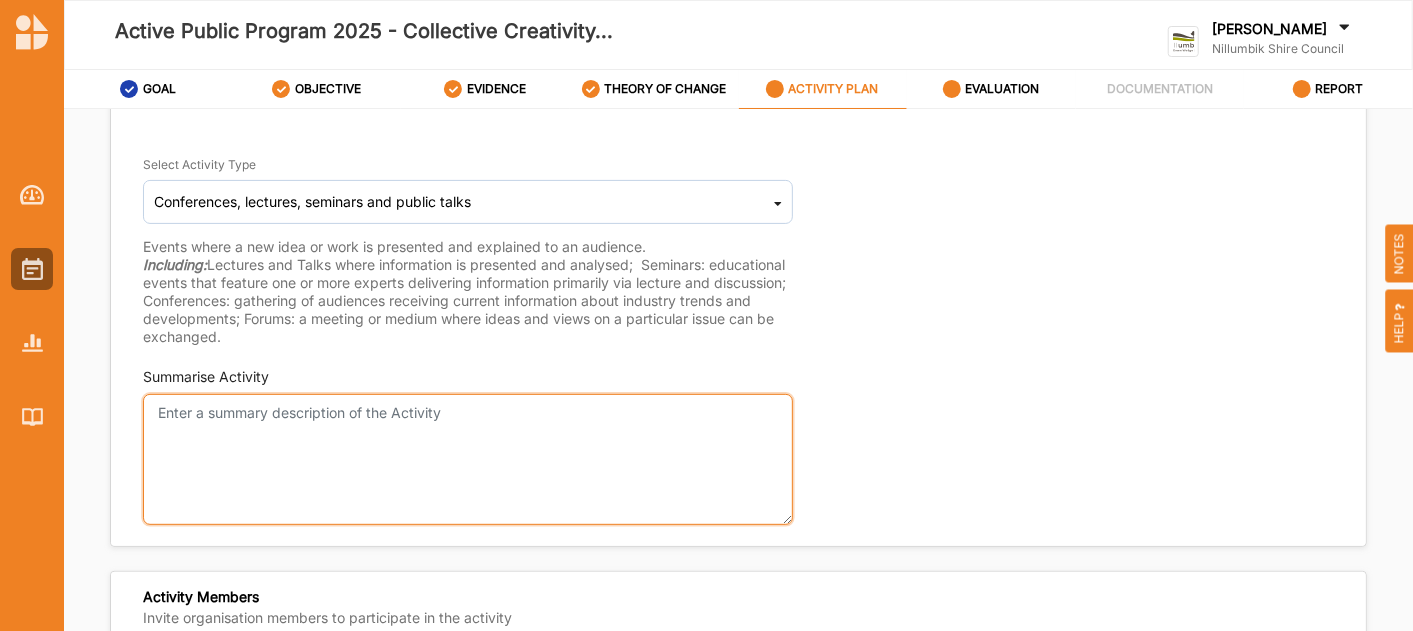 click on "Summarise Activity" at bounding box center [468, 459] 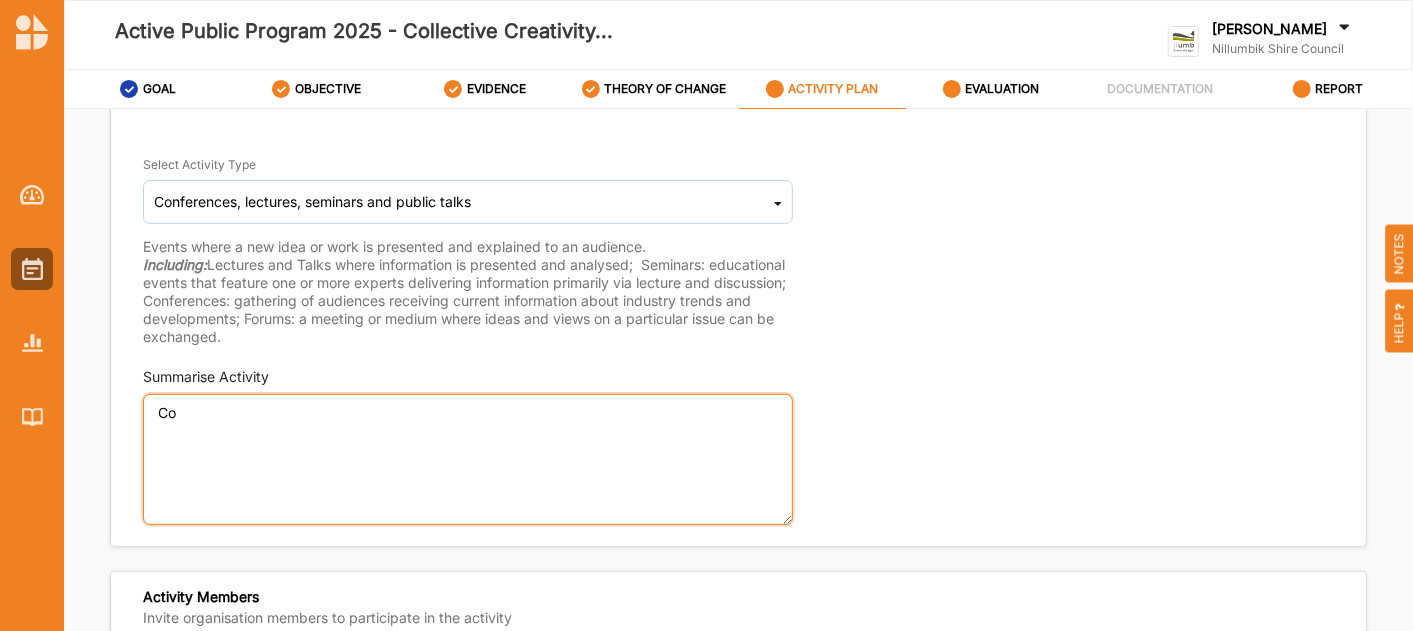 type on "C" 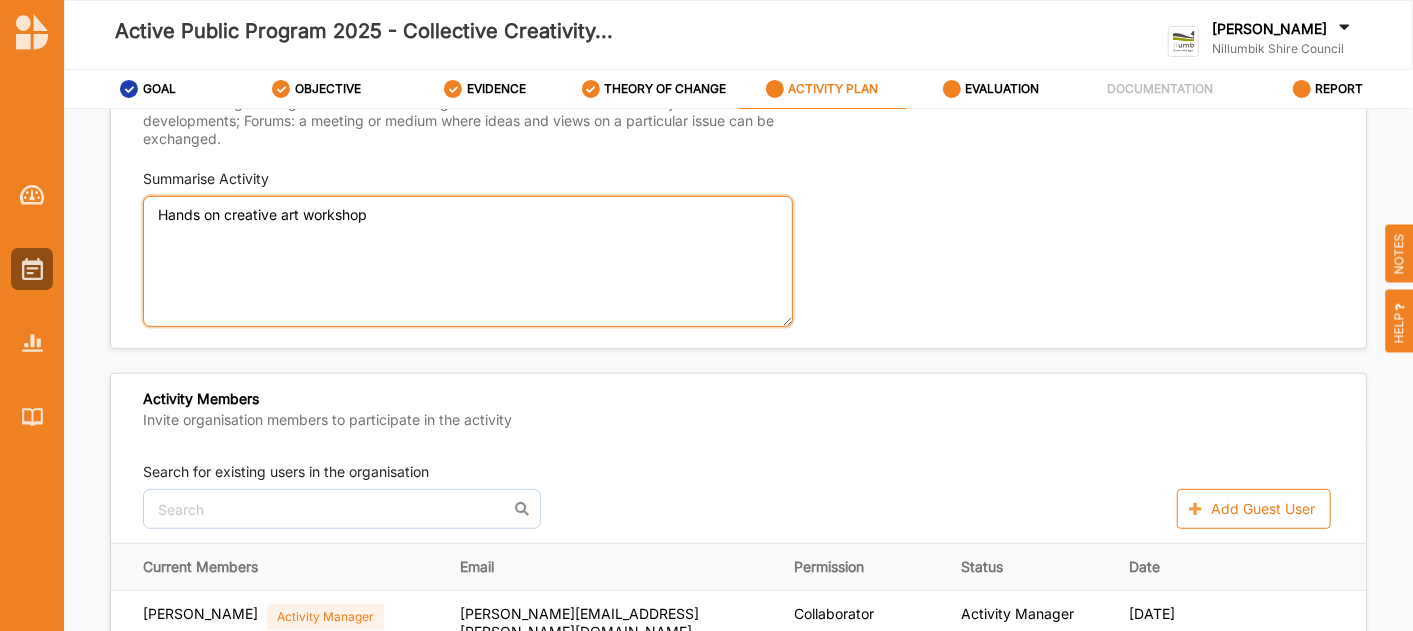 scroll, scrollTop: 666, scrollLeft: 0, axis: vertical 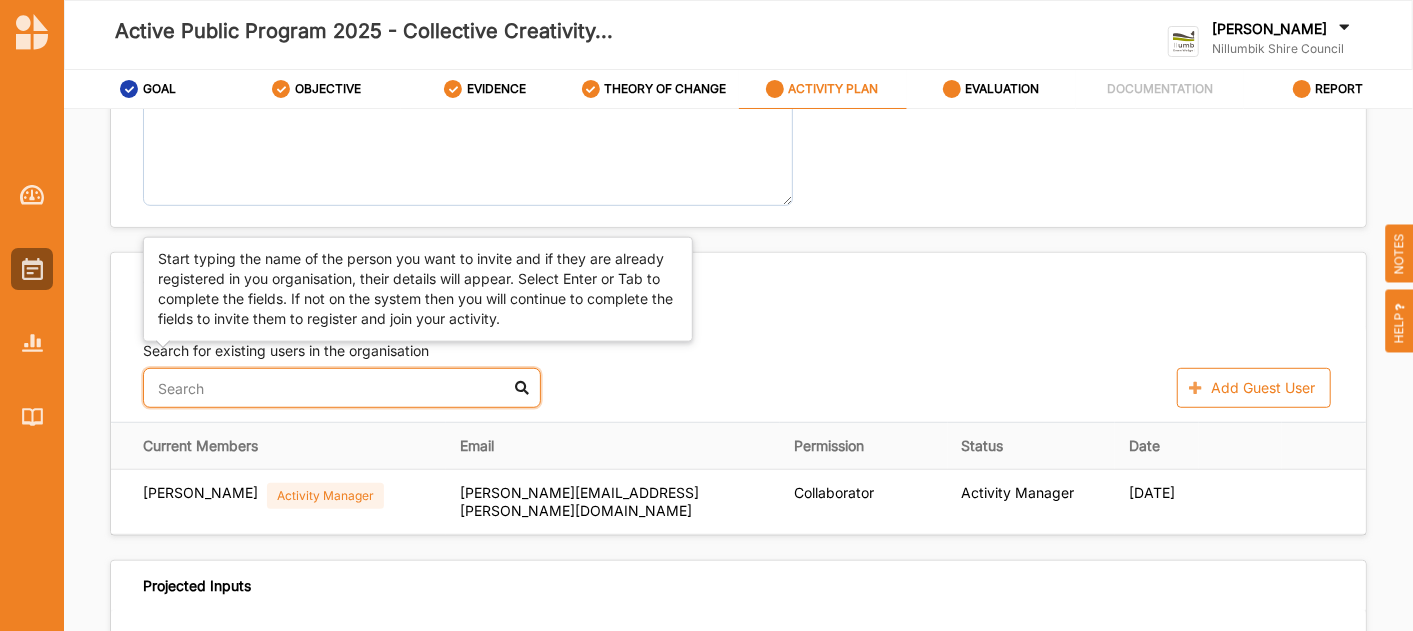 click at bounding box center [342, 388] 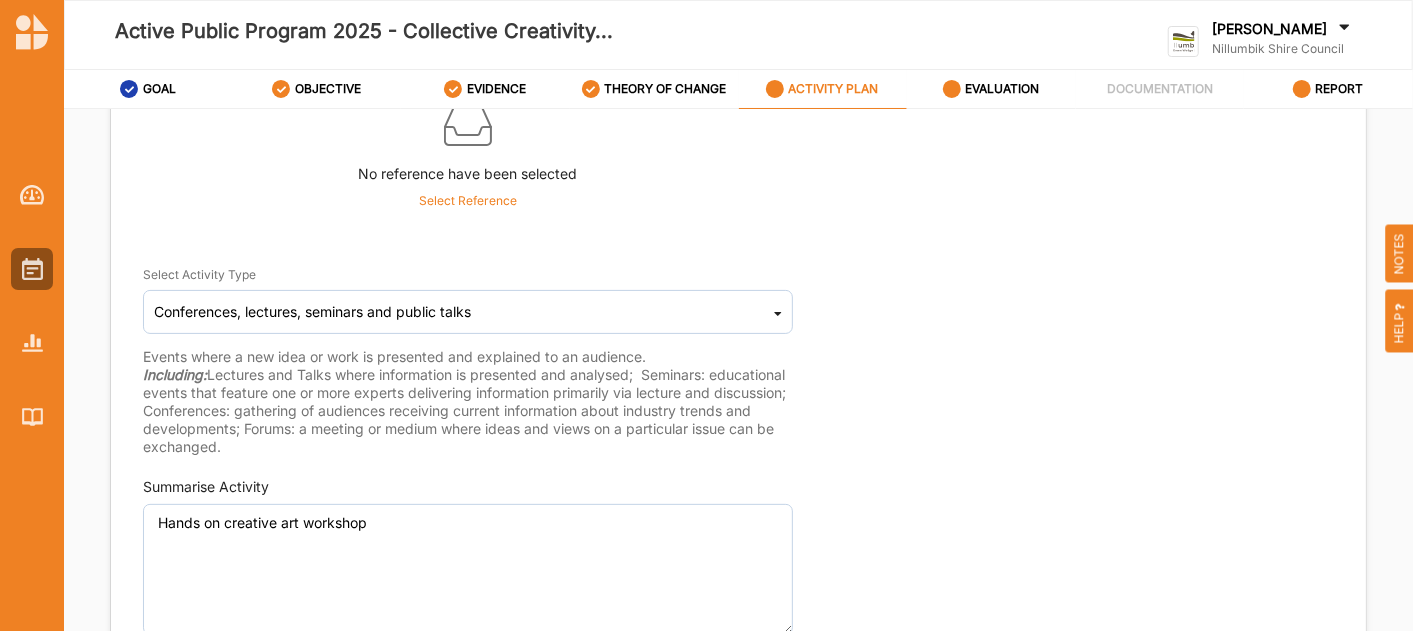 scroll, scrollTop: 444, scrollLeft: 0, axis: vertical 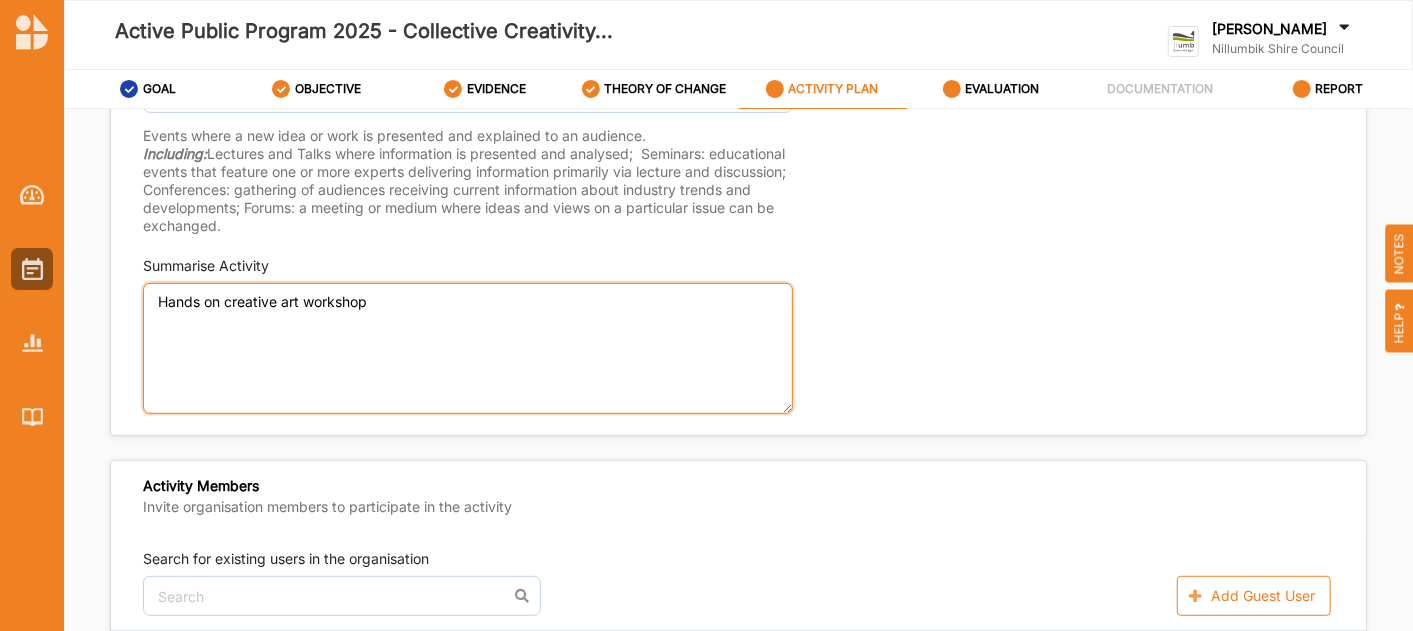 drag, startPoint x: 285, startPoint y: 298, endPoint x: 151, endPoint y: 300, distance: 134.01492 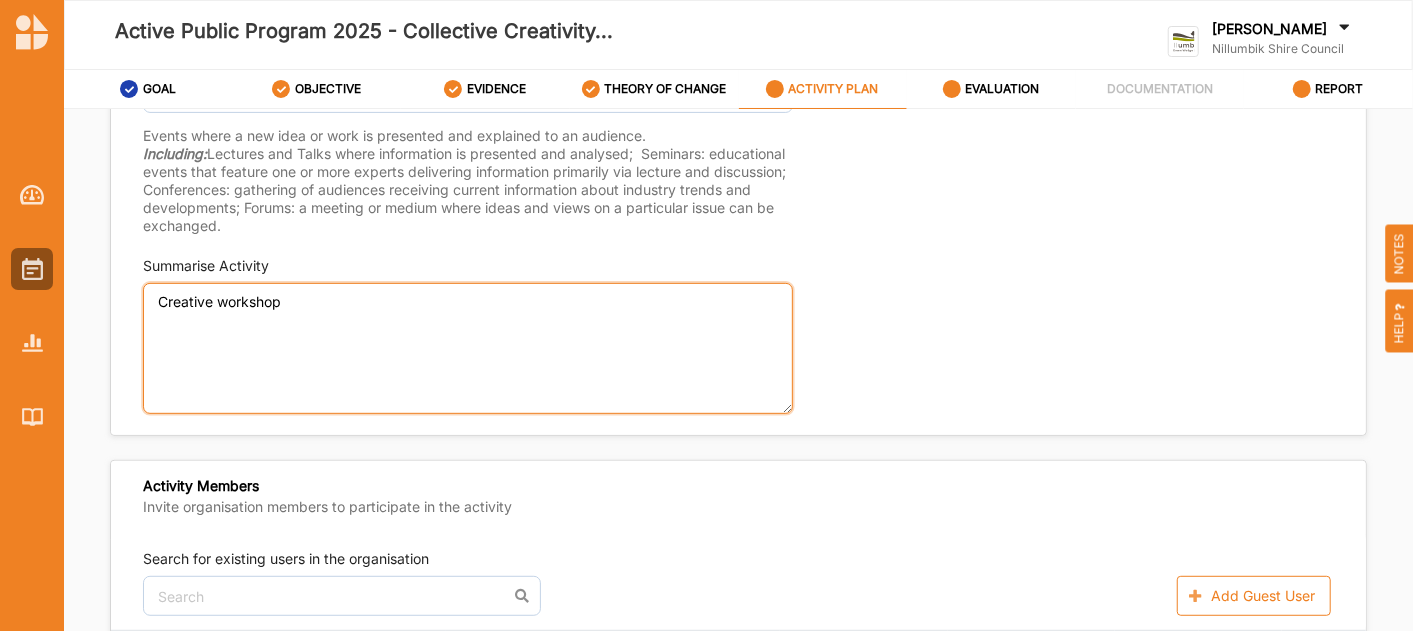 click on "Creative workshop" at bounding box center (468, 348) 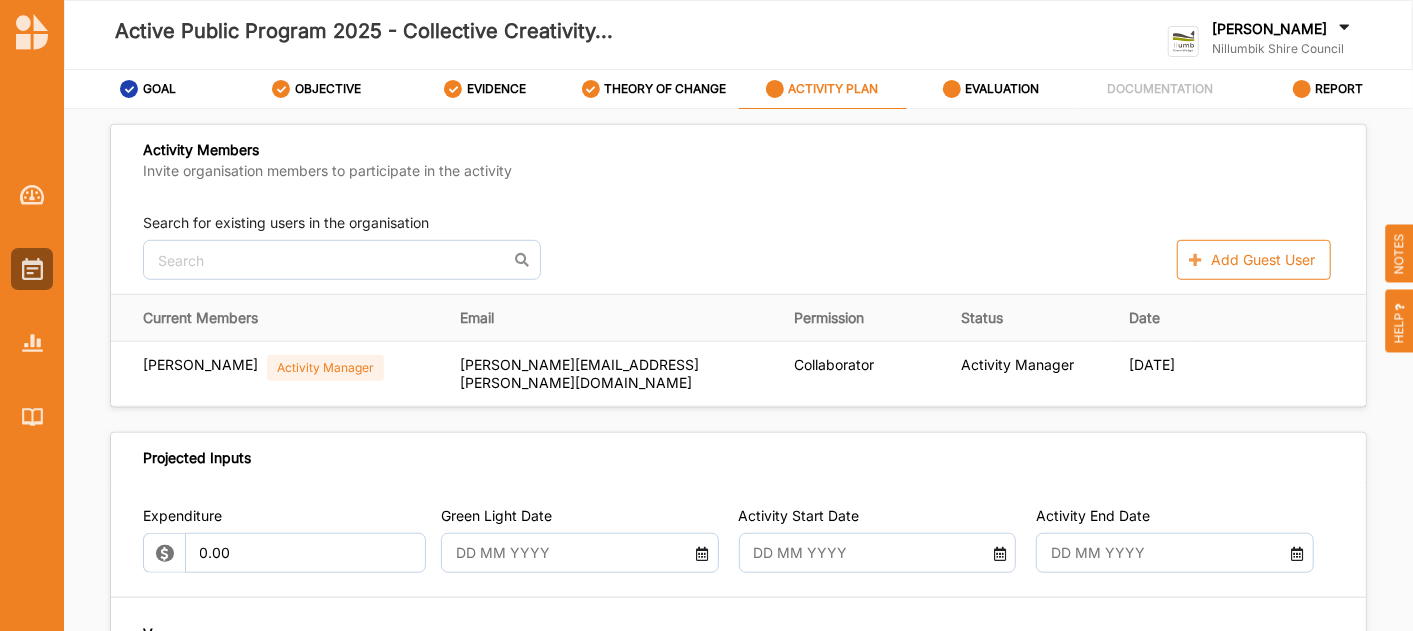 scroll, scrollTop: 777, scrollLeft: 0, axis: vertical 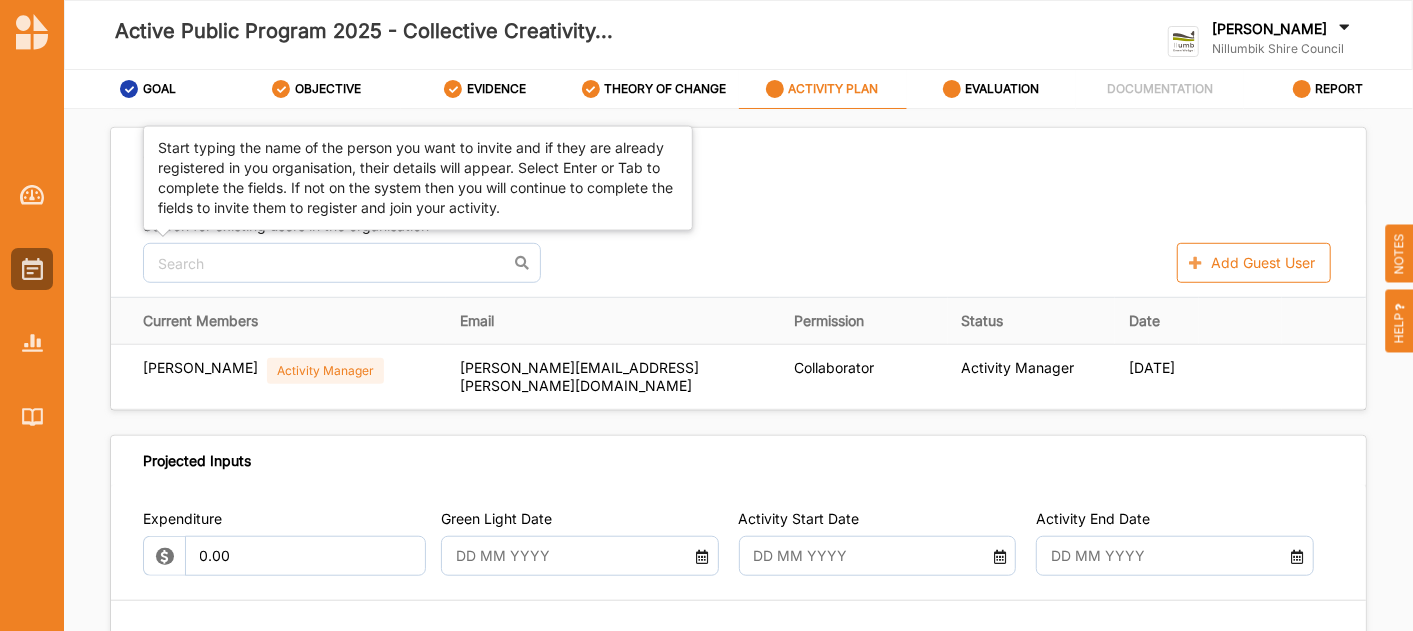 type on "Creative-making workshop" 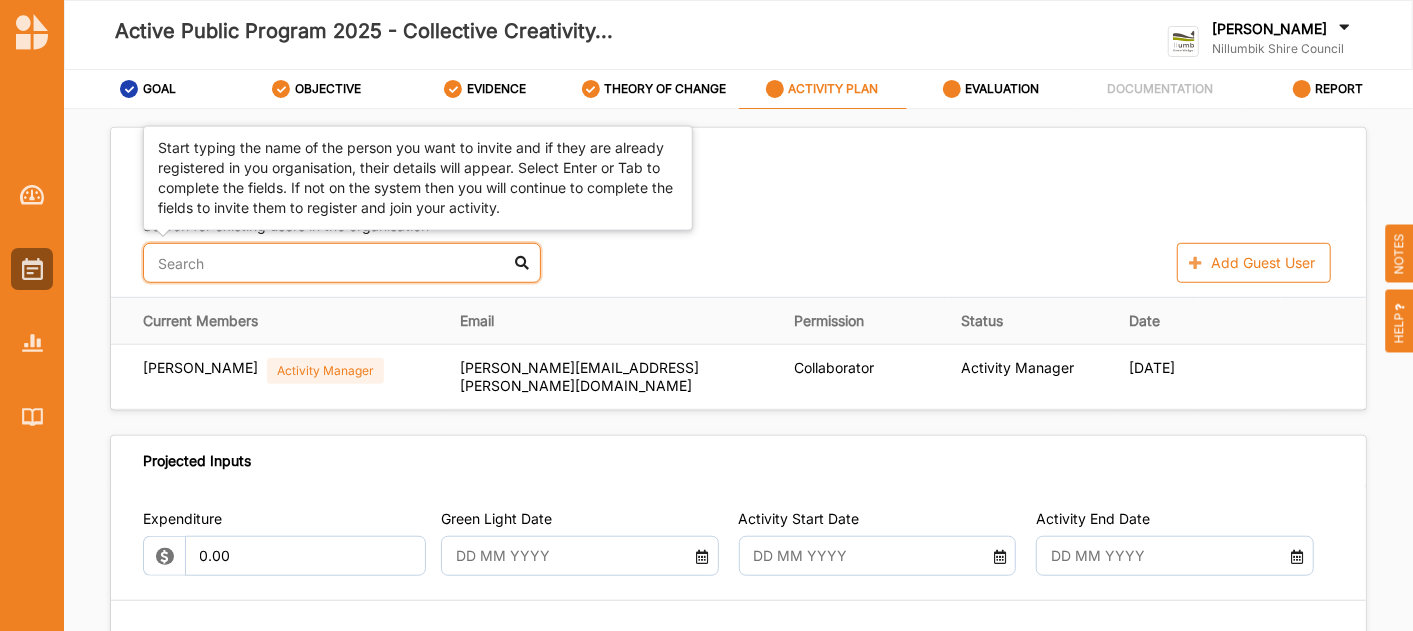 click at bounding box center (342, 263) 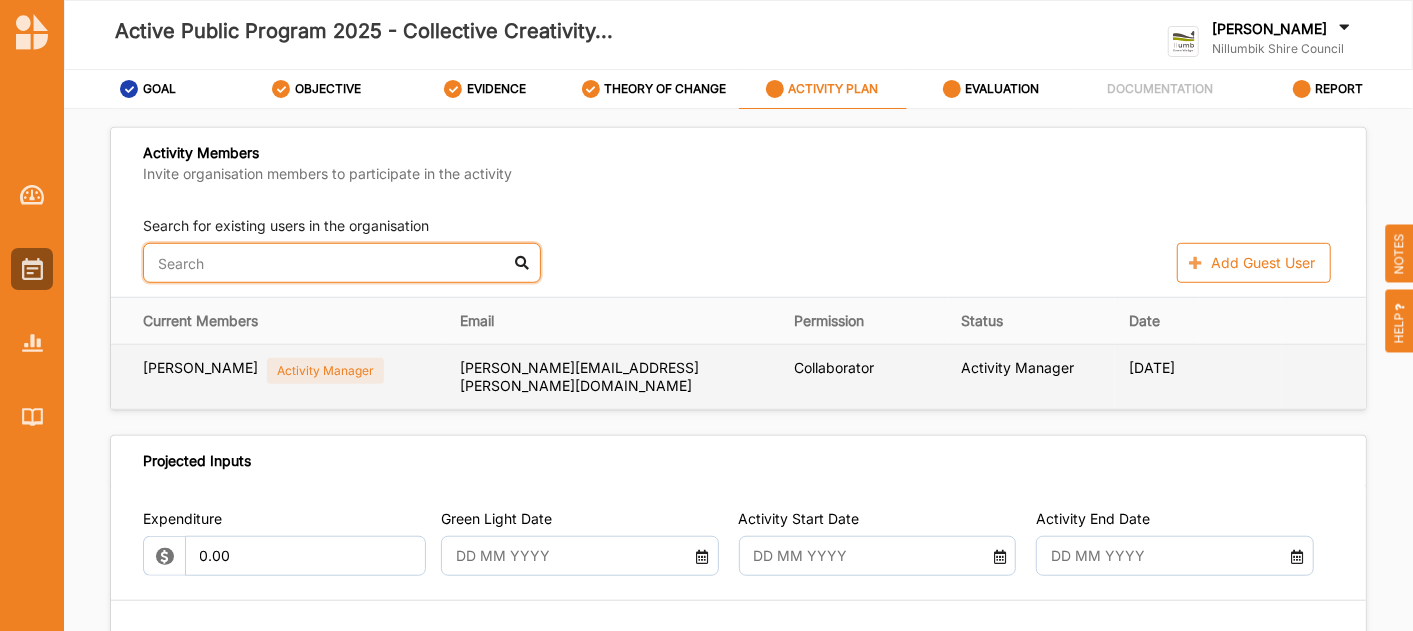 scroll, scrollTop: 777, scrollLeft: 0, axis: vertical 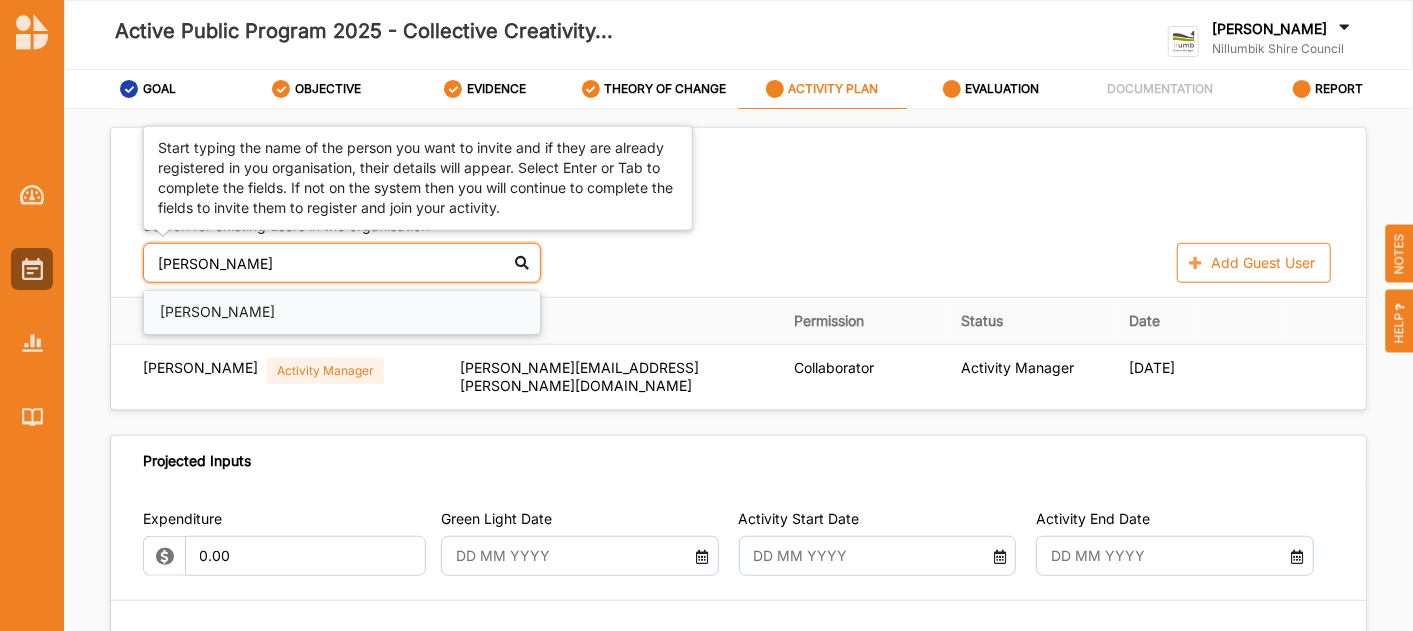 click on "Saleh Hadi" at bounding box center (342, 312) 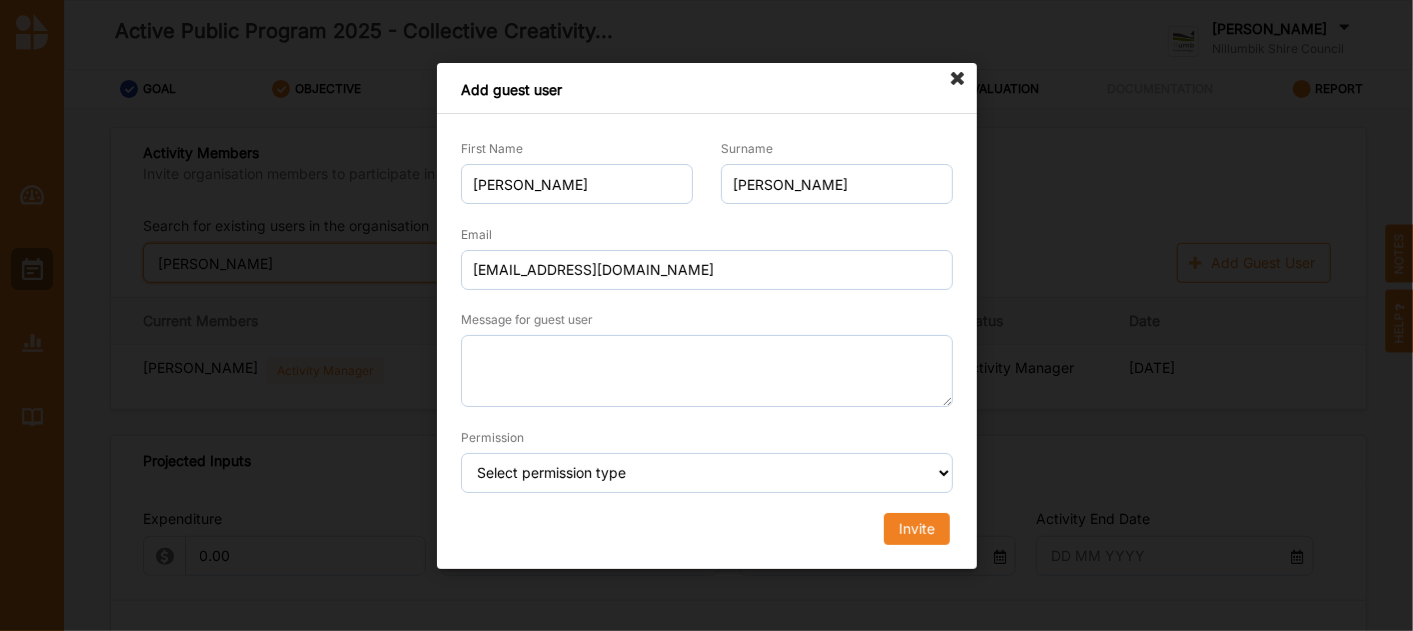 type on "Saleh" 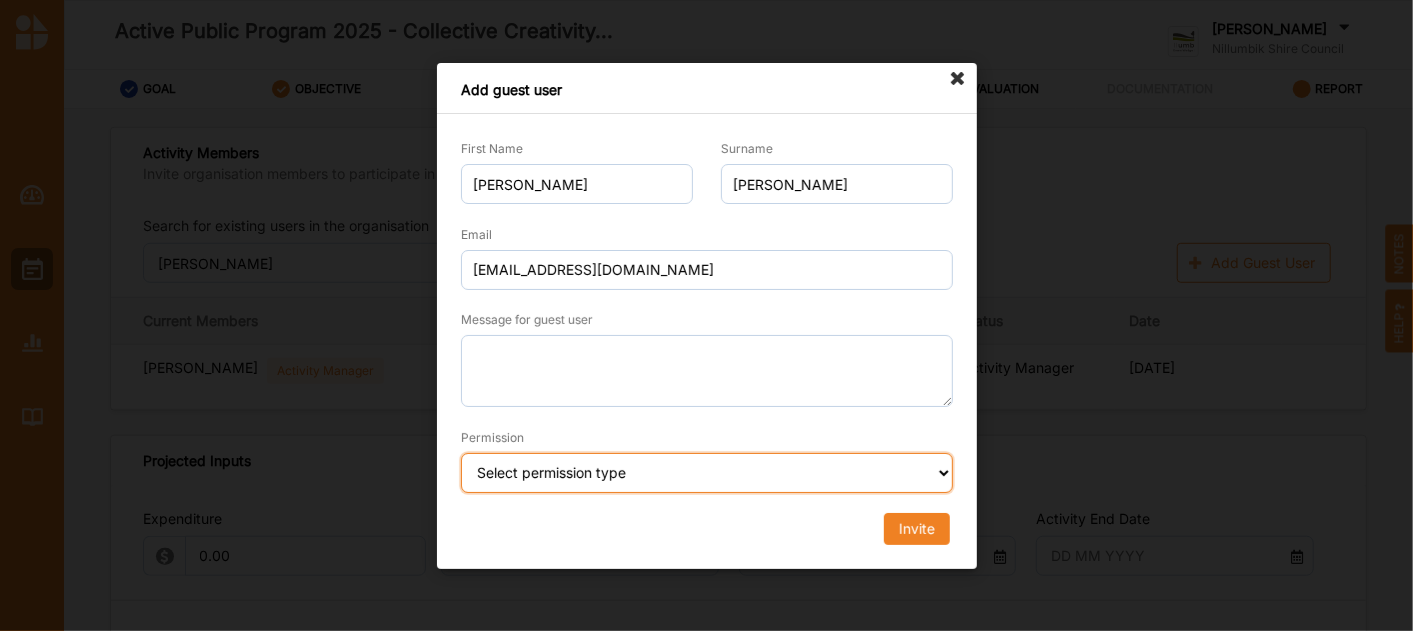 click on "Select permission type Collaborator Documentor Report Only Custom" at bounding box center [707, 473] 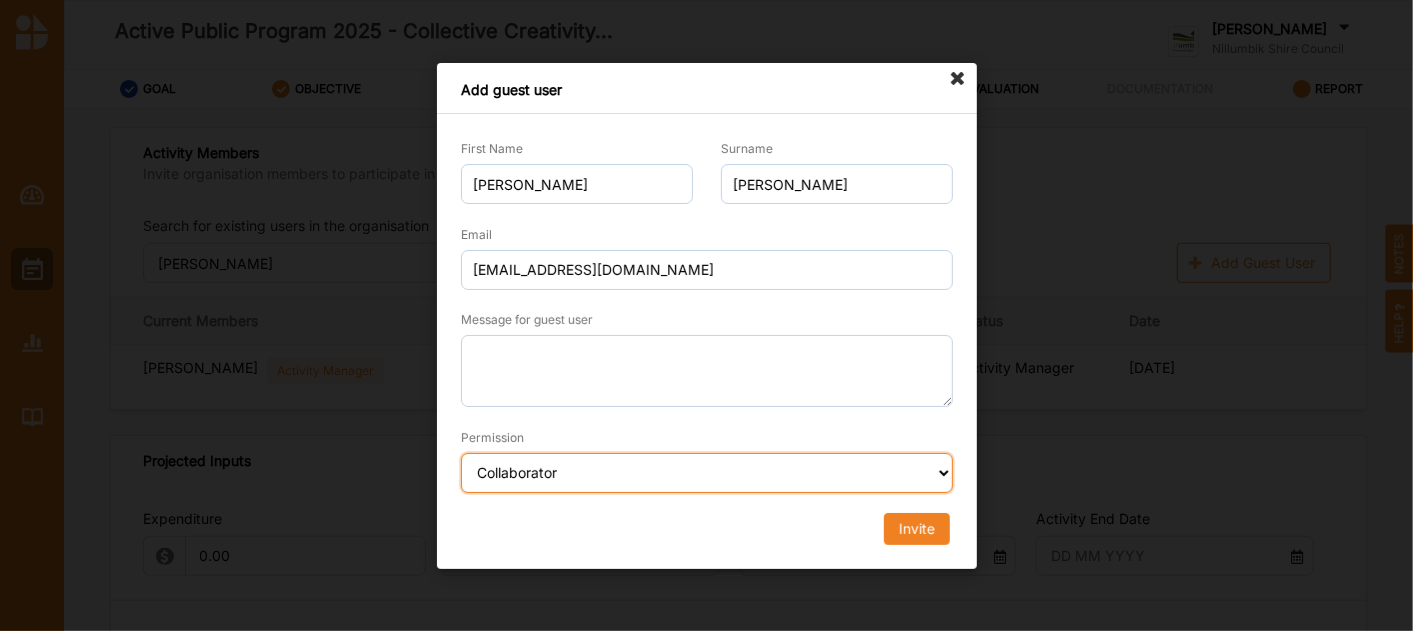 click on "Select permission type Collaborator Documentor Report Only Custom" at bounding box center (707, 473) 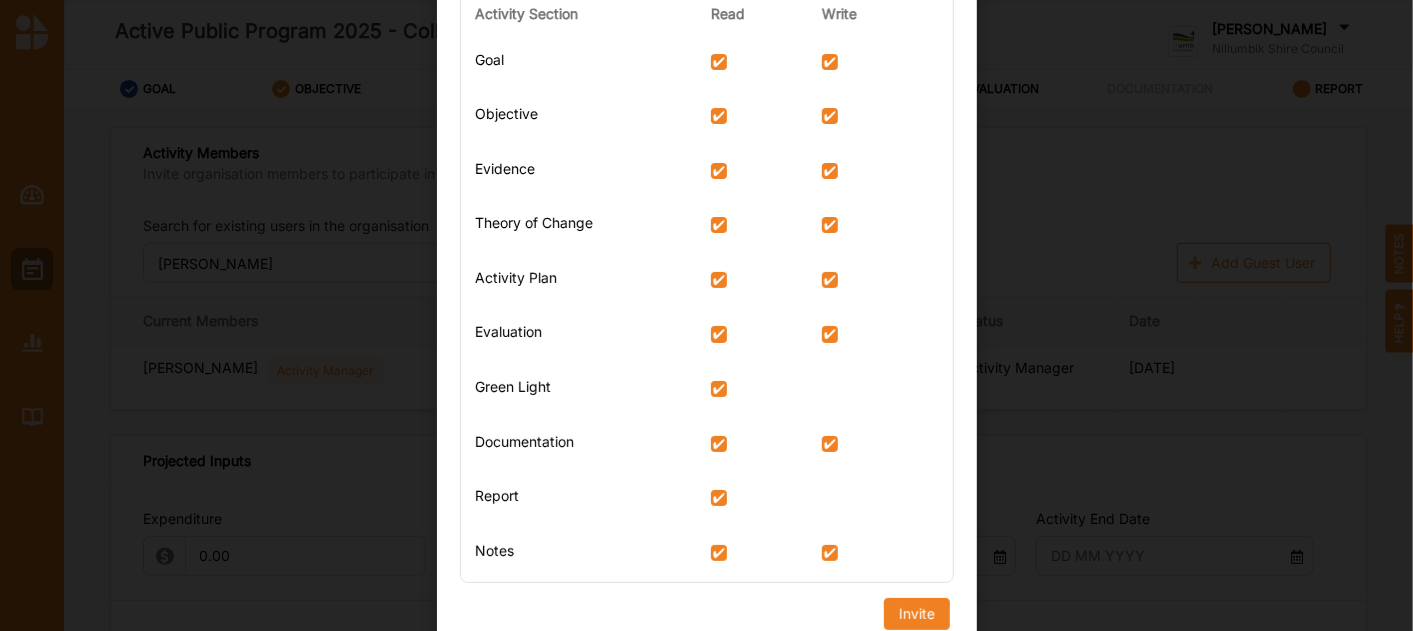 scroll, scrollTop: 501, scrollLeft: 0, axis: vertical 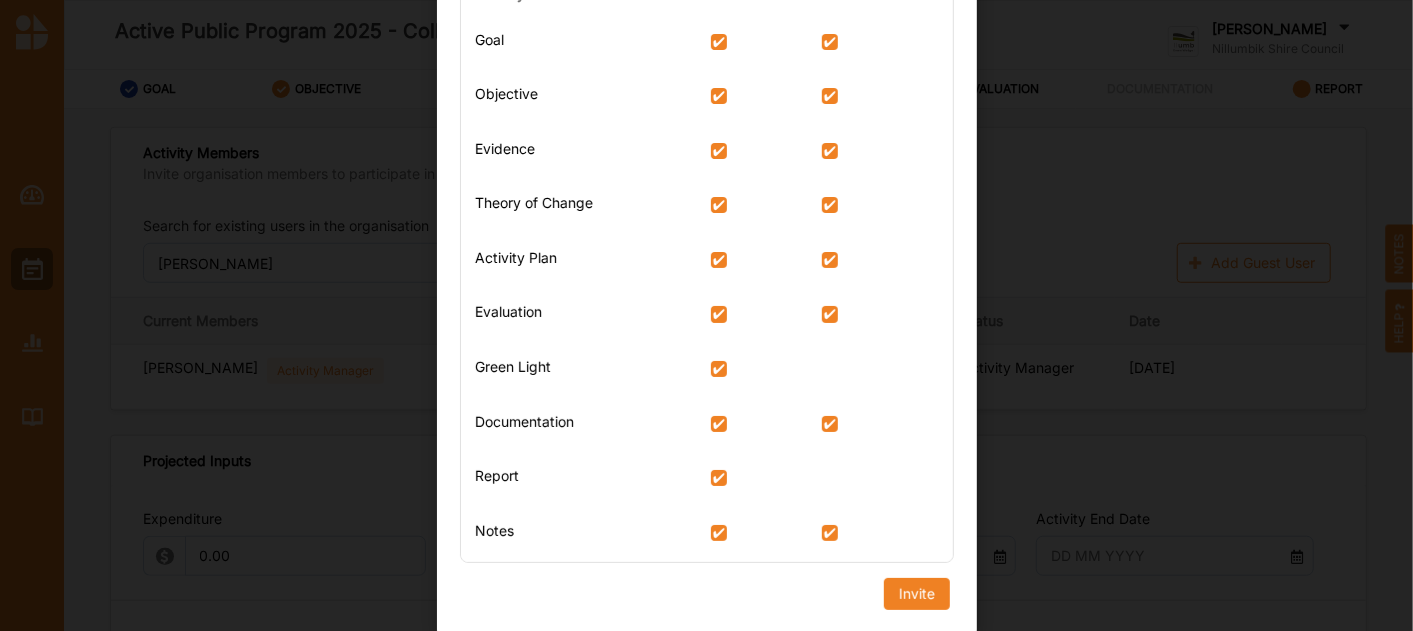click on "Invite" at bounding box center [916, 594] 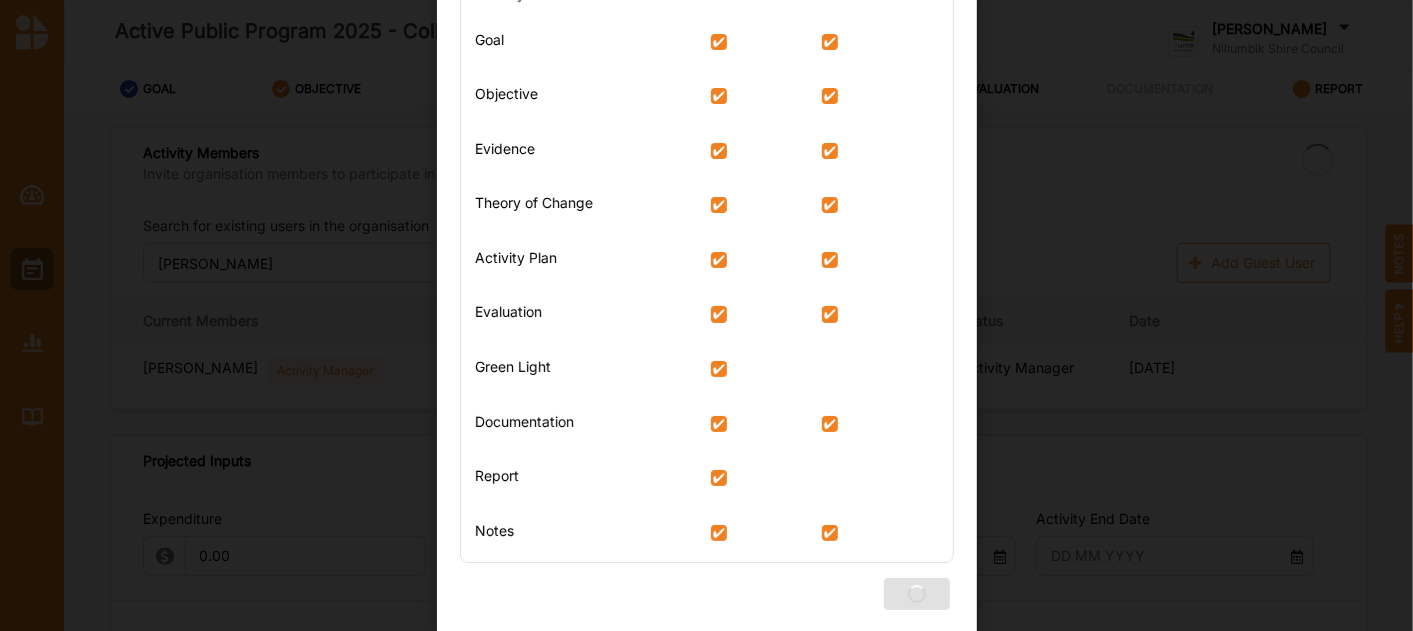 type 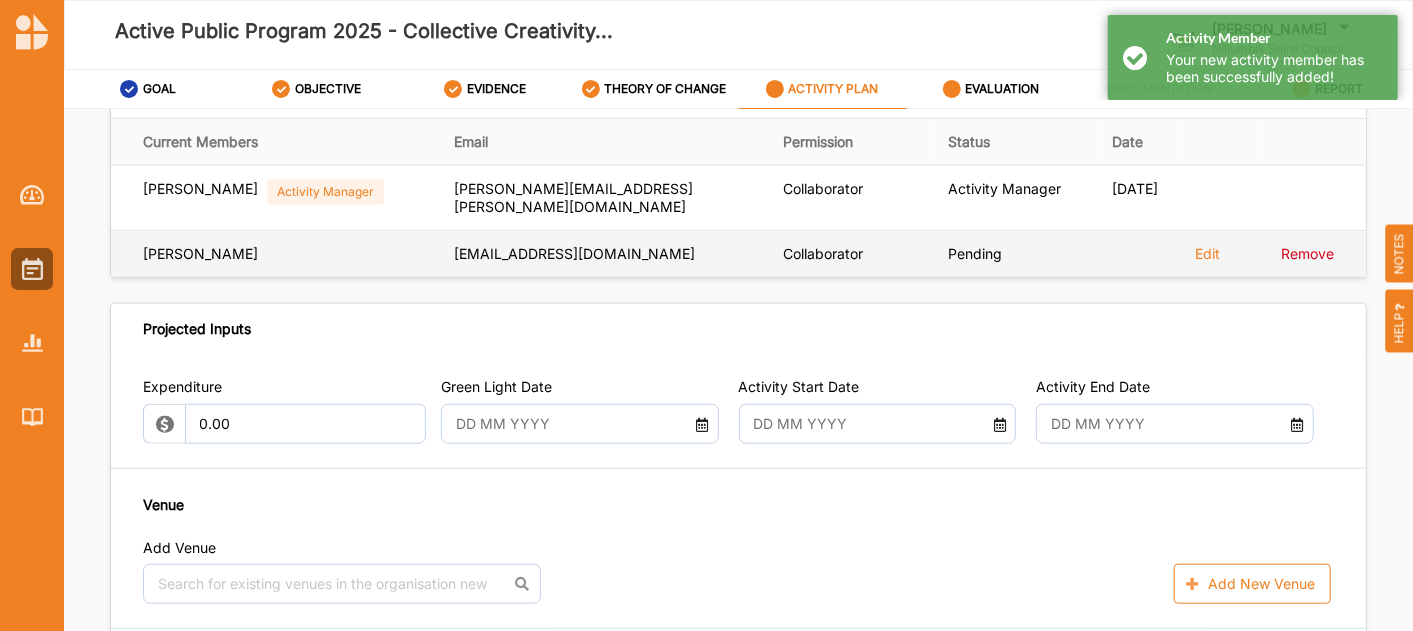 scroll, scrollTop: 1000, scrollLeft: 0, axis: vertical 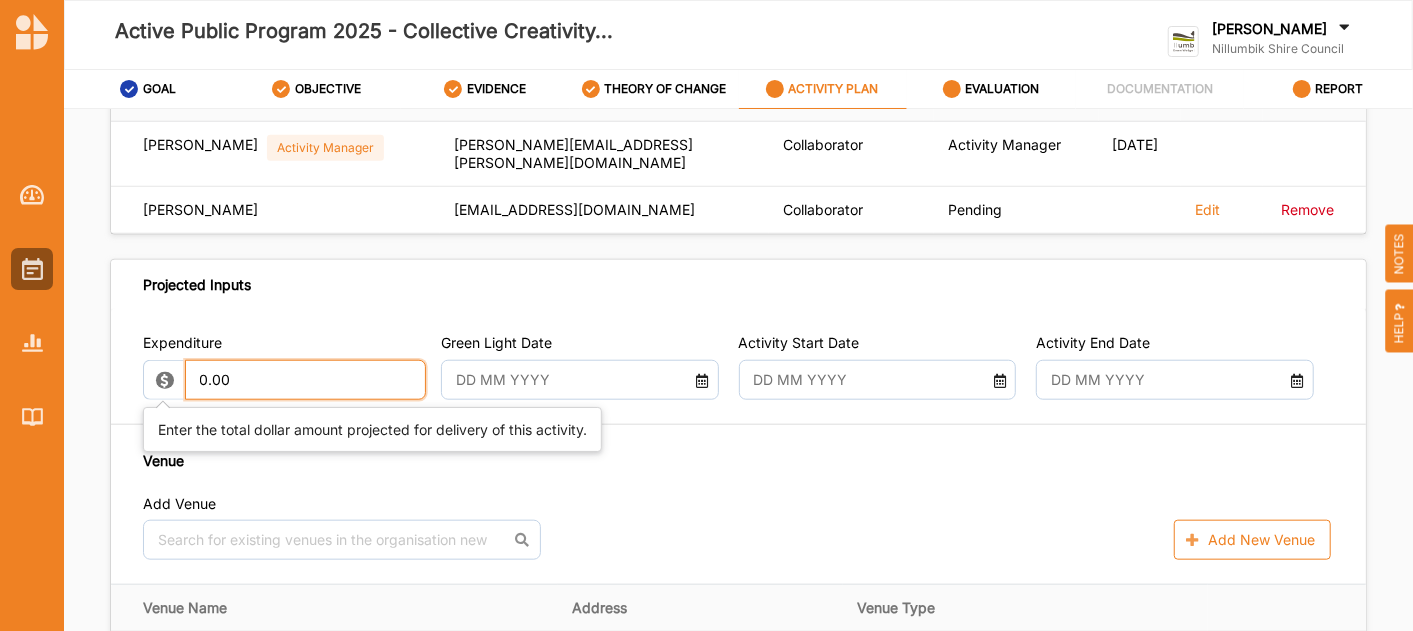 drag, startPoint x: 253, startPoint y: 378, endPoint x: 201, endPoint y: 378, distance: 52 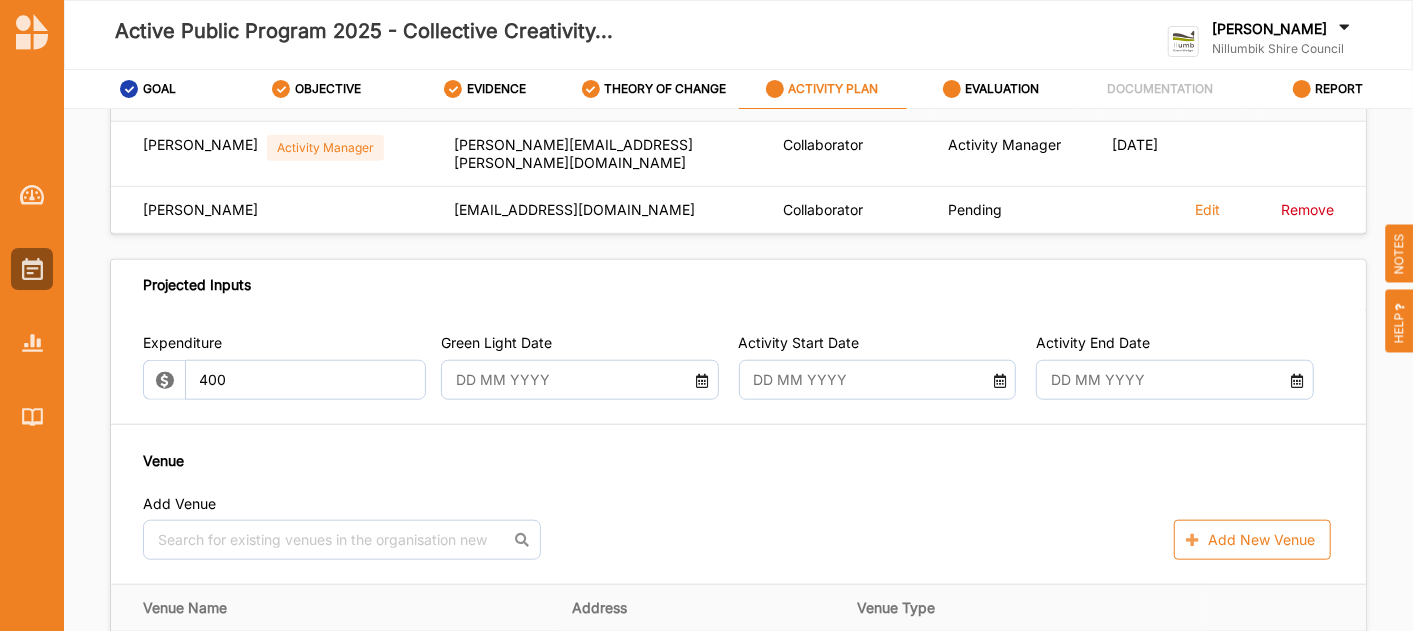 click on "Venue Add Venue No results found. Add New Venue" at bounding box center (738, 505) 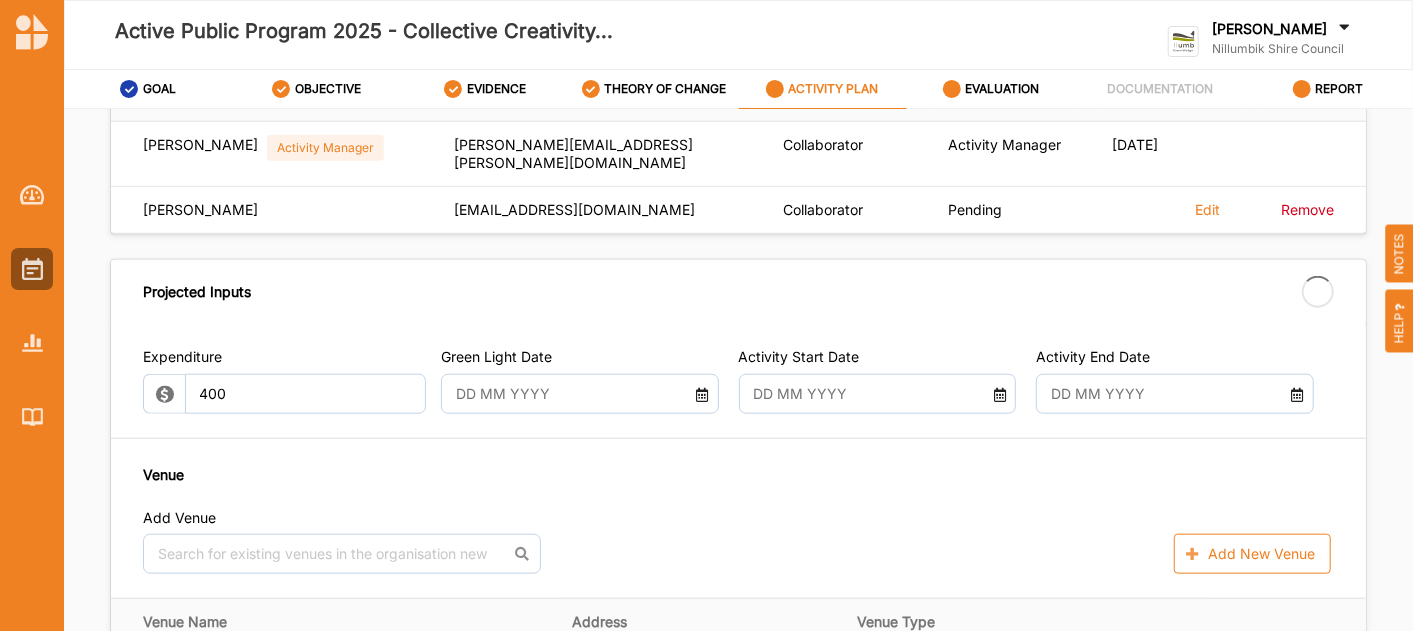 type on "400.00" 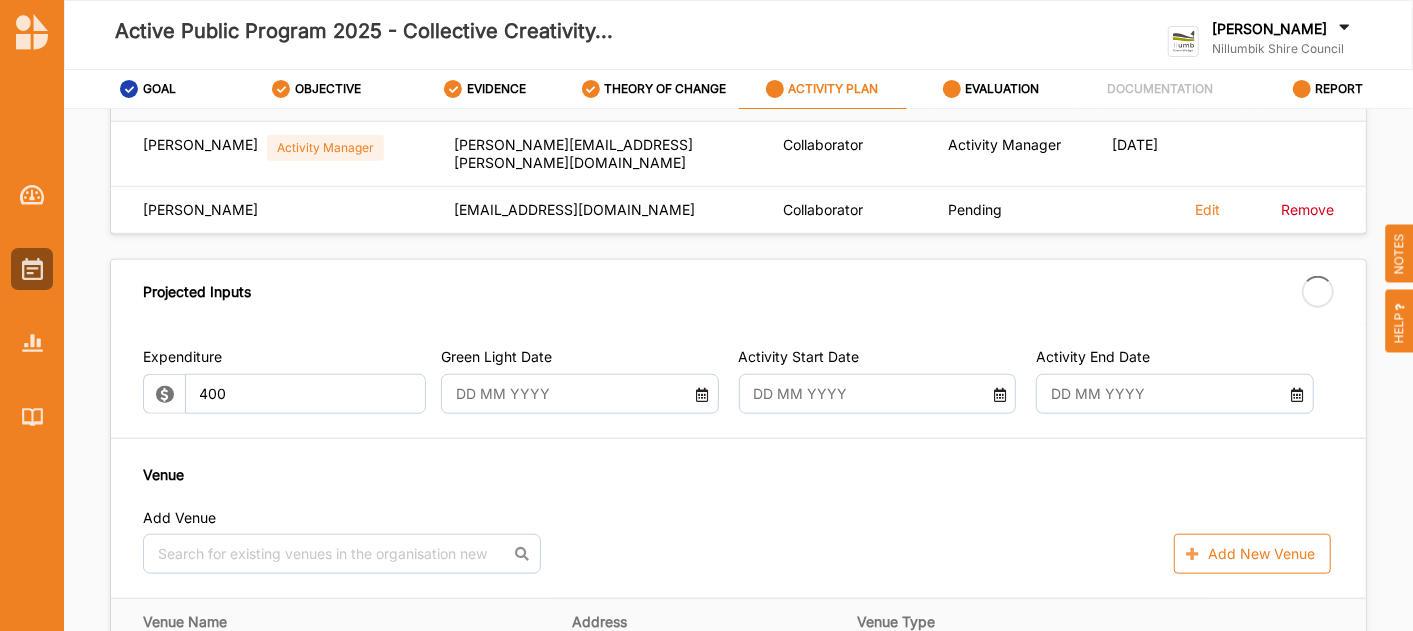 type on "-400.00" 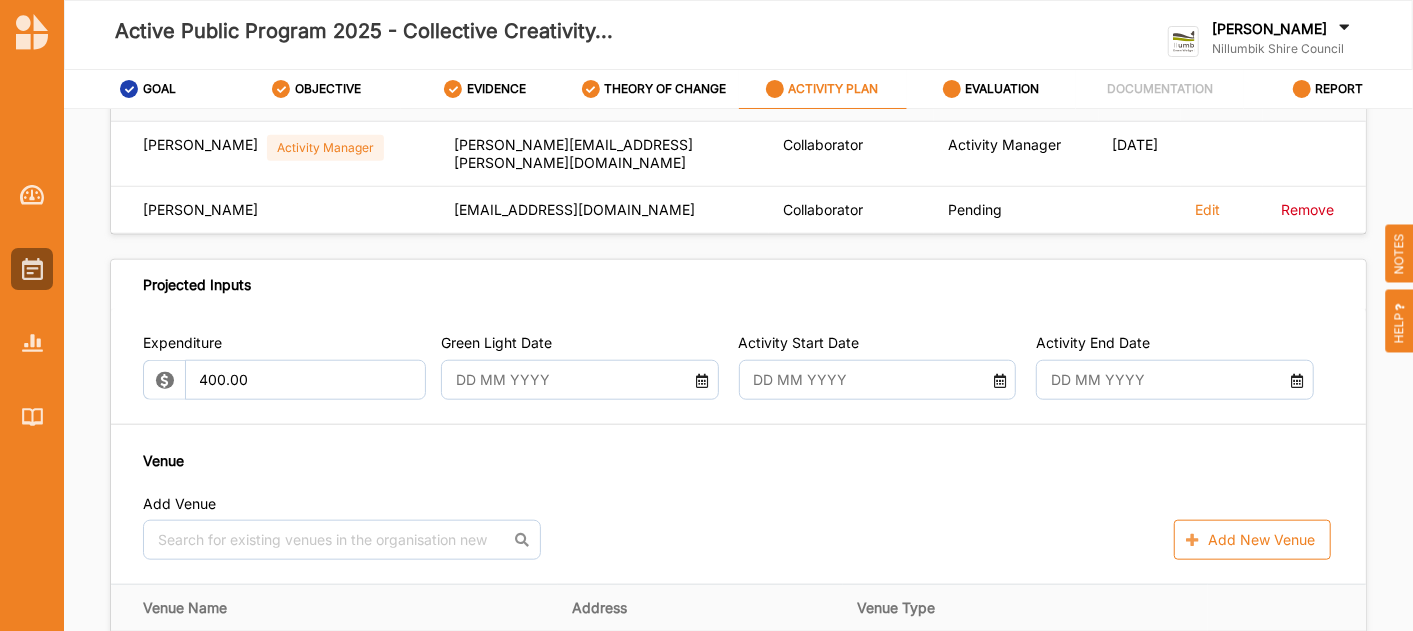 click on "Expenditure 400.00 Green Light Date Activity Start Date Activity End Date Venue Add Venue No results found. Add New Venue Venue Name Address Venue Type No Venues Contractor Add Contractor No results found. Add New Contractor" at bounding box center (738, 607) 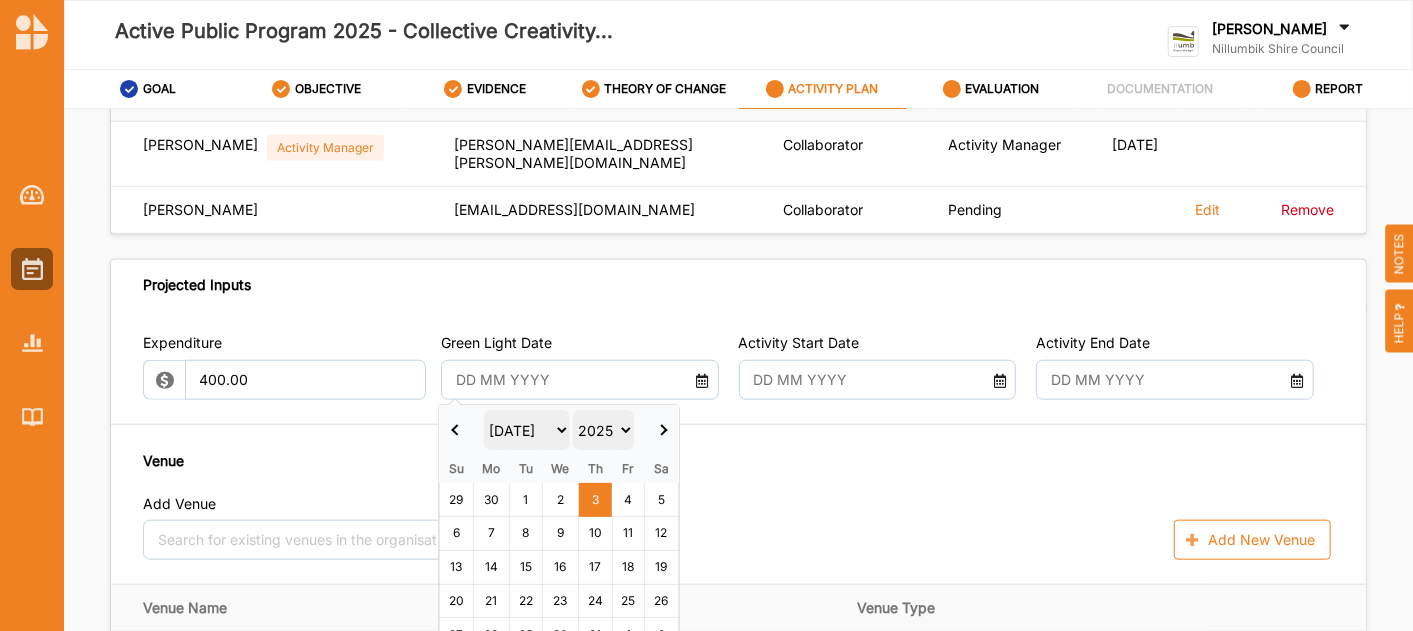 type on "03 Jul 2025" 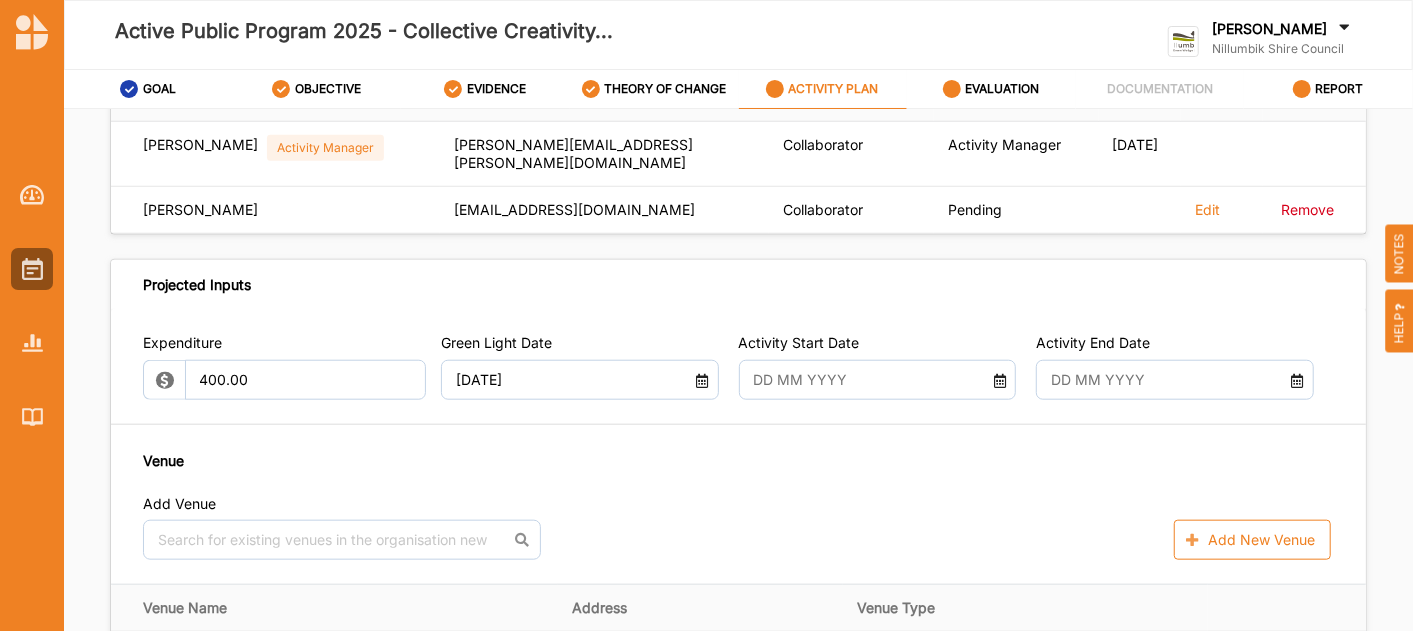 drag, startPoint x: 734, startPoint y: 491, endPoint x: 771, endPoint y: 444, distance: 59.816387 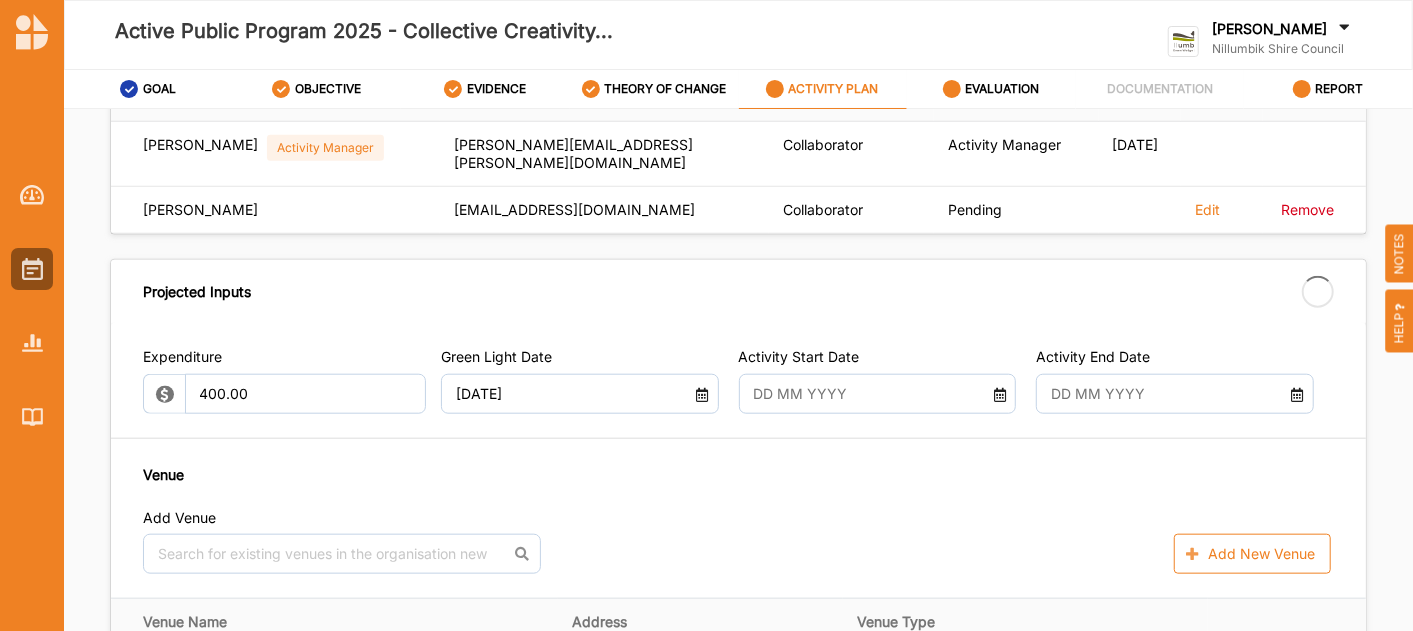 type on "06 Jul 2025" 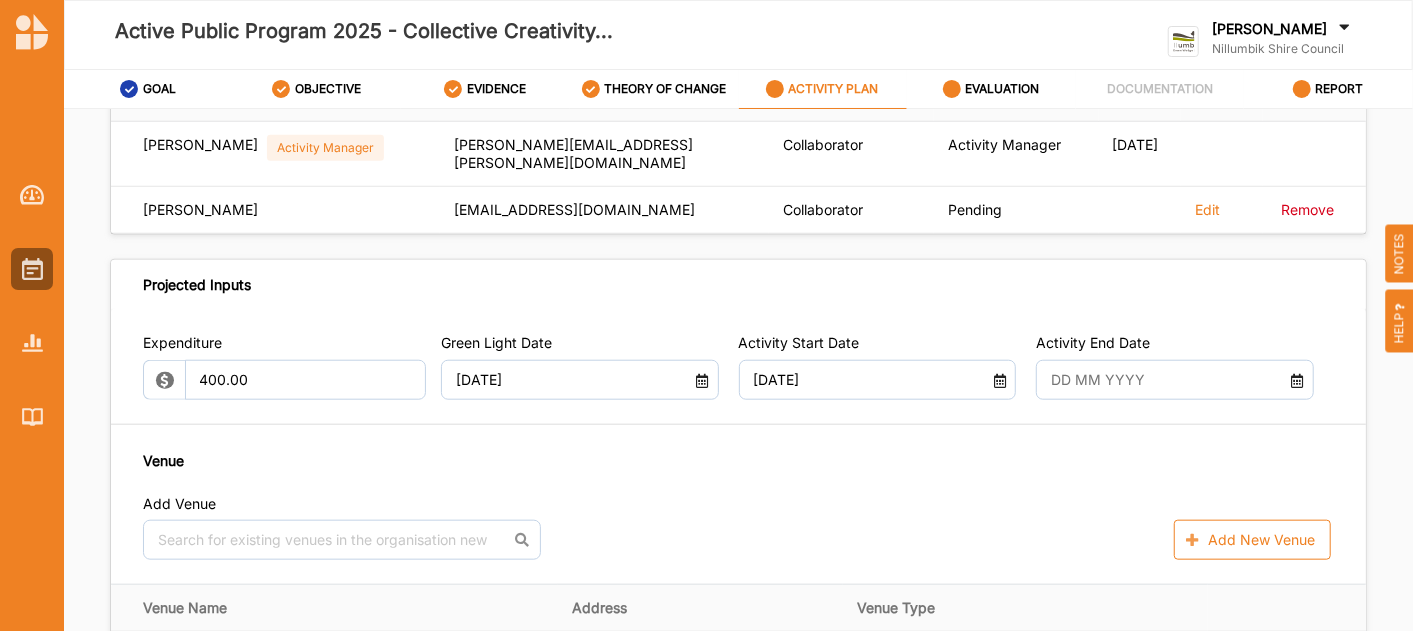 click at bounding box center (1164, 380) 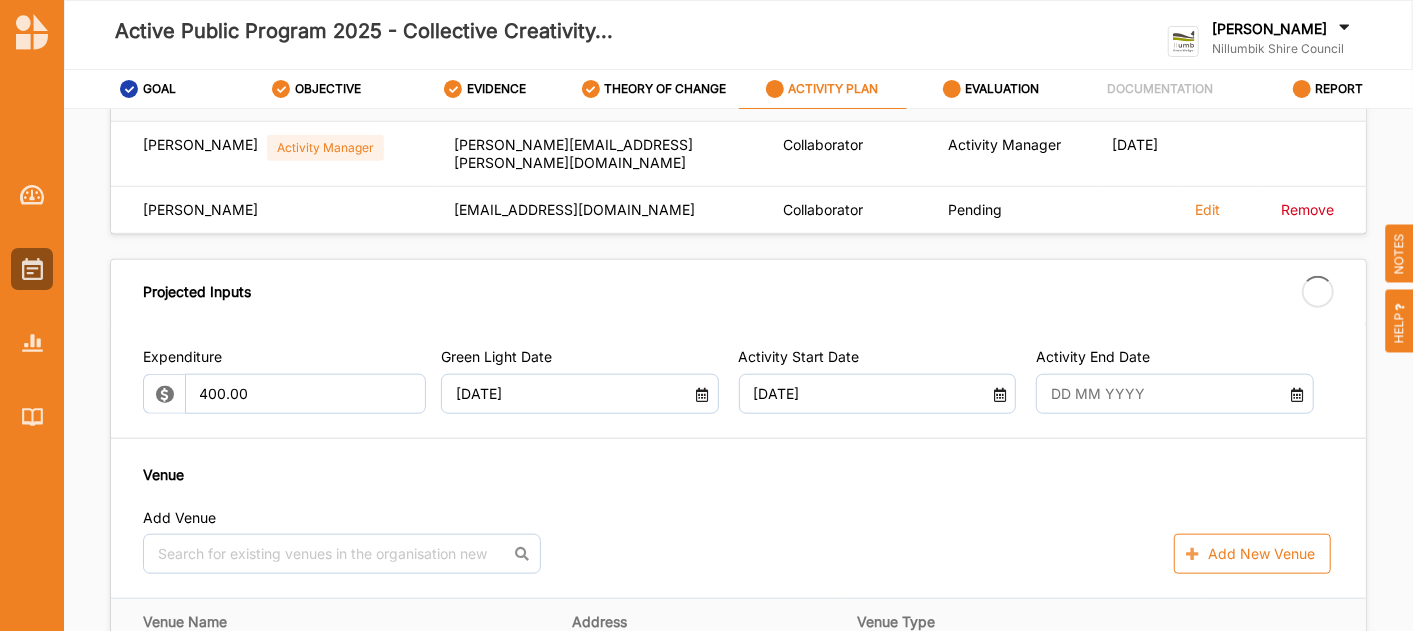 type on "07 Jul 2025" 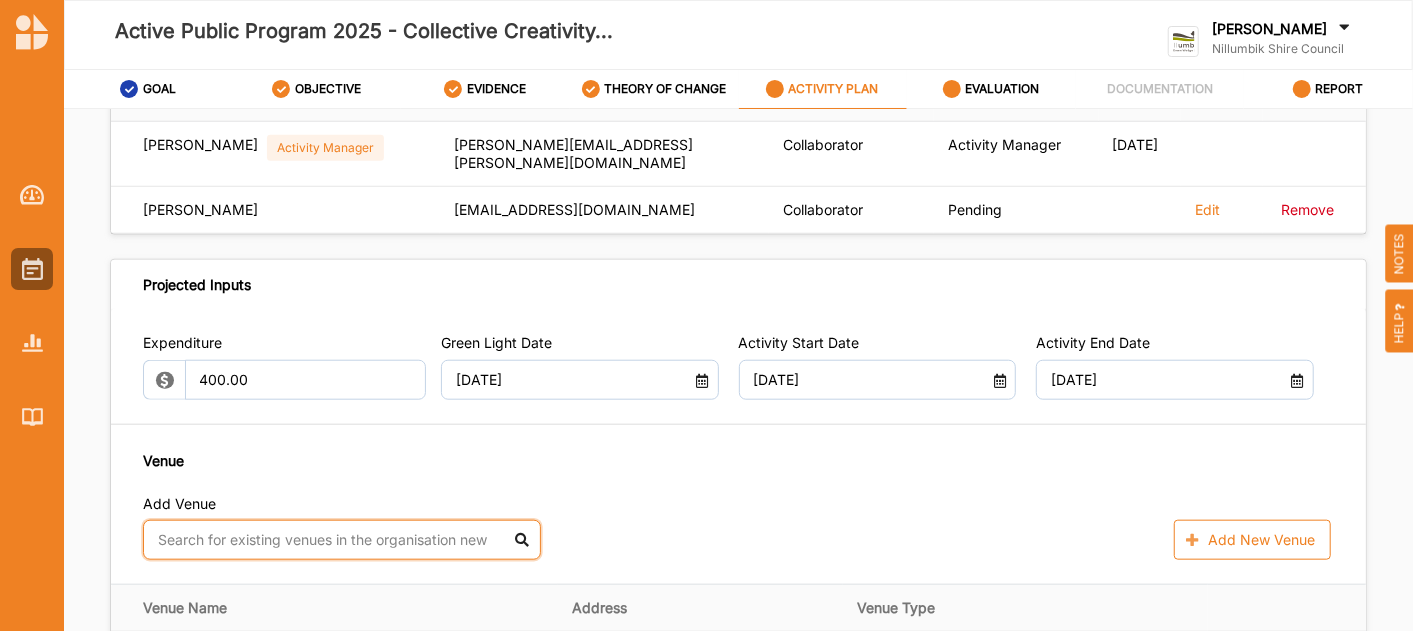 click at bounding box center (342, 540) 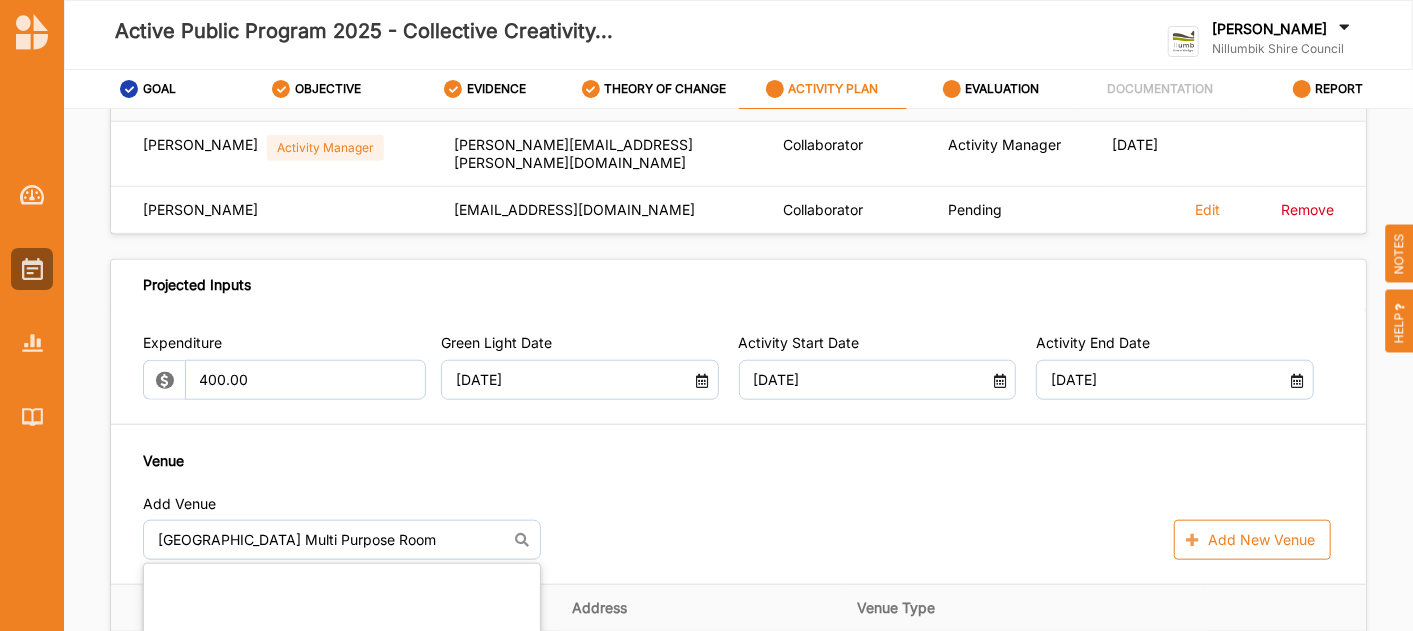 click on "Venue Add Venue Eltham Library Multi Purpose Room No results found. Add New Venue" at bounding box center [738, 505] 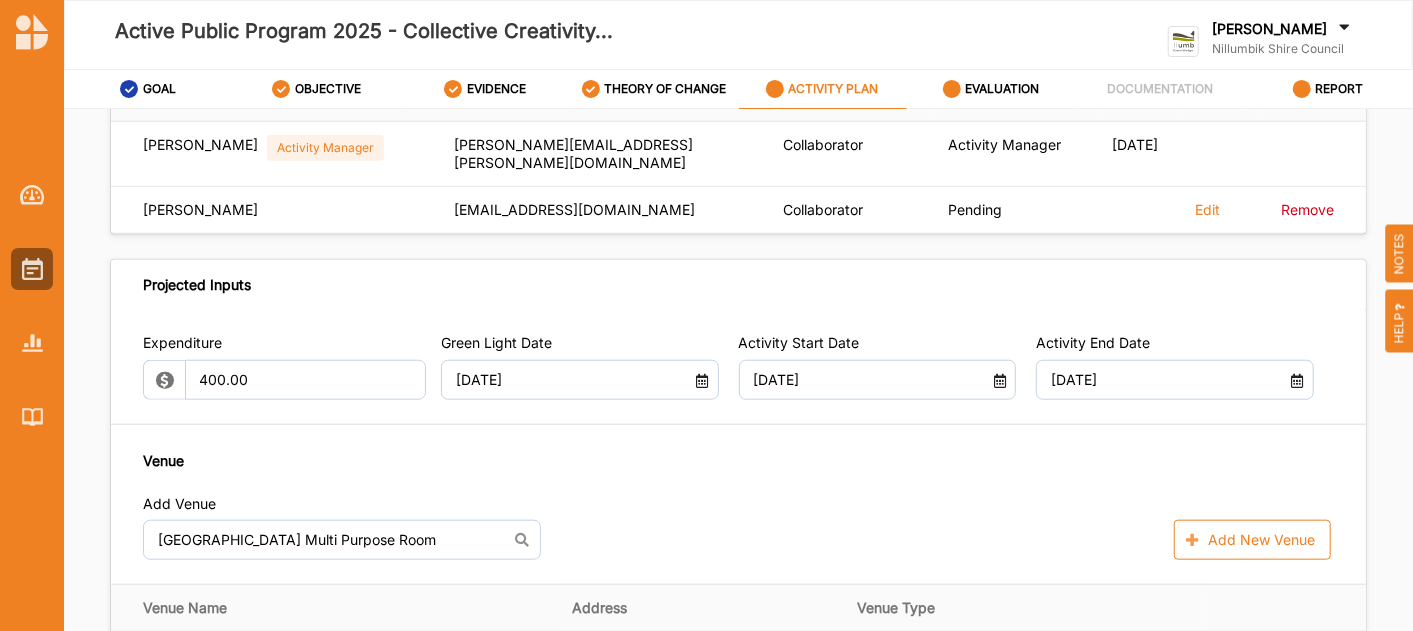 click on "Add Venue" at bounding box center [738, 507] 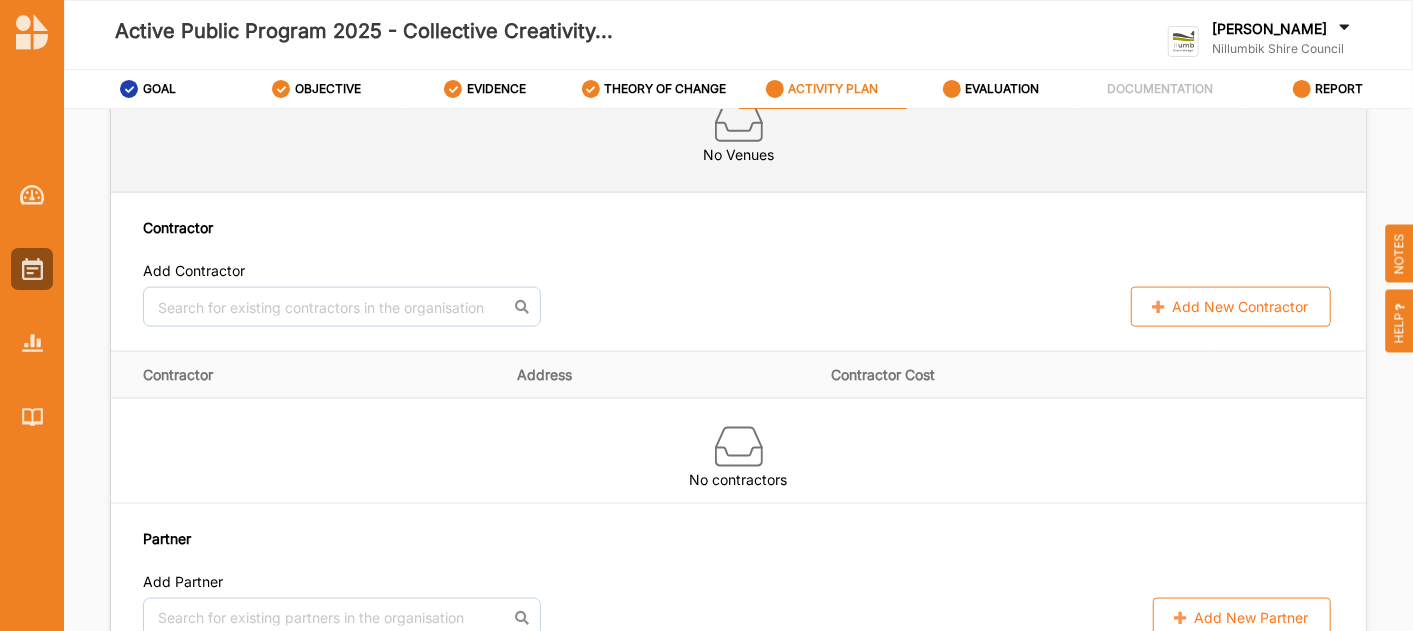 scroll, scrollTop: 1222, scrollLeft: 0, axis: vertical 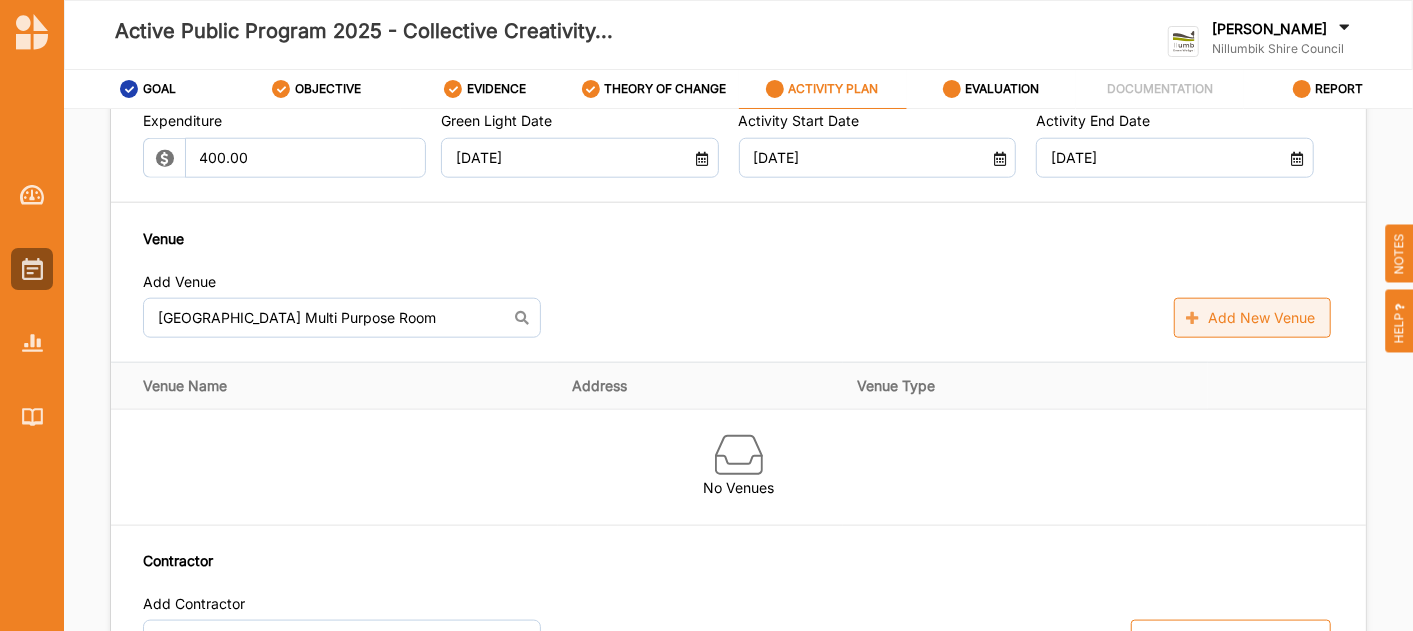 click on "Add New Venue" at bounding box center (1252, 318) 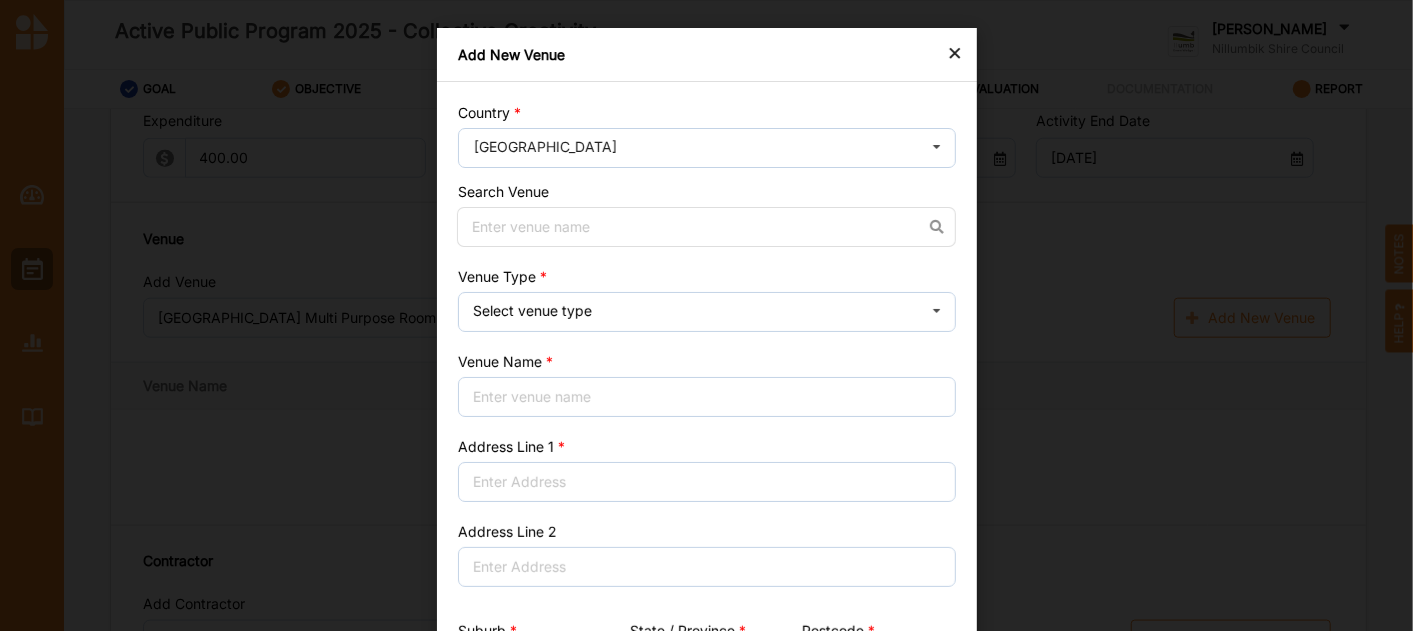 click on "Add New Venue" at bounding box center [707, 55] 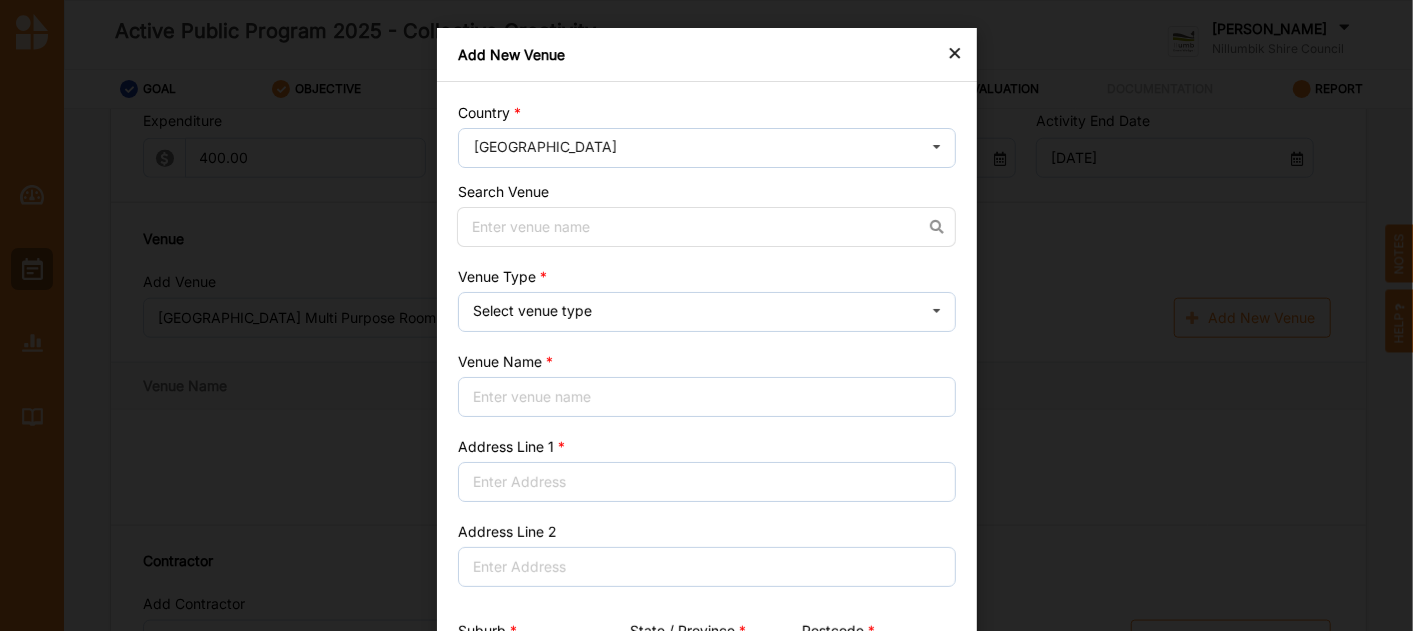 click on "×" at bounding box center (955, 52) 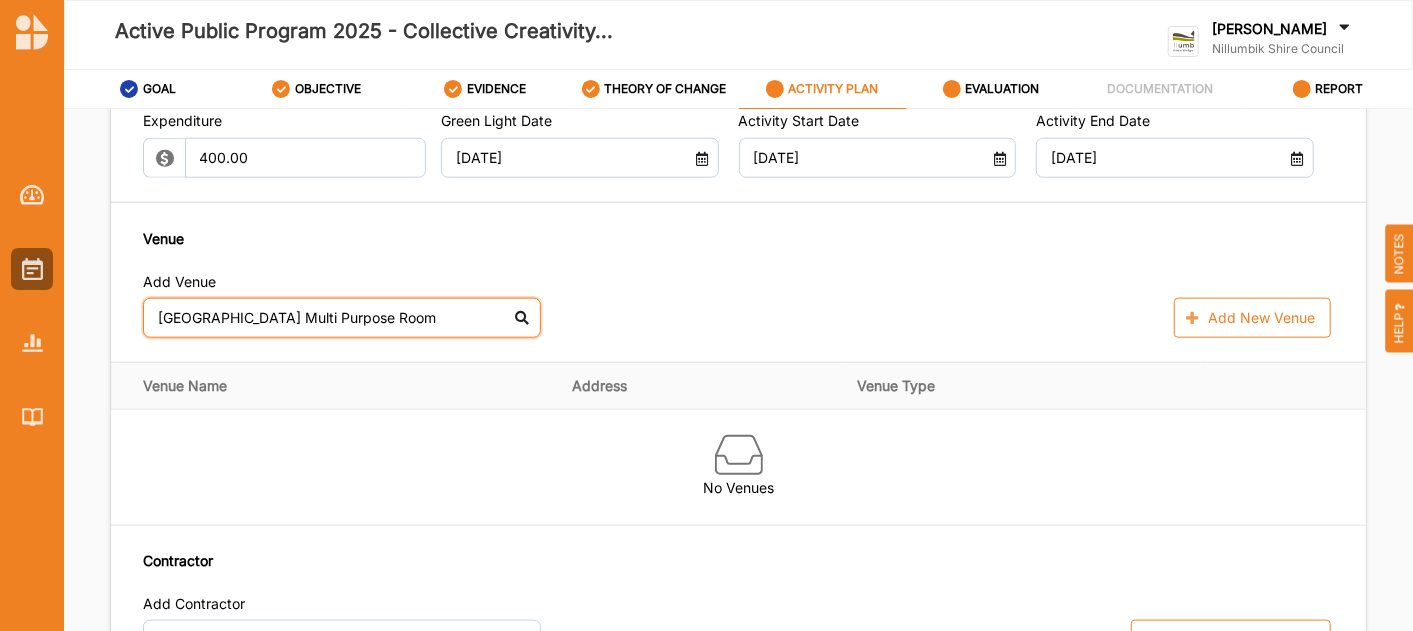 drag, startPoint x: 337, startPoint y: 316, endPoint x: 248, endPoint y: 314, distance: 89.02247 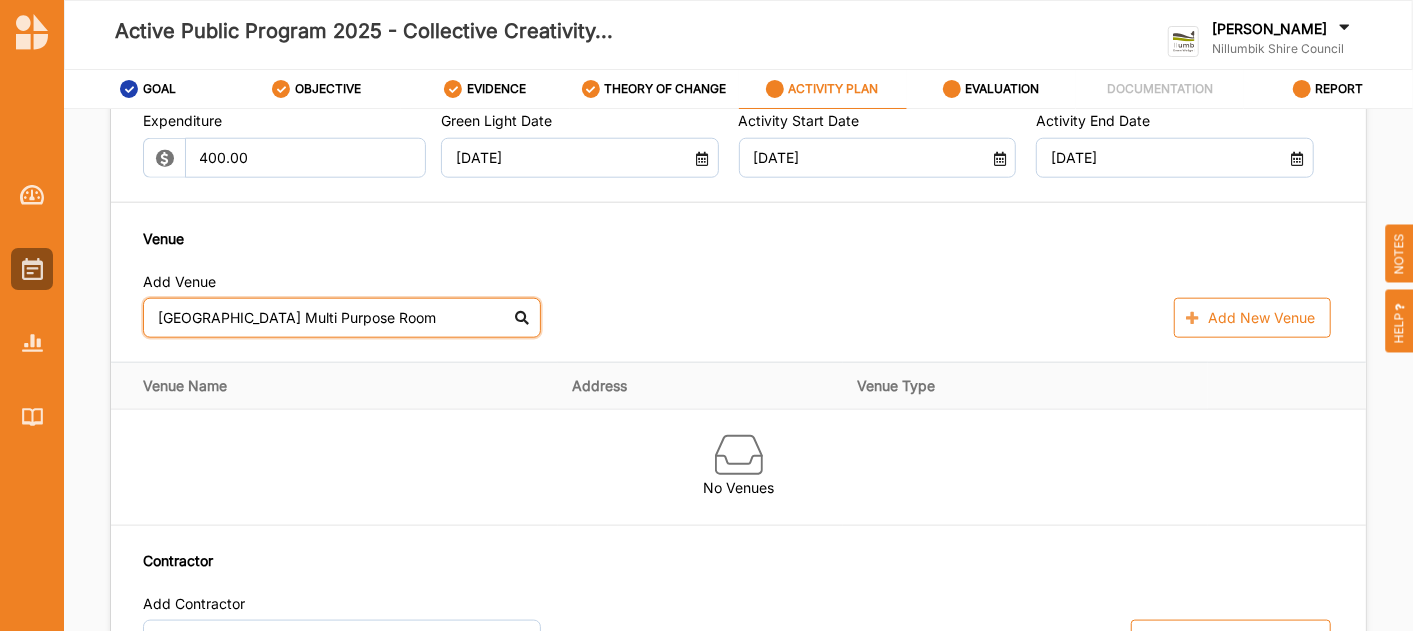 click on "Eltham Library Multi Purpose Room" at bounding box center (342, 318) 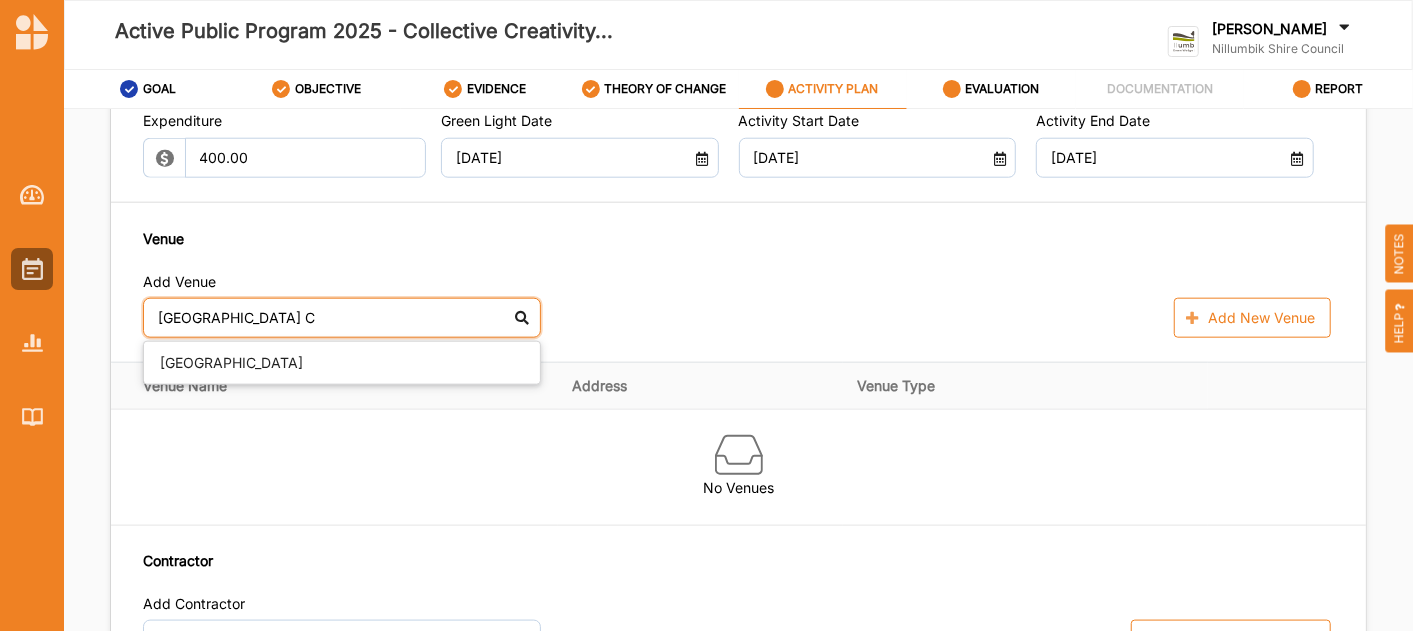 type on "Eltham Library Co" 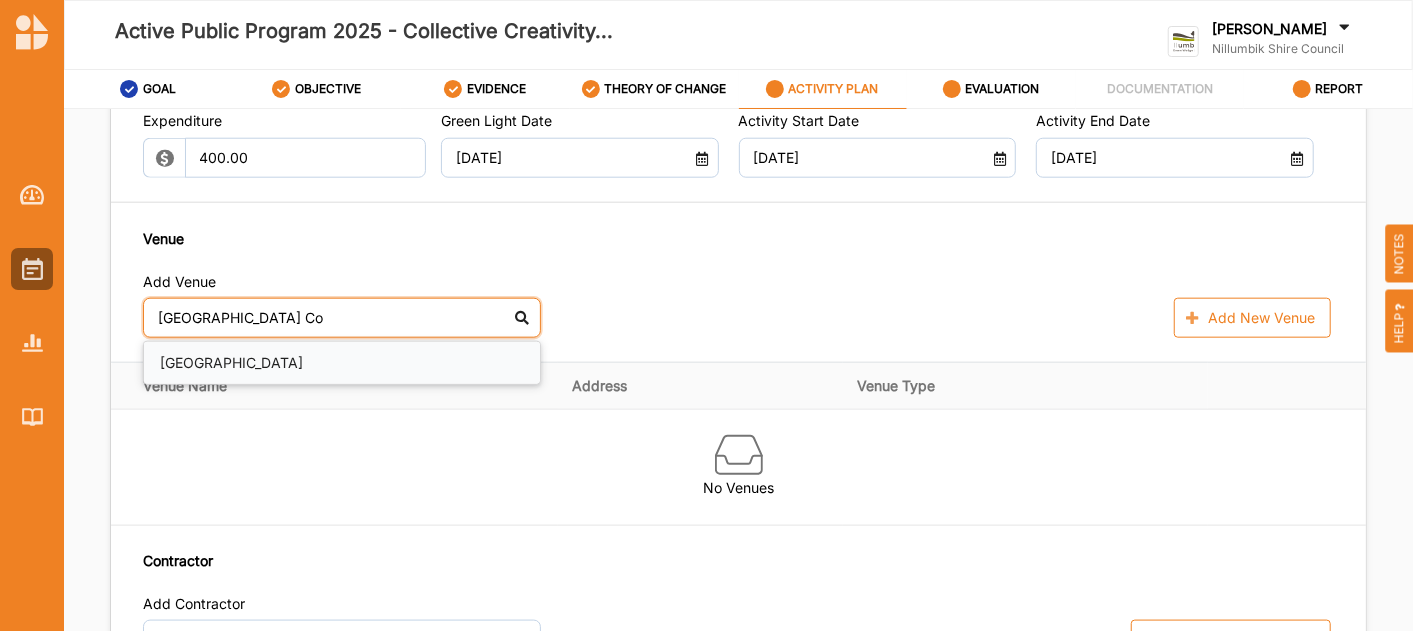 click on "Eltham Library Community Gallery" at bounding box center (342, 363) 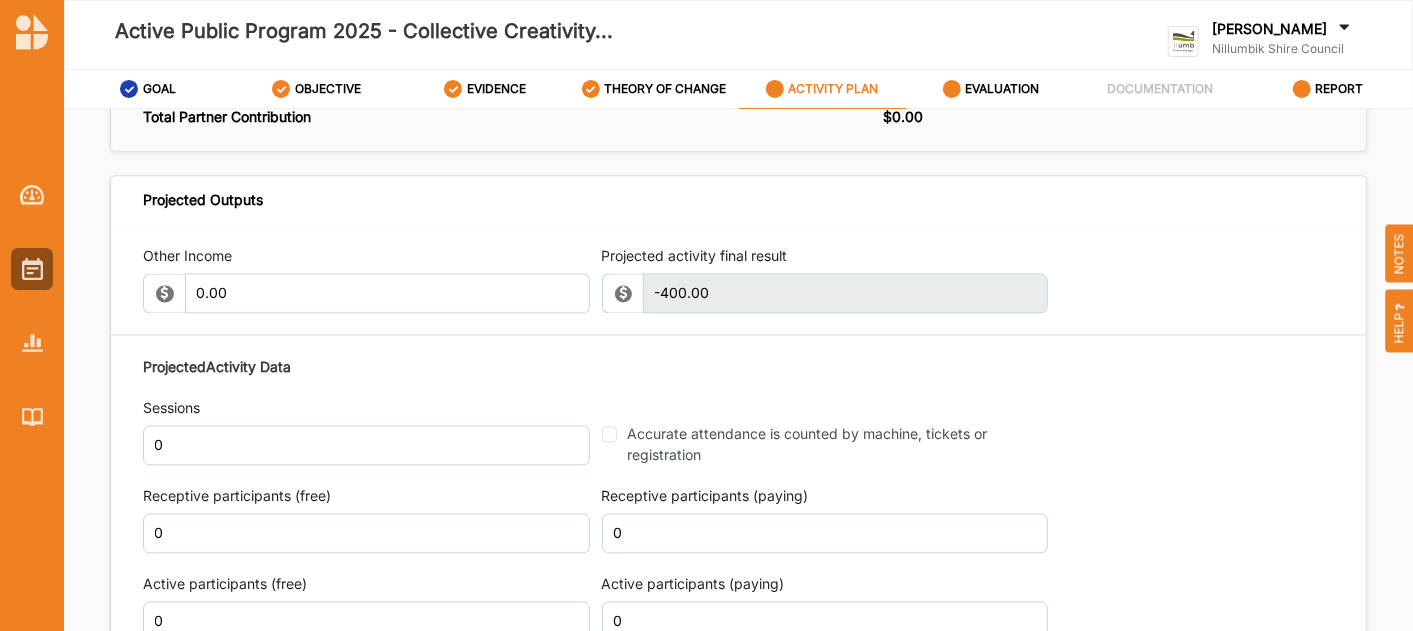 scroll, scrollTop: 2333, scrollLeft: 0, axis: vertical 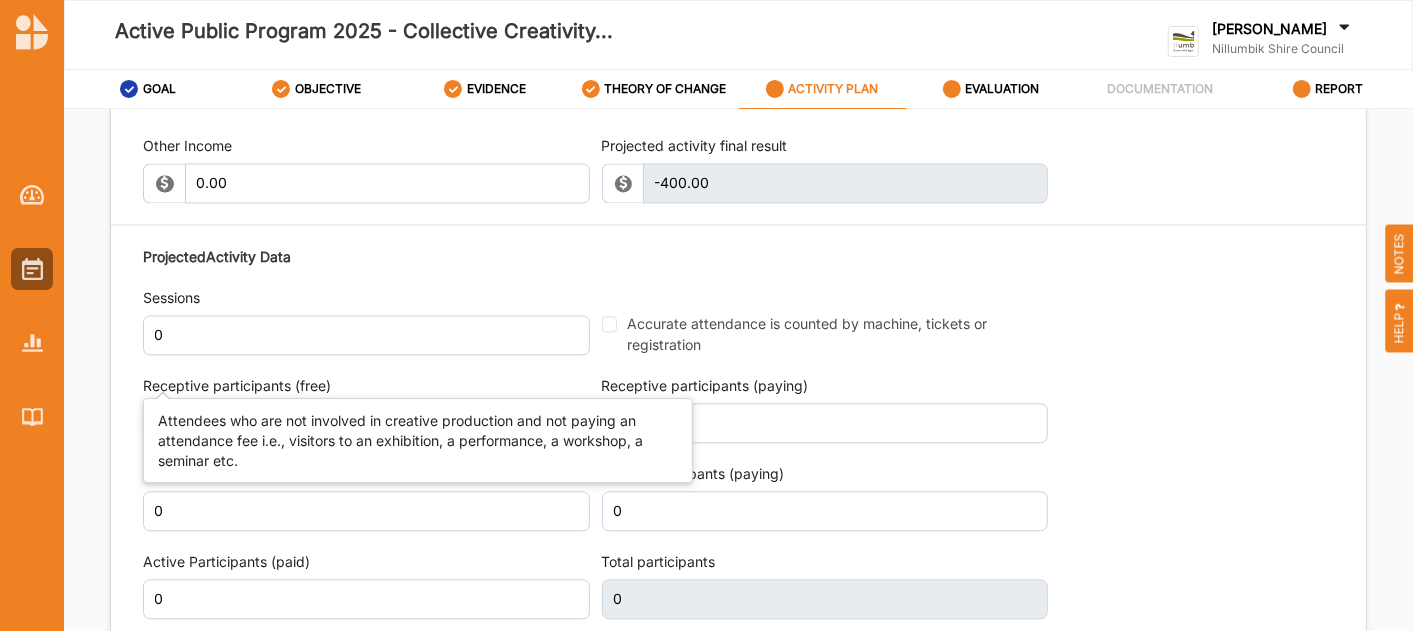 type 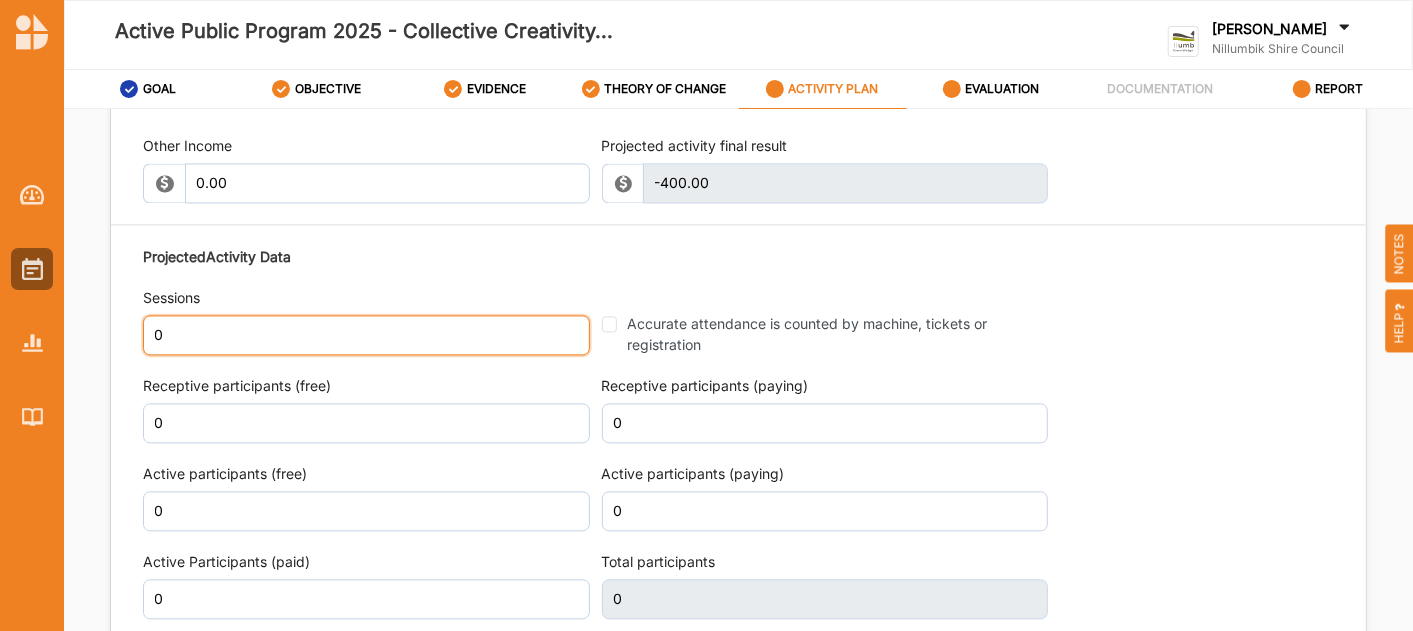 drag, startPoint x: 313, startPoint y: 323, endPoint x: 145, endPoint y: 320, distance: 168.02678 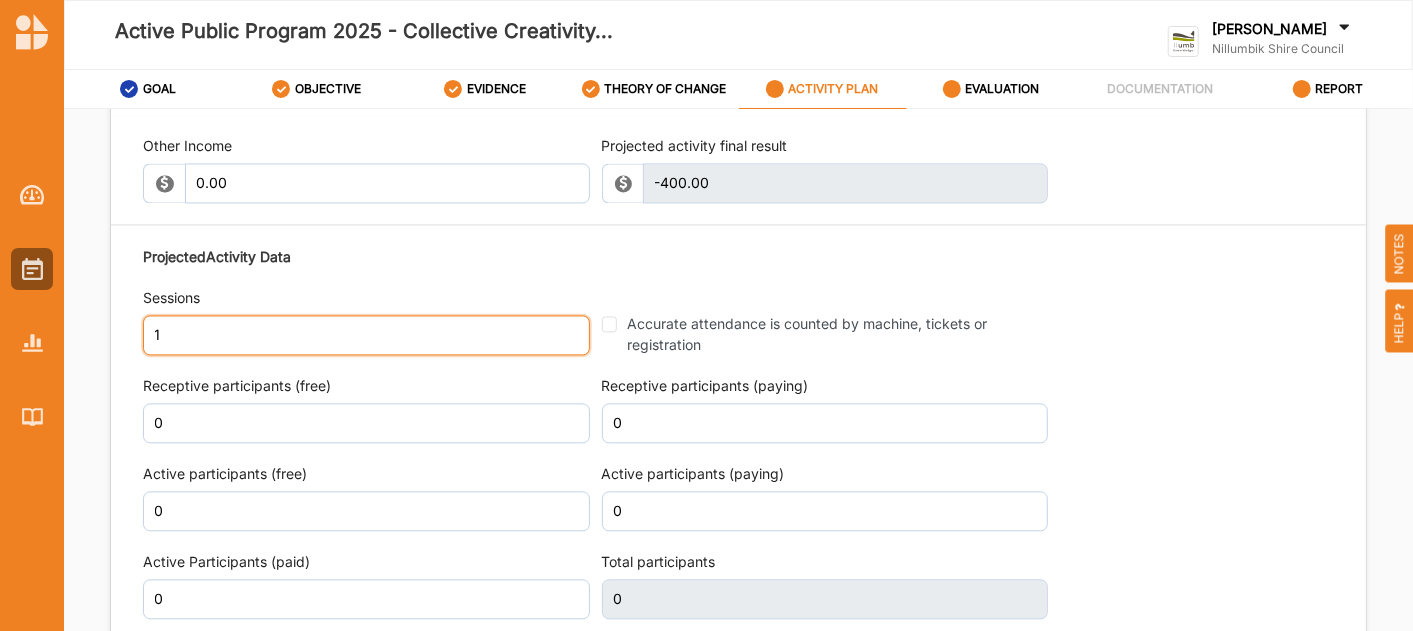 type on "1" 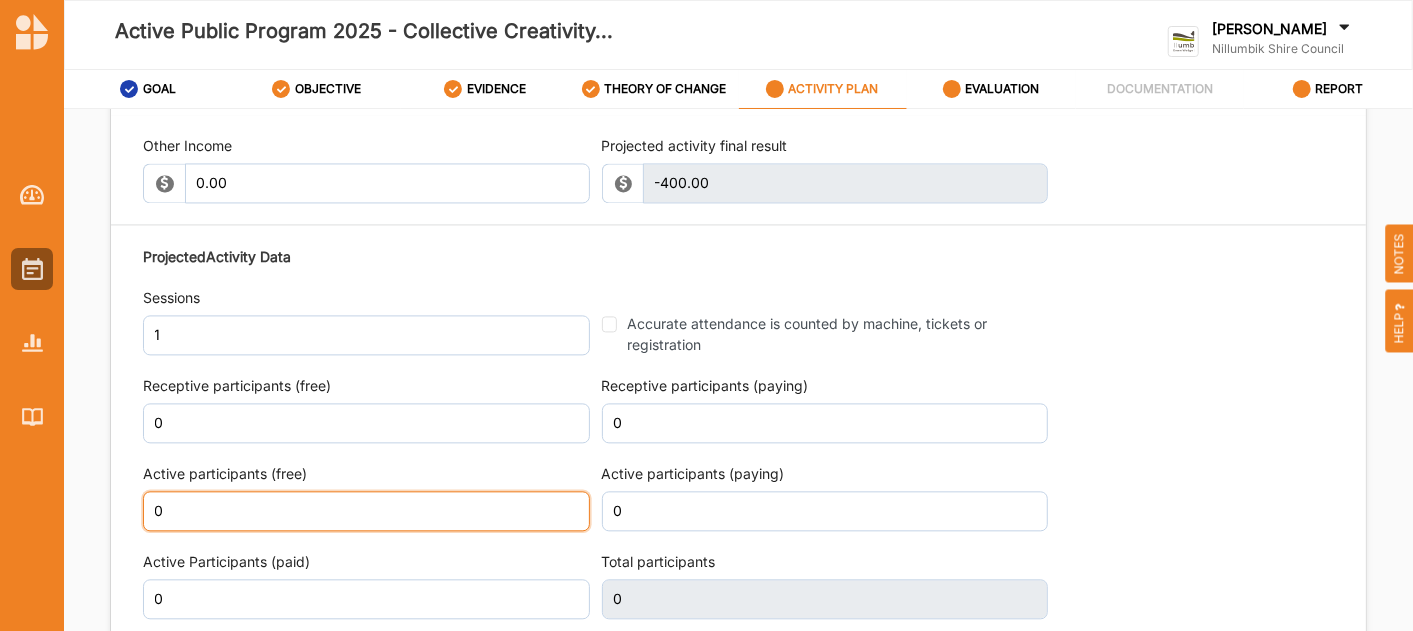 drag, startPoint x: 176, startPoint y: 494, endPoint x: 151, endPoint y: 495, distance: 25.019993 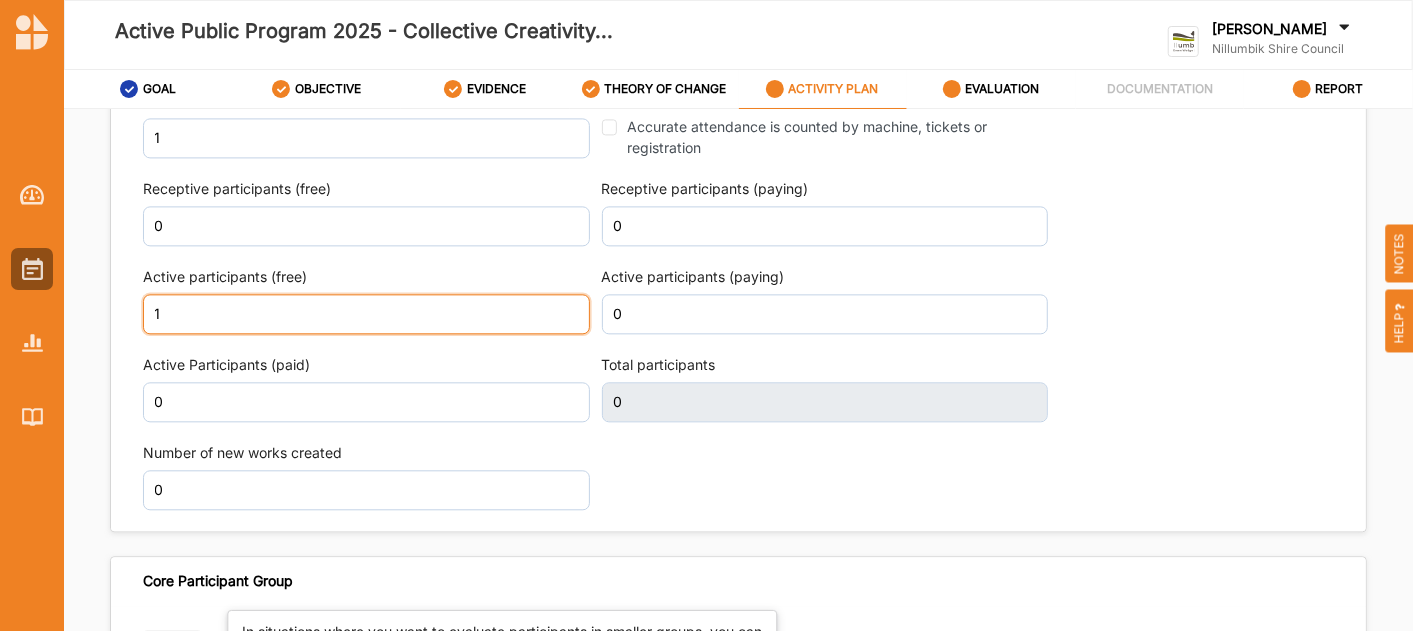 scroll, scrollTop: 2449, scrollLeft: 0, axis: vertical 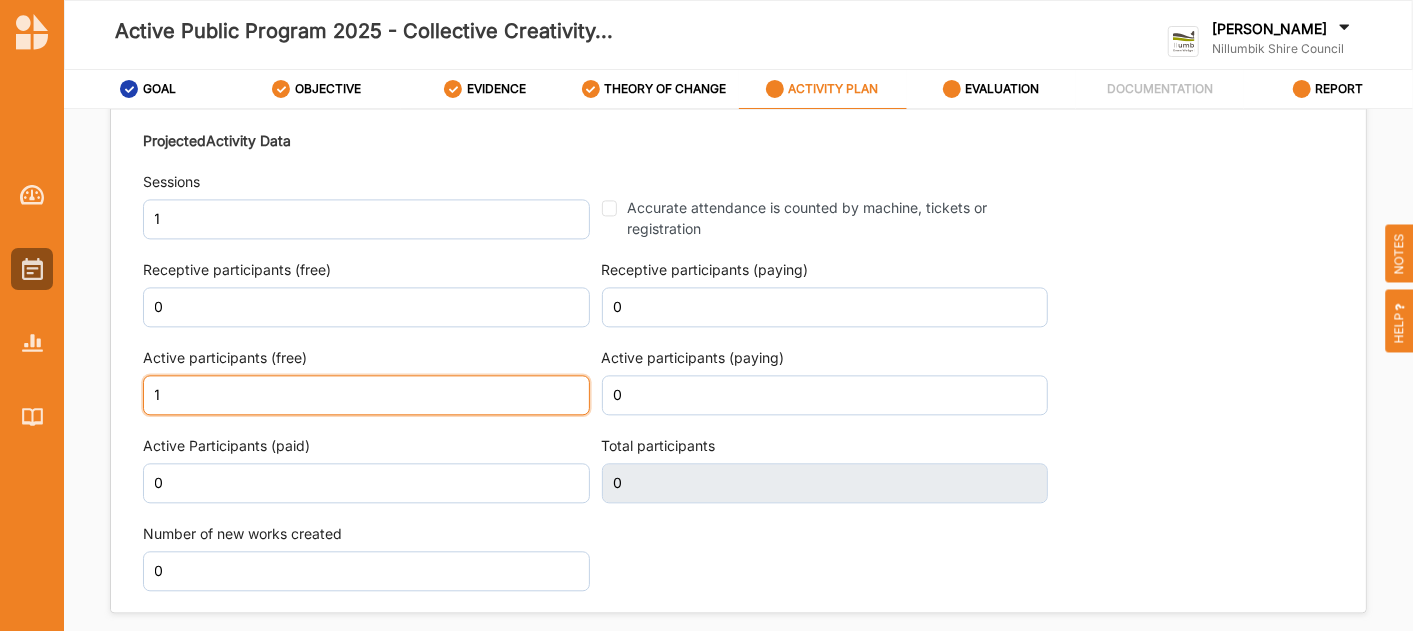 drag, startPoint x: 166, startPoint y: 385, endPoint x: 134, endPoint y: 382, distance: 32.140316 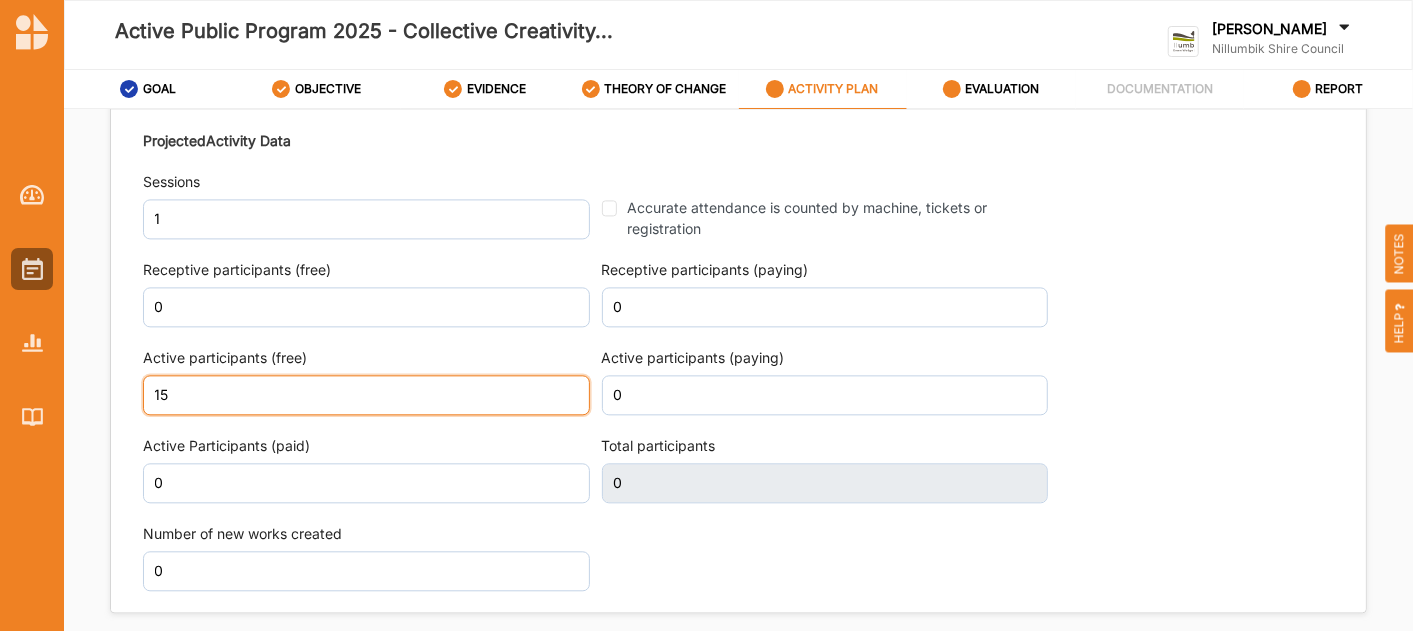 type on "15" 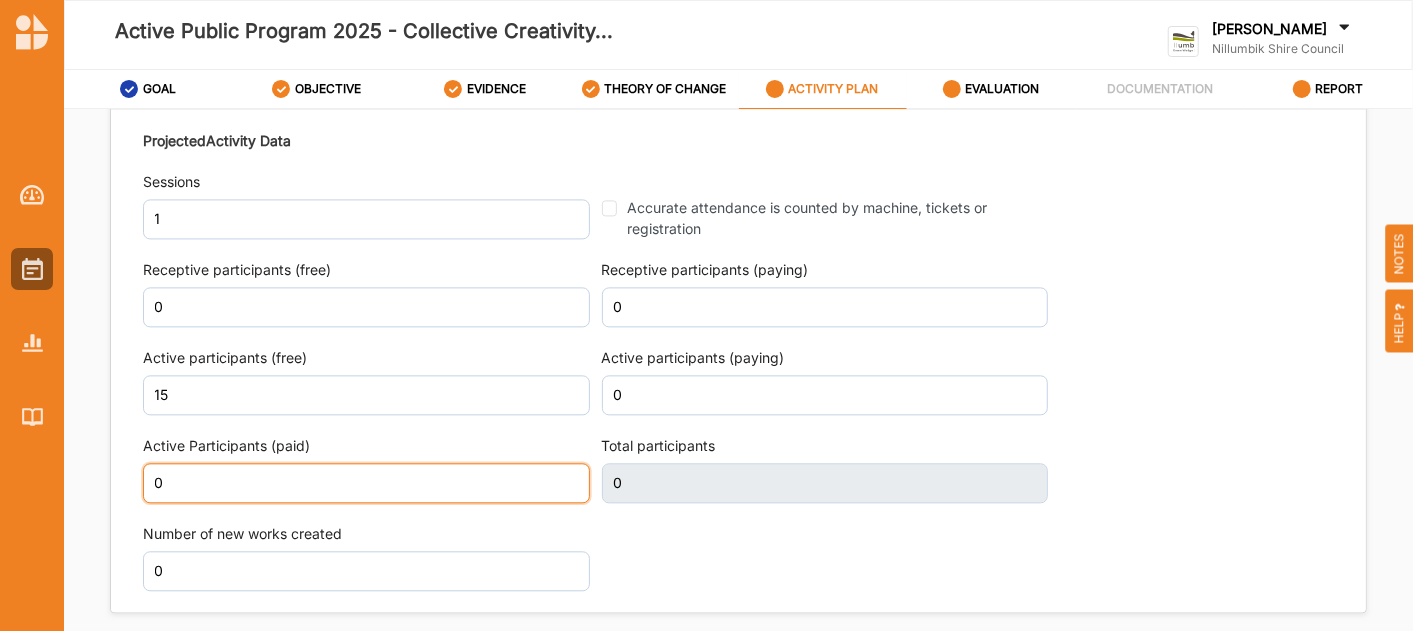 click on "0" at bounding box center [366, 483] 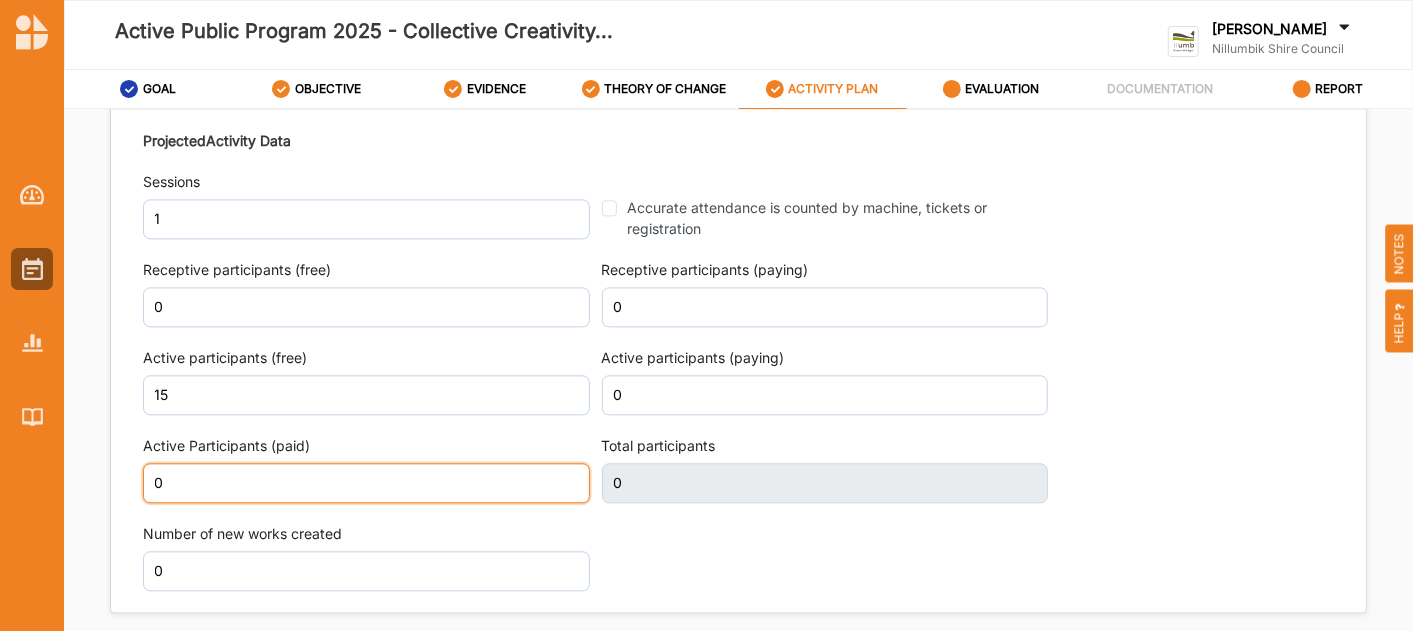 type on "15" 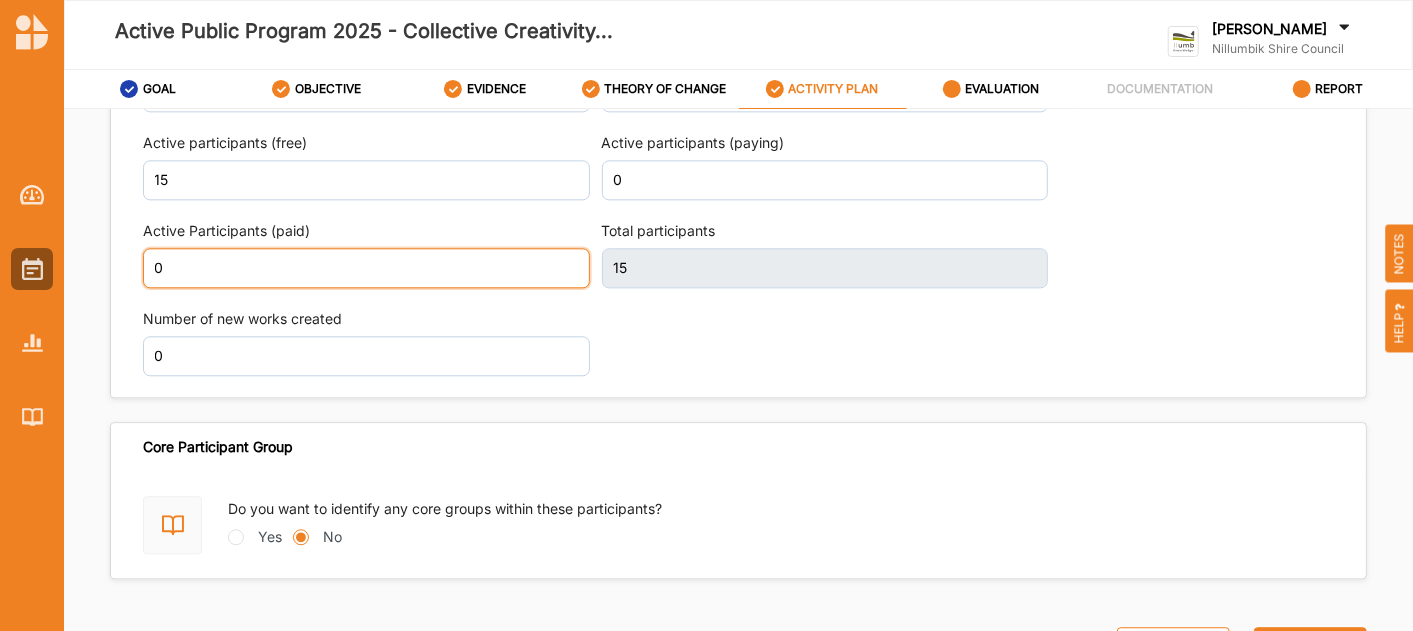 scroll, scrollTop: 2671, scrollLeft: 0, axis: vertical 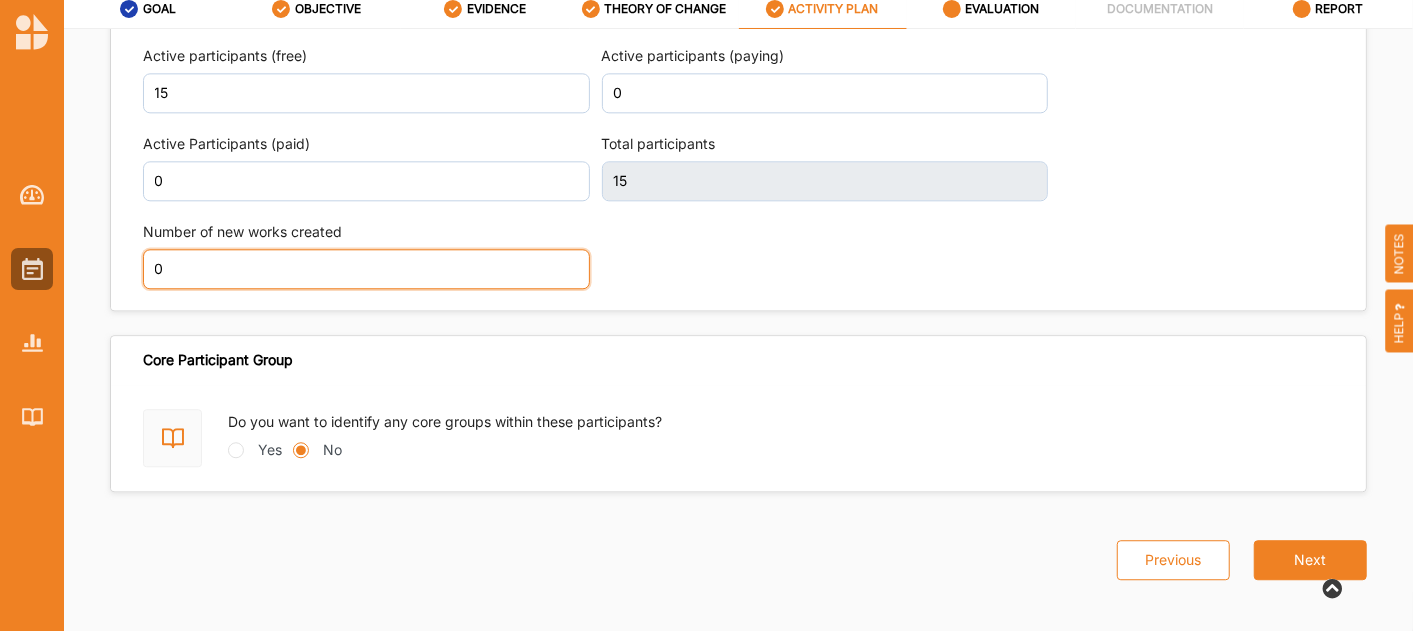 drag, startPoint x: 176, startPoint y: 263, endPoint x: 104, endPoint y: 260, distance: 72.06247 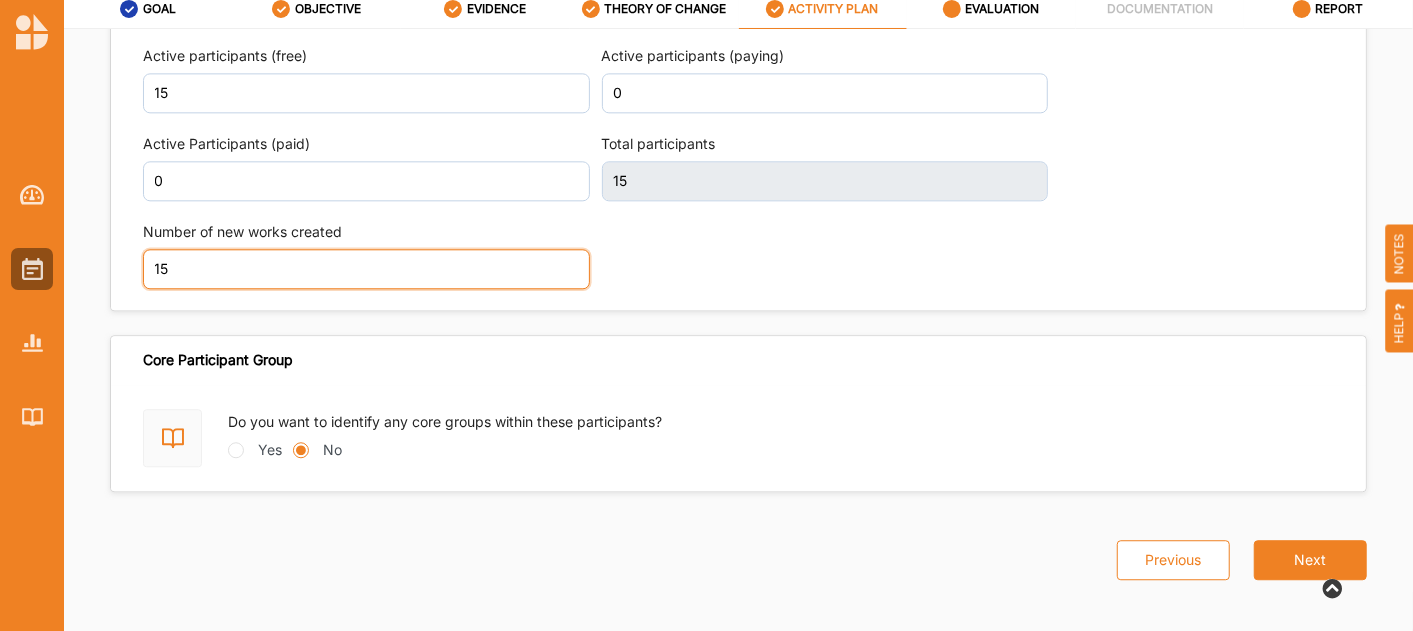 type on "15" 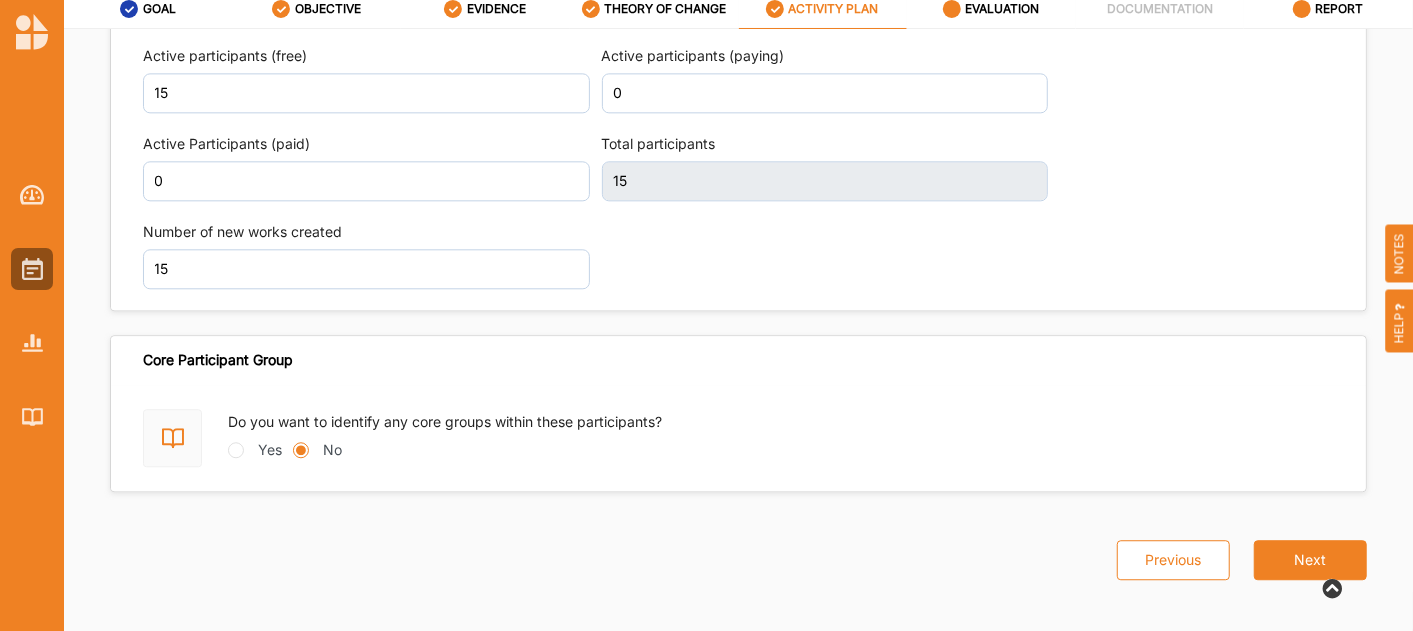 drag, startPoint x: 568, startPoint y: 389, endPoint x: 584, endPoint y: 392, distance: 16.27882 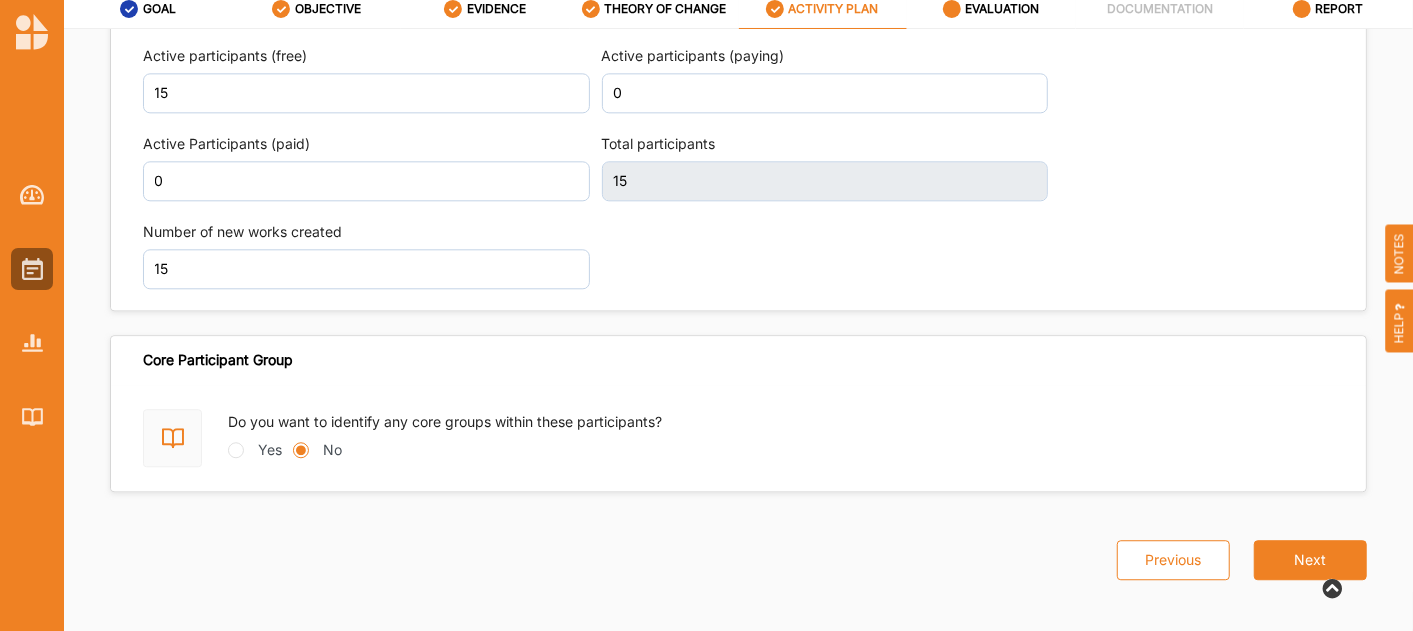 scroll, scrollTop: 2671, scrollLeft: 0, axis: vertical 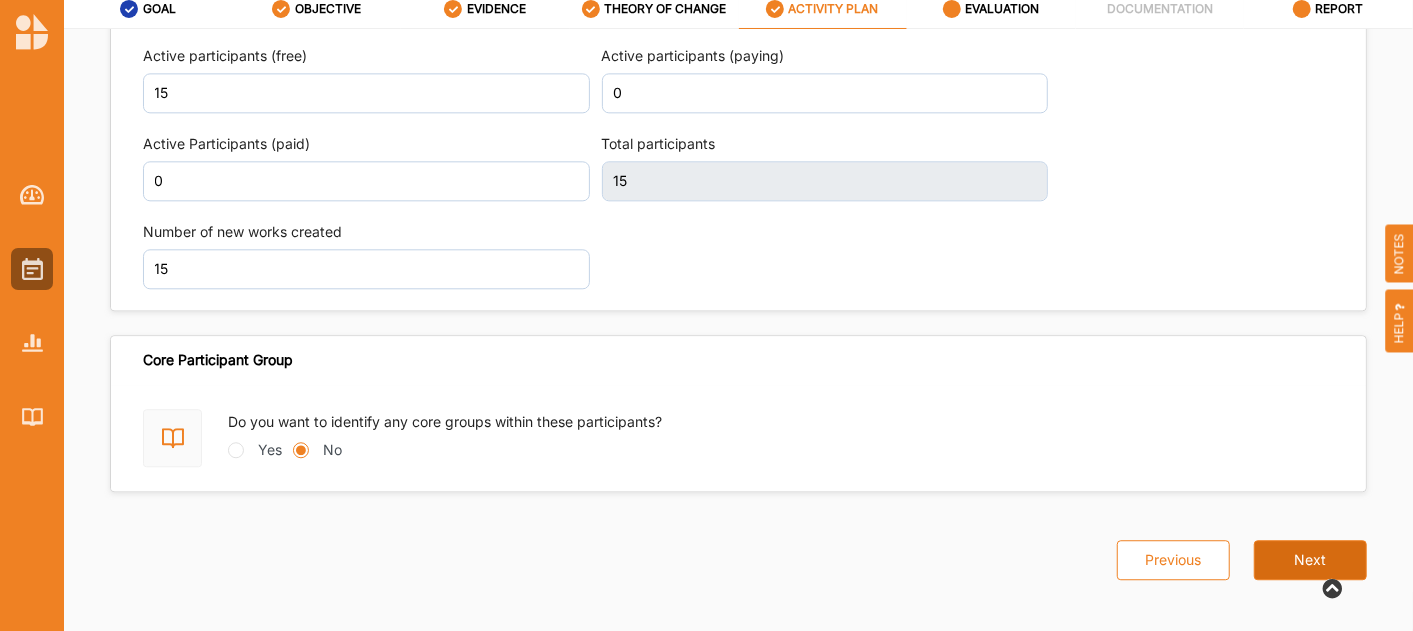 click on "Next" at bounding box center [1310, 560] 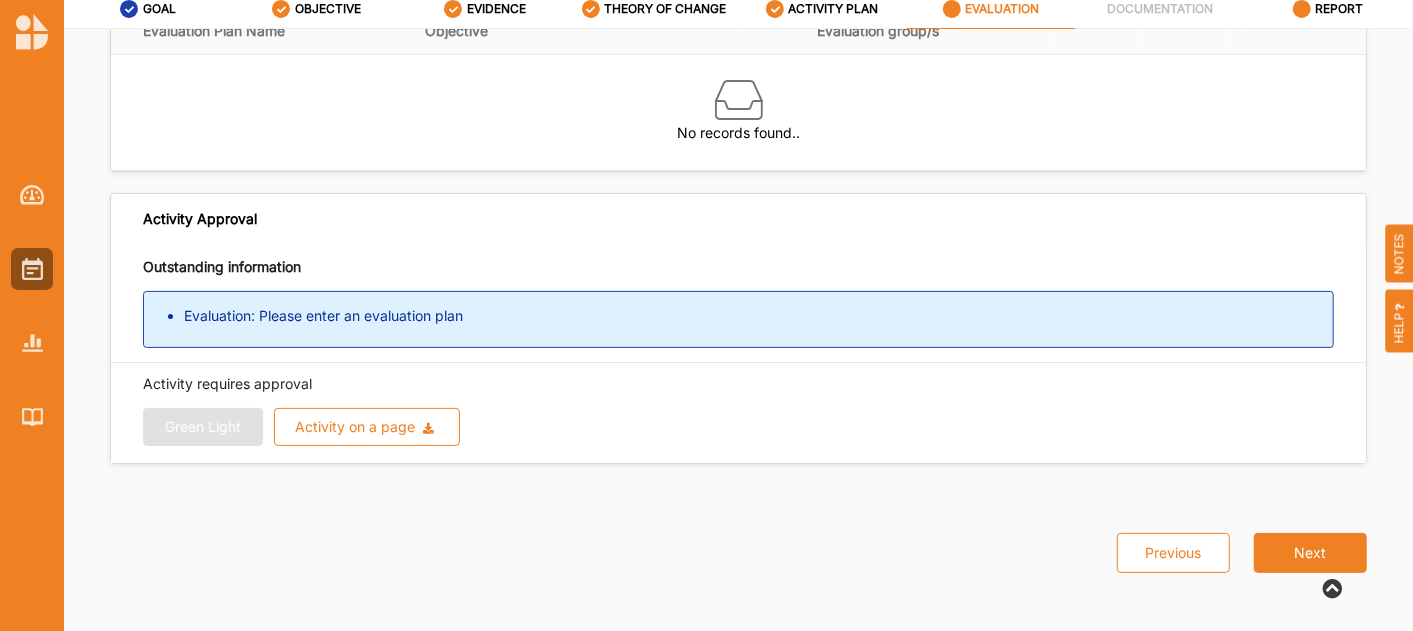 scroll, scrollTop: 0, scrollLeft: 0, axis: both 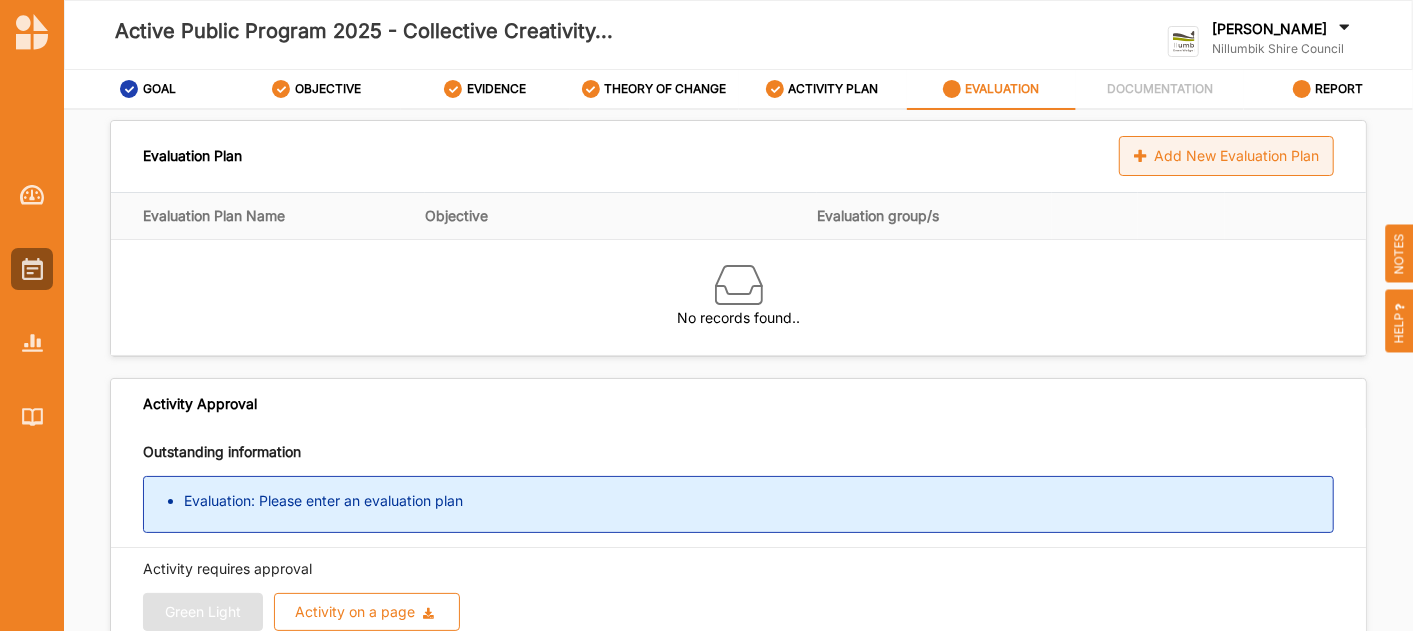 click on "Add New Evaluation Plan" at bounding box center [1226, 156] 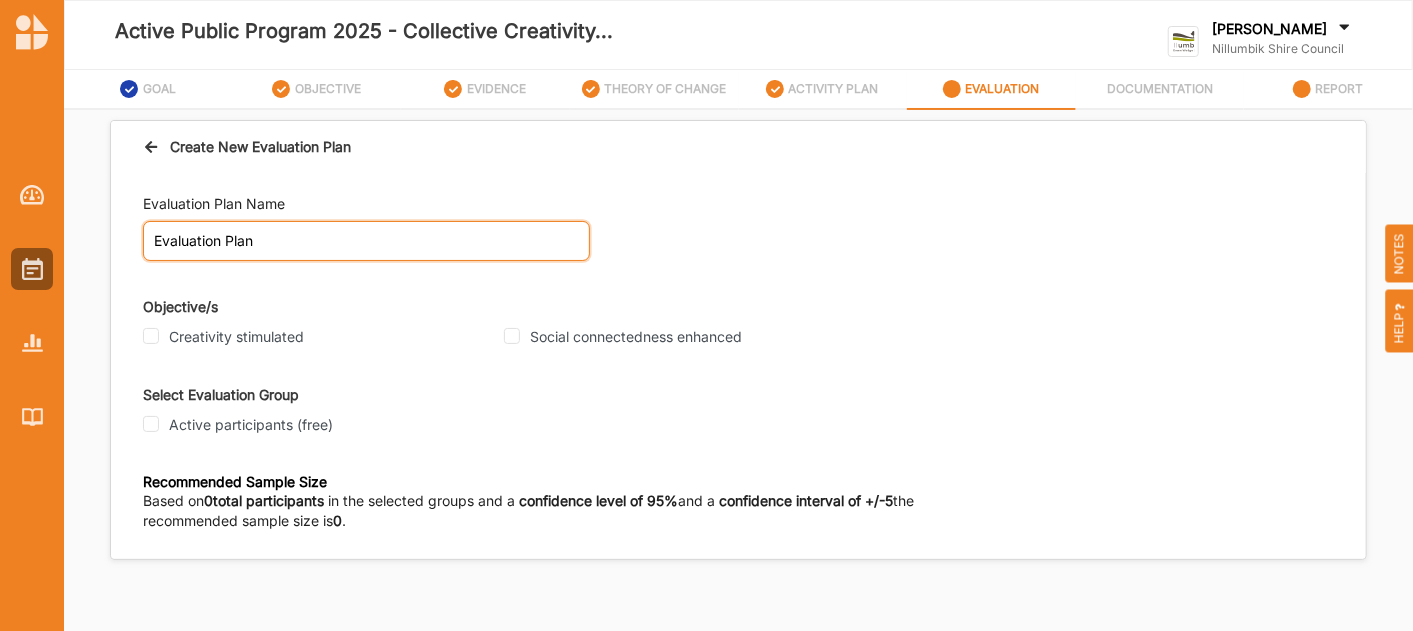 click on "Evaluation Plan" at bounding box center (366, 241) 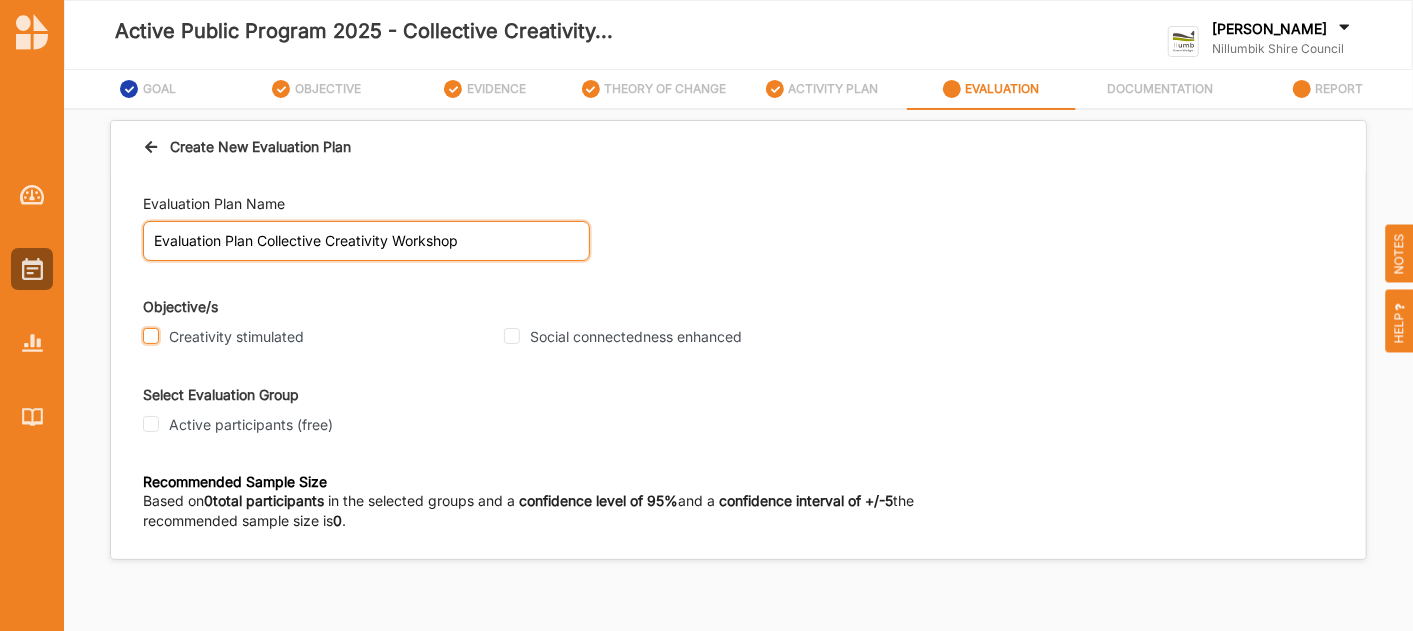type on "Evaluation Plan Collective Creativity Workshop" 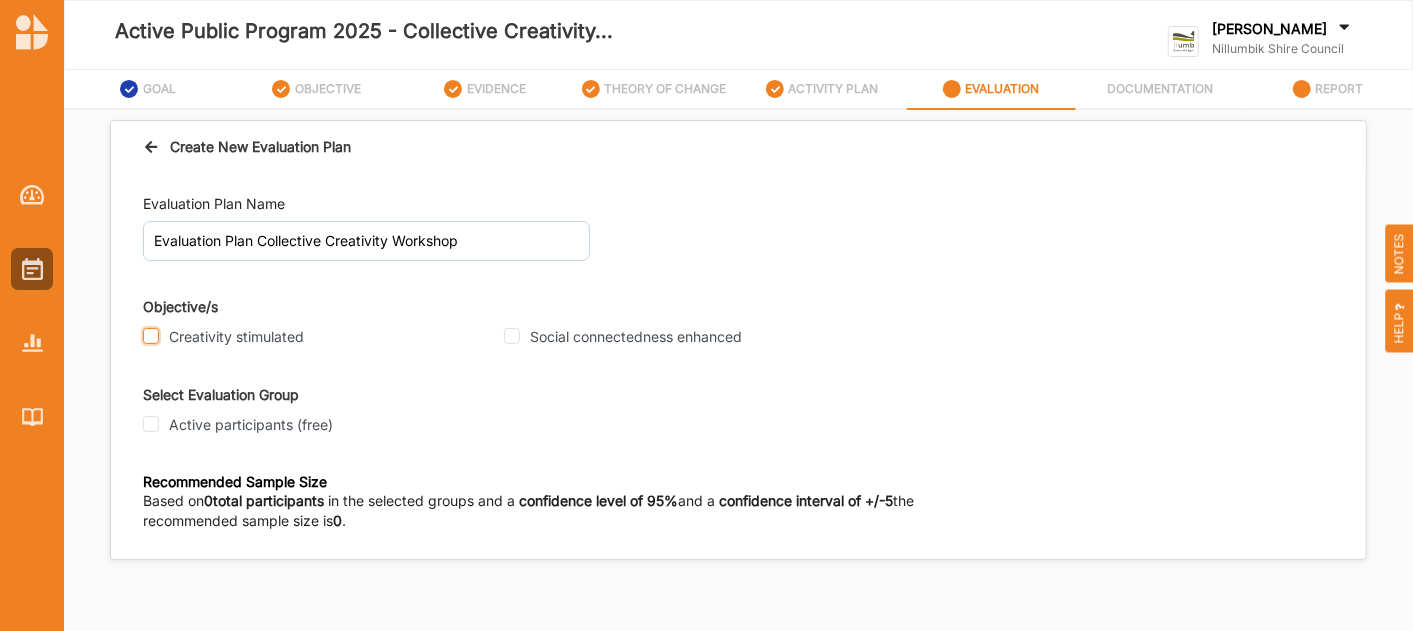 click on "Creativity stimulated" at bounding box center (151, 336) 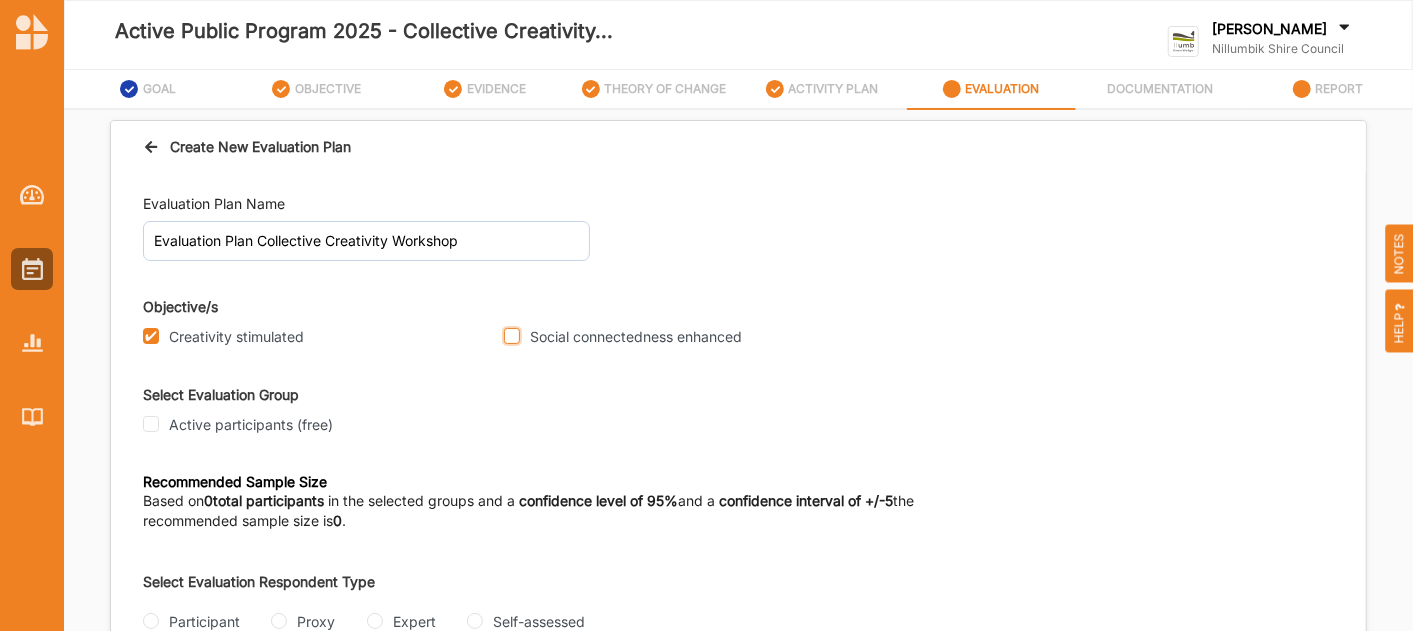 click on "Social connectedness enhanced" at bounding box center [678, 337] 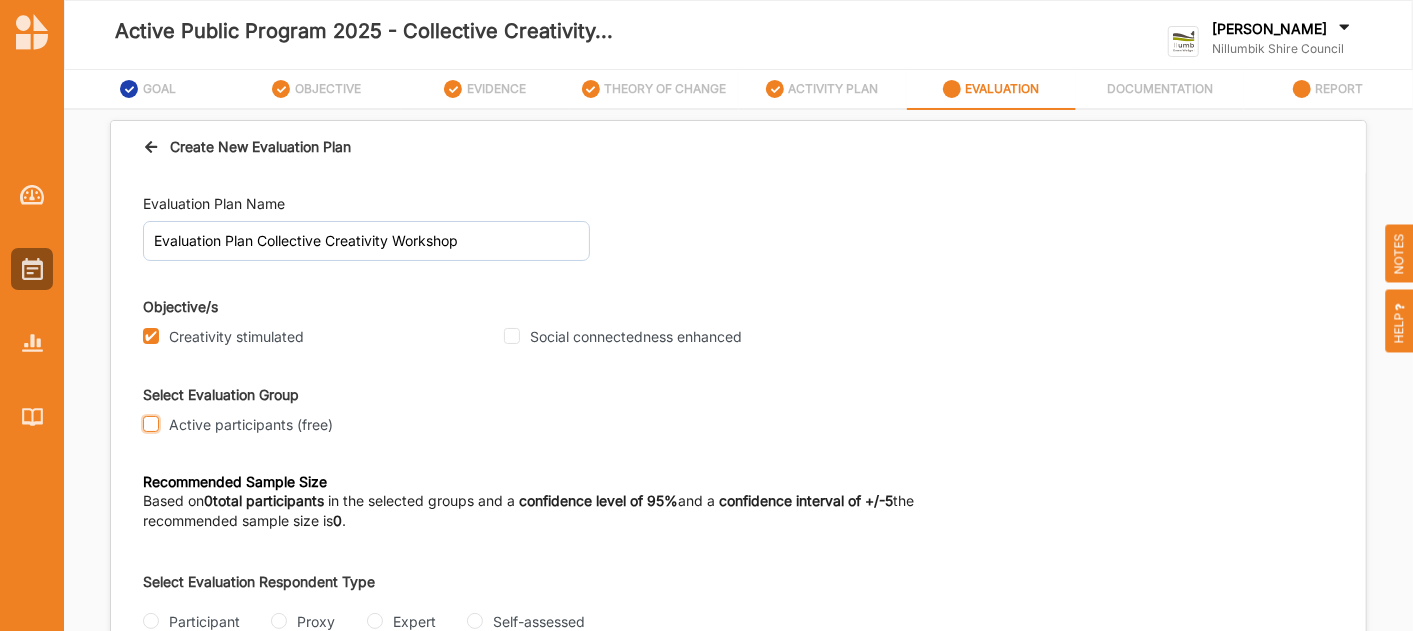 click on "Active participants (free)" at bounding box center [151, 424] 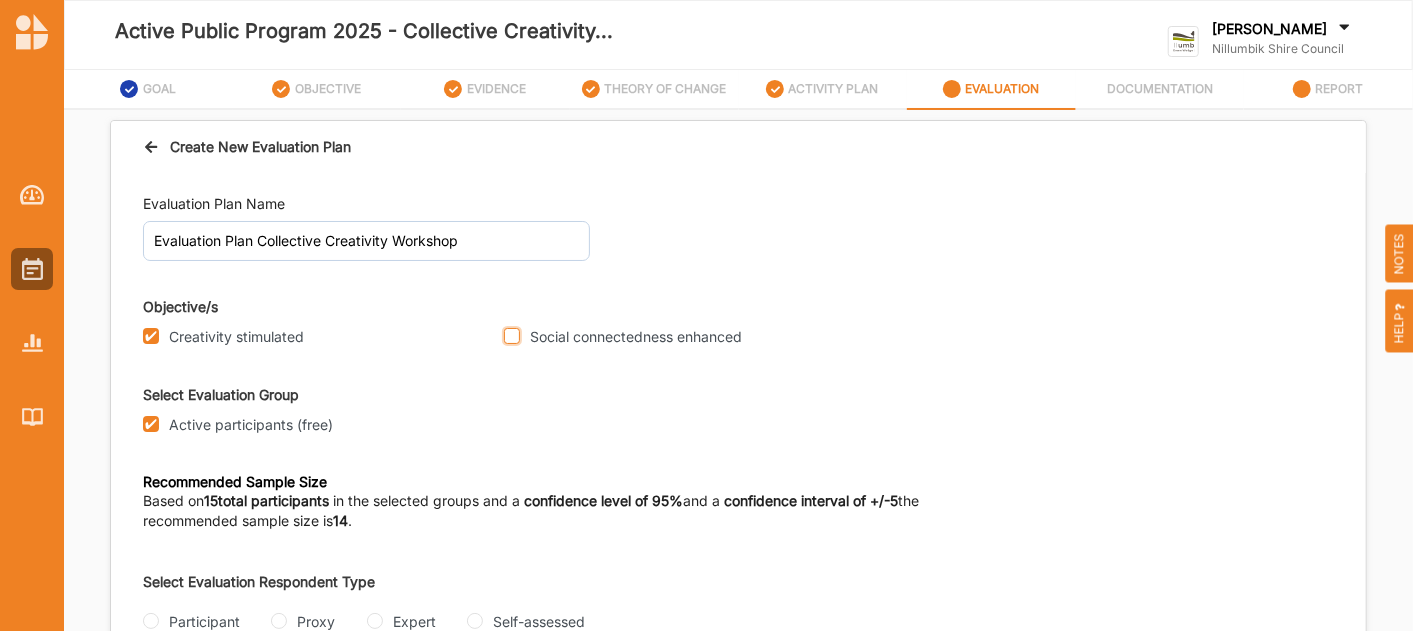 click on "Social connectedness enhanced" at bounding box center (512, 336) 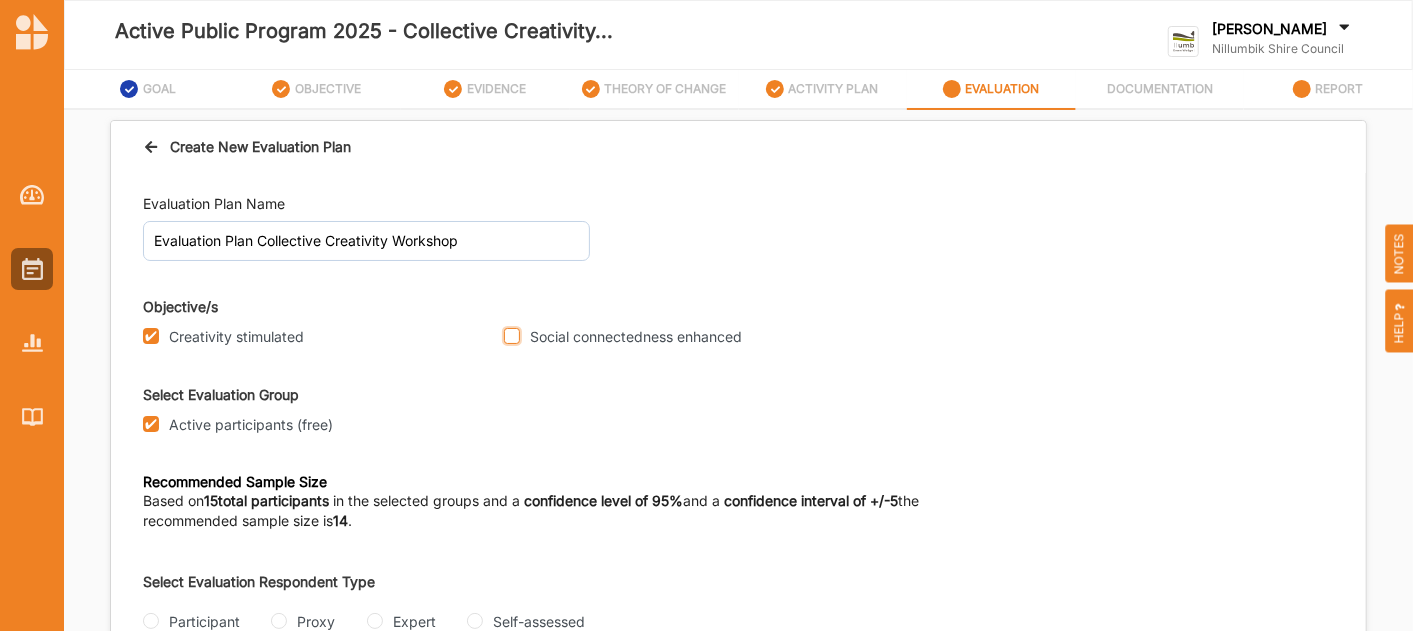 checkbox on "true" 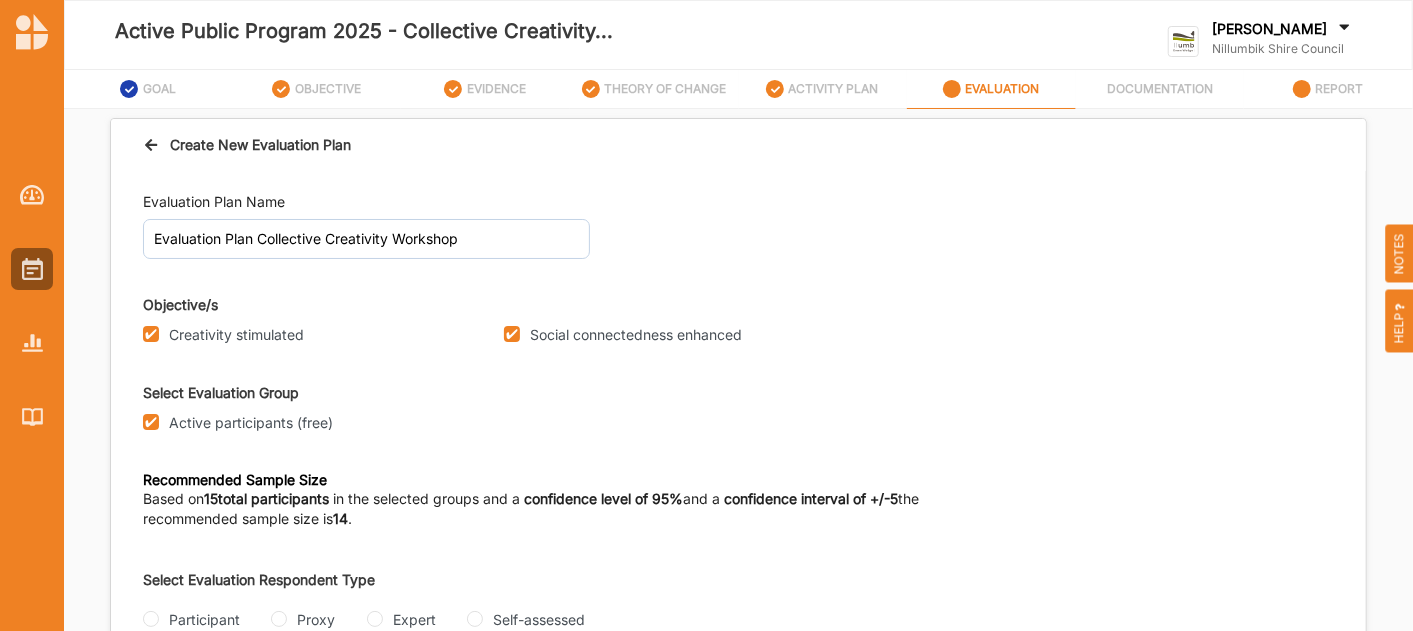 scroll, scrollTop: 2, scrollLeft: 0, axis: vertical 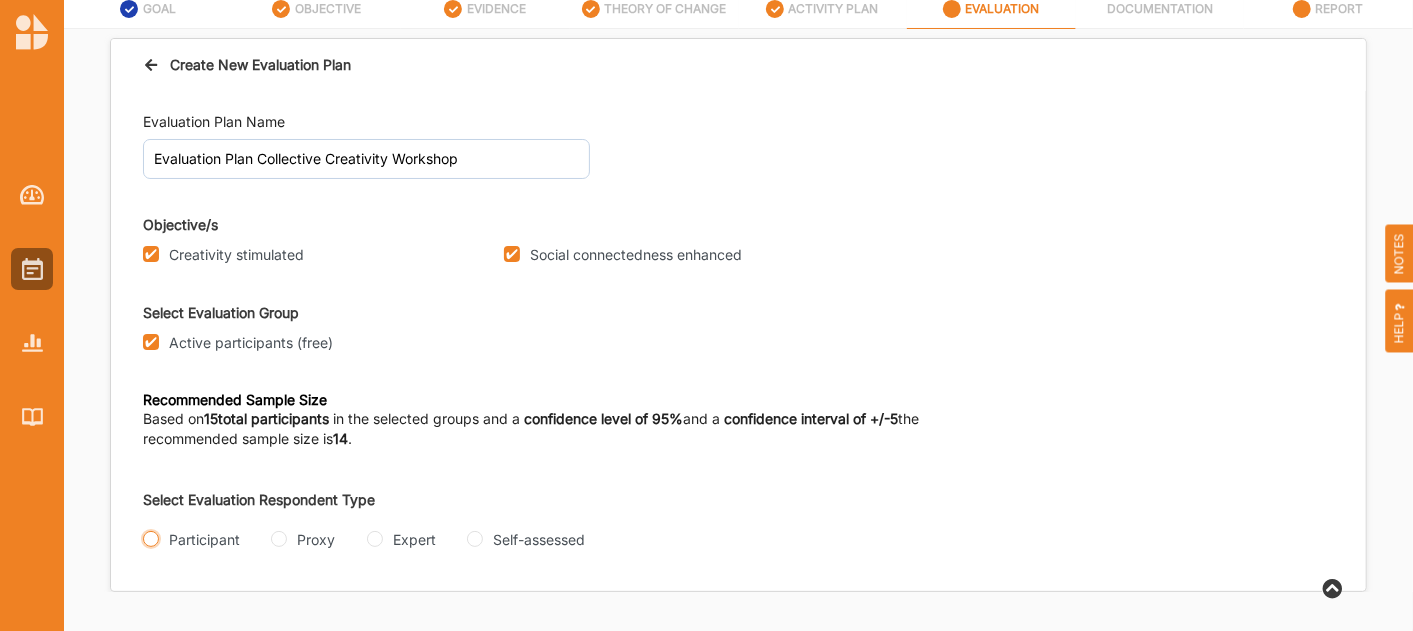 click on "Participant" at bounding box center [151, 539] 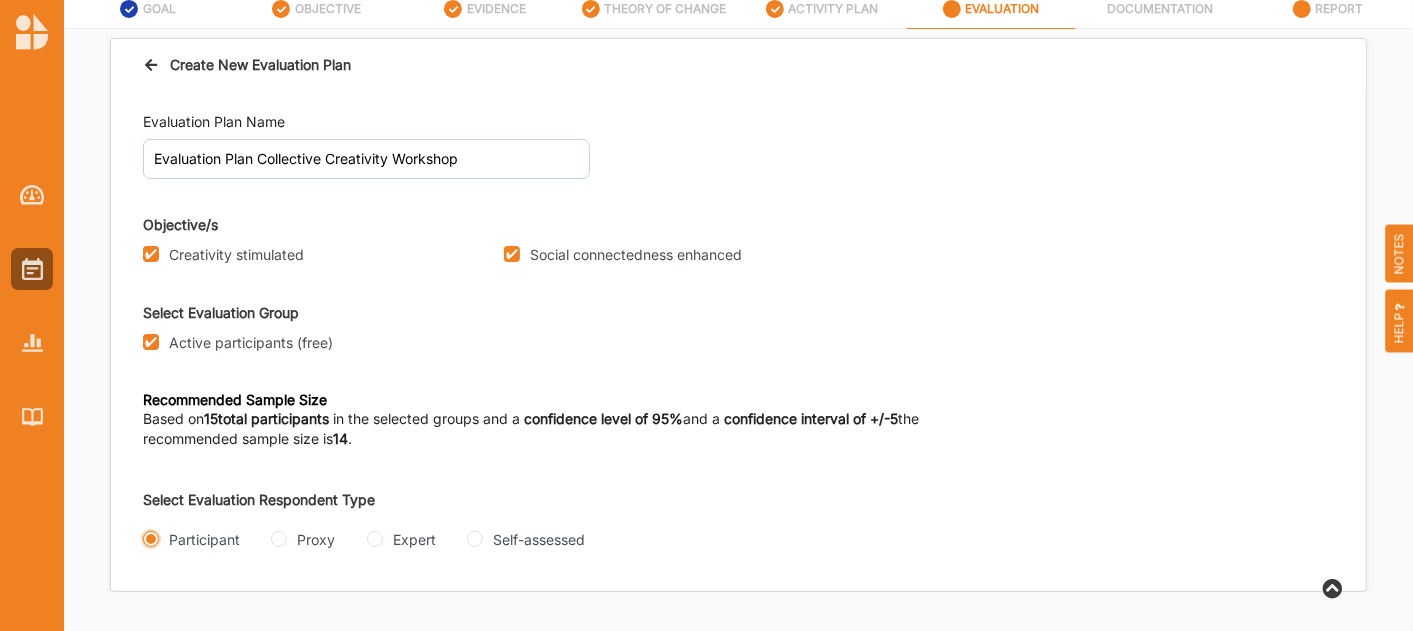 radio on "true" 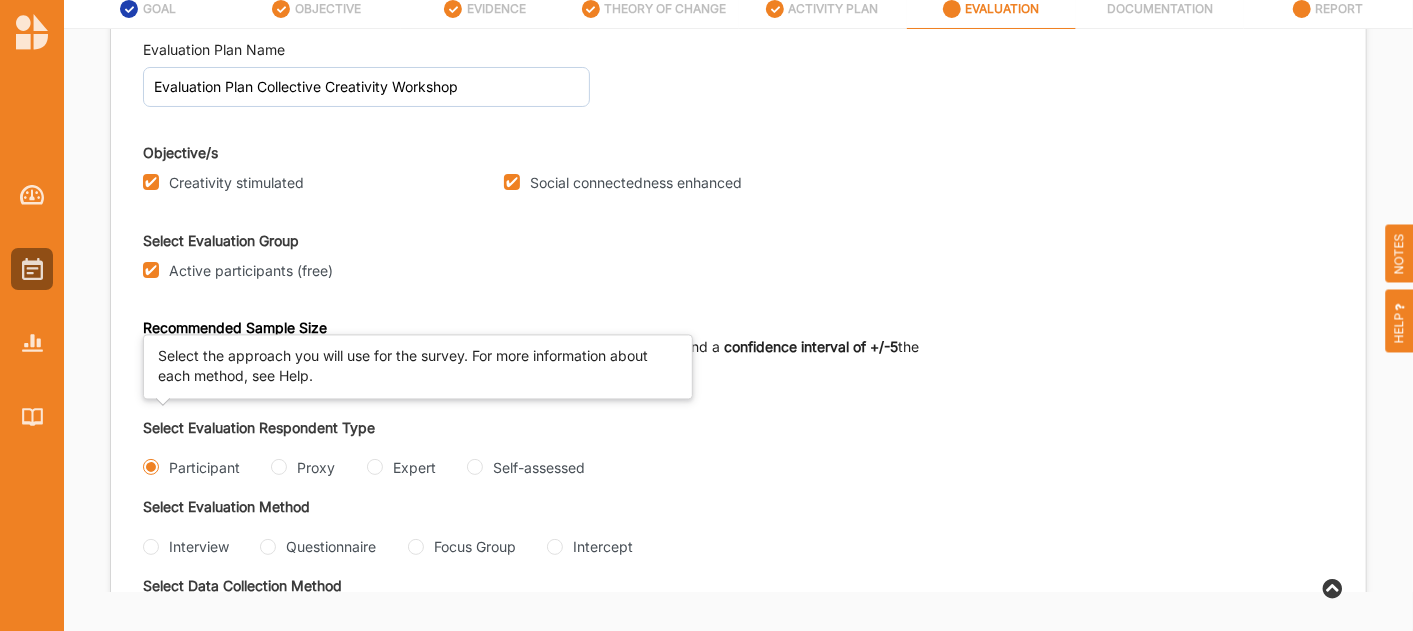 scroll, scrollTop: 163, scrollLeft: 0, axis: vertical 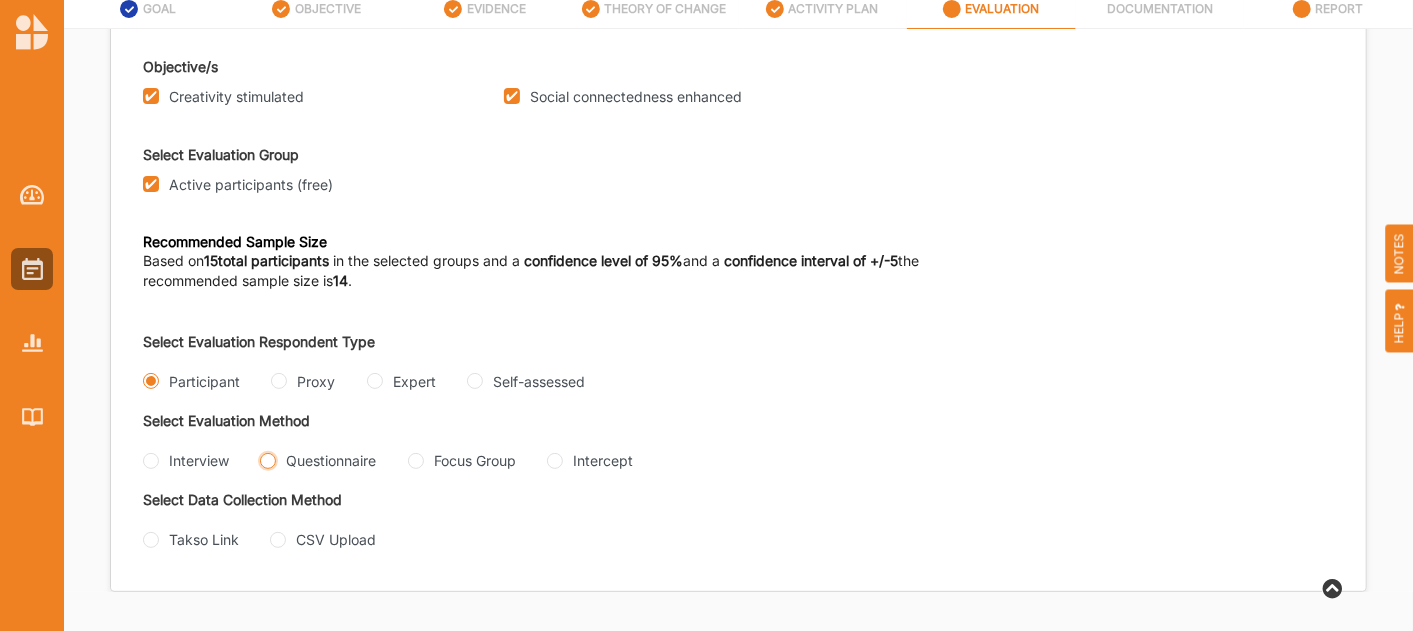 click on "Questionnaire" at bounding box center (268, 461) 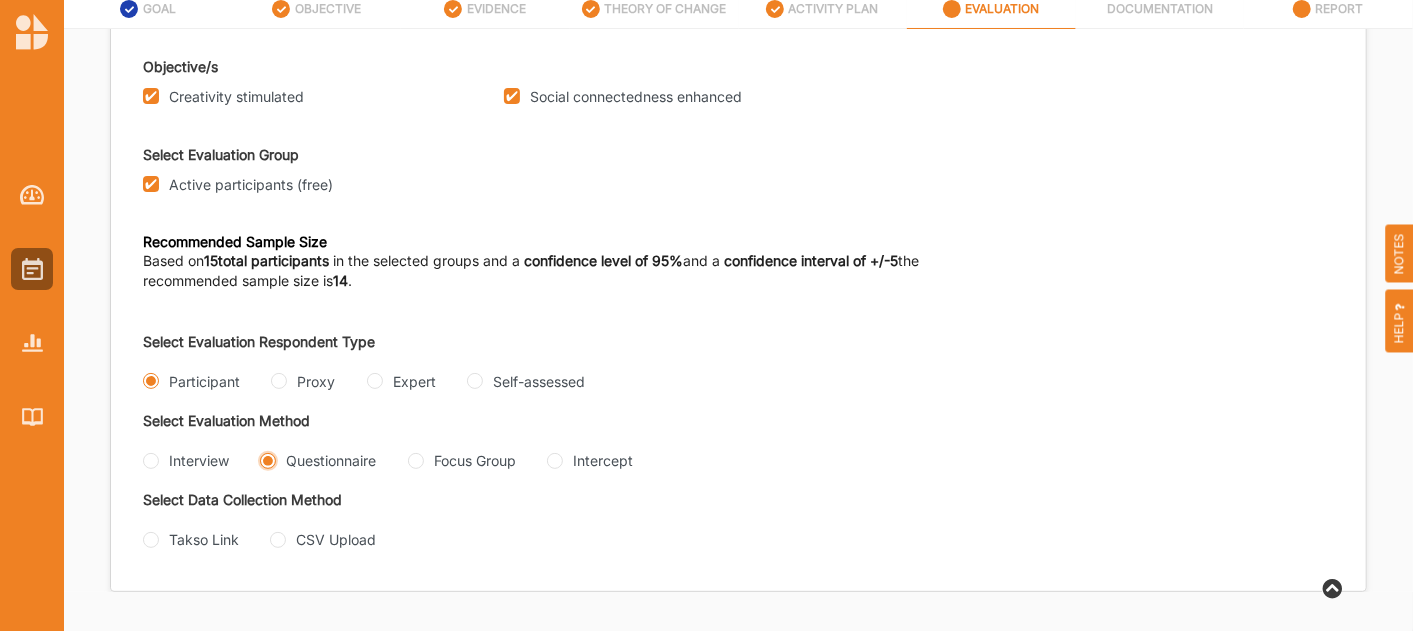 radio on "true" 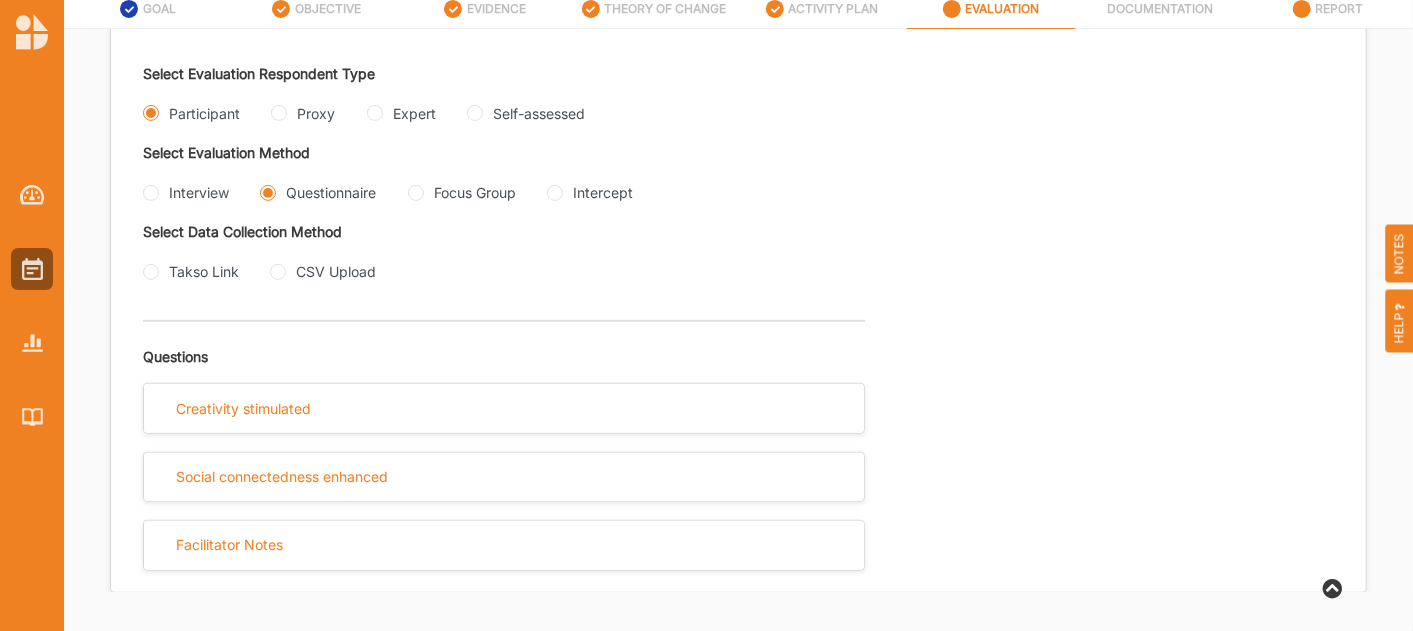 scroll, scrollTop: 430, scrollLeft: 0, axis: vertical 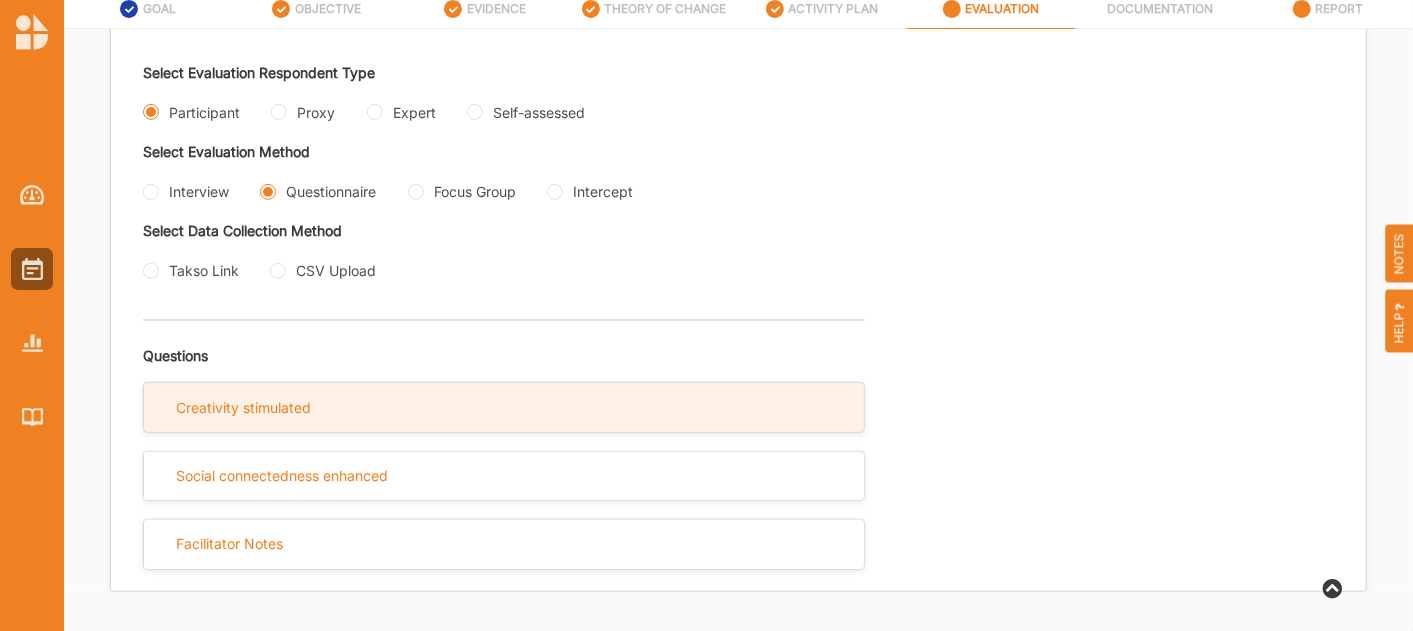 click on "Creativity stimulated" at bounding box center [504, 407] 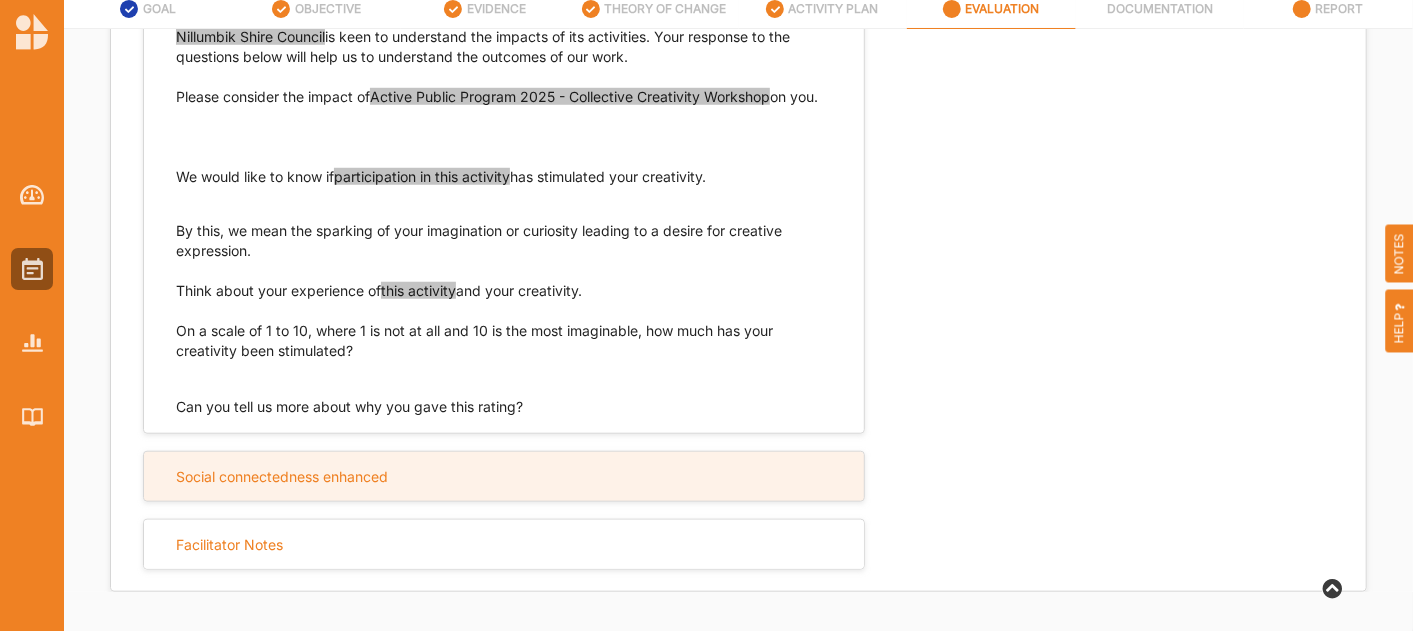 click on "Social connectedness enhanced" at bounding box center (282, 477) 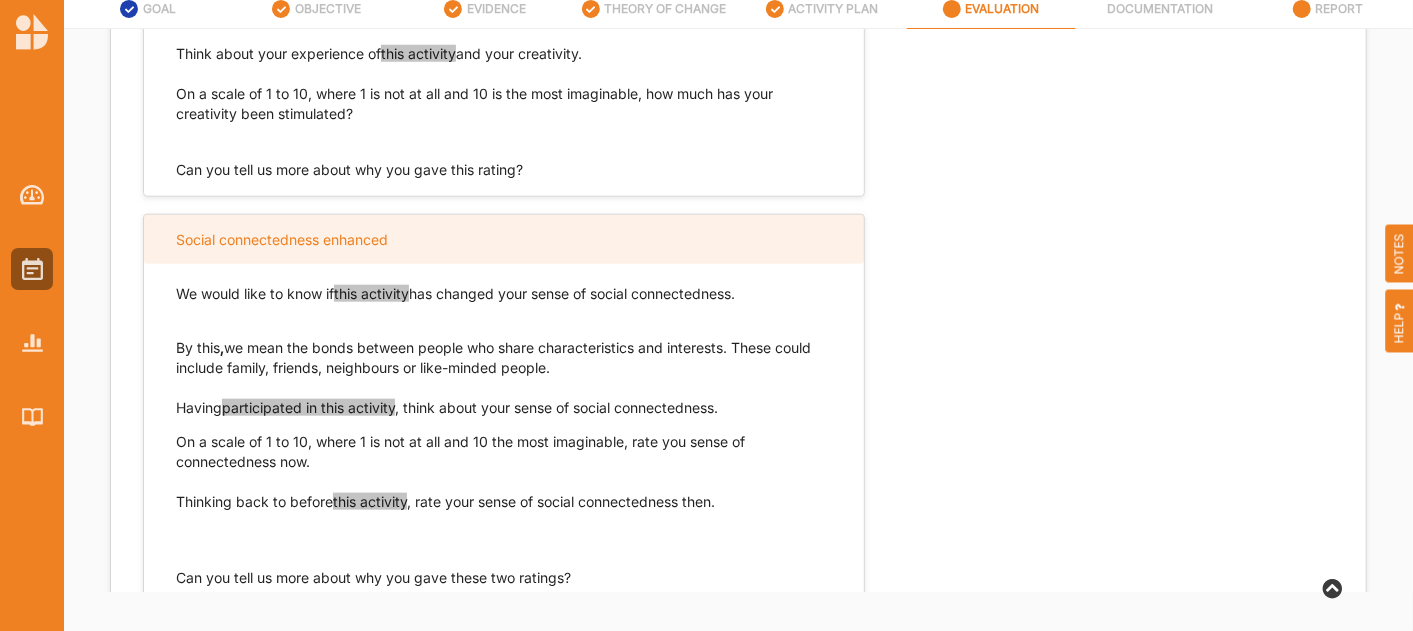 scroll, scrollTop: 1215, scrollLeft: 0, axis: vertical 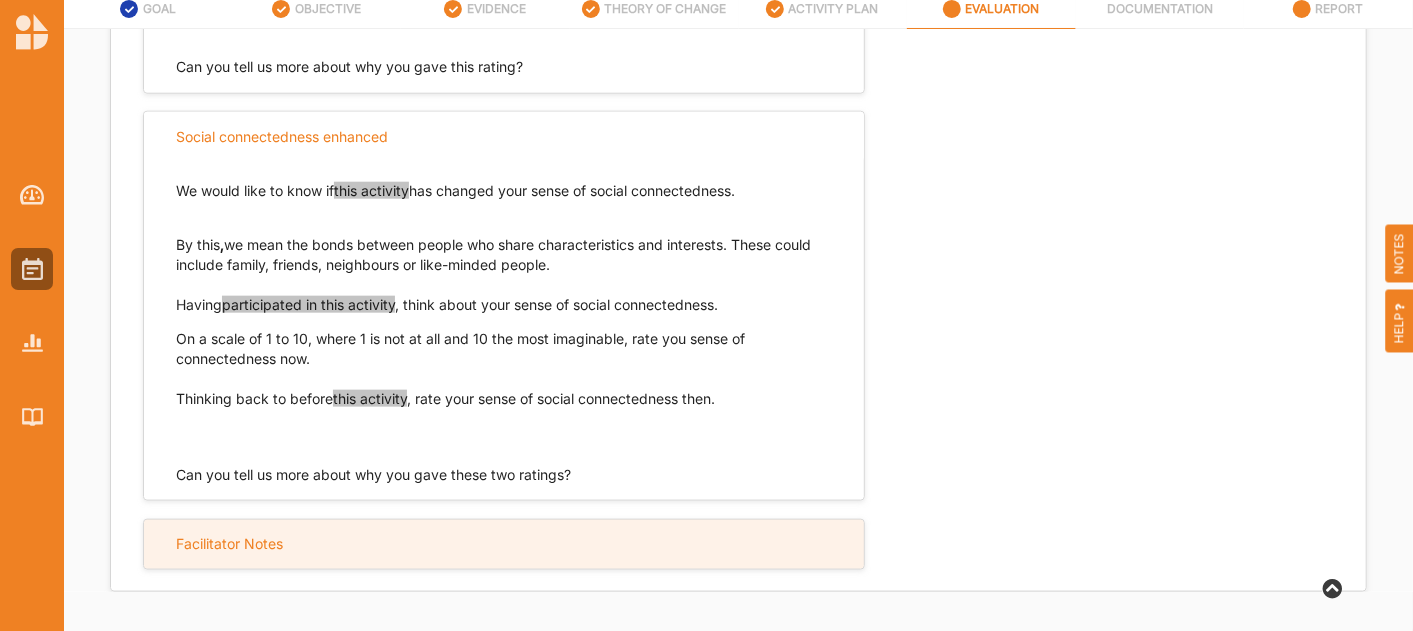 drag, startPoint x: 277, startPoint y: 544, endPoint x: 297, endPoint y: 521, distance: 30.479502 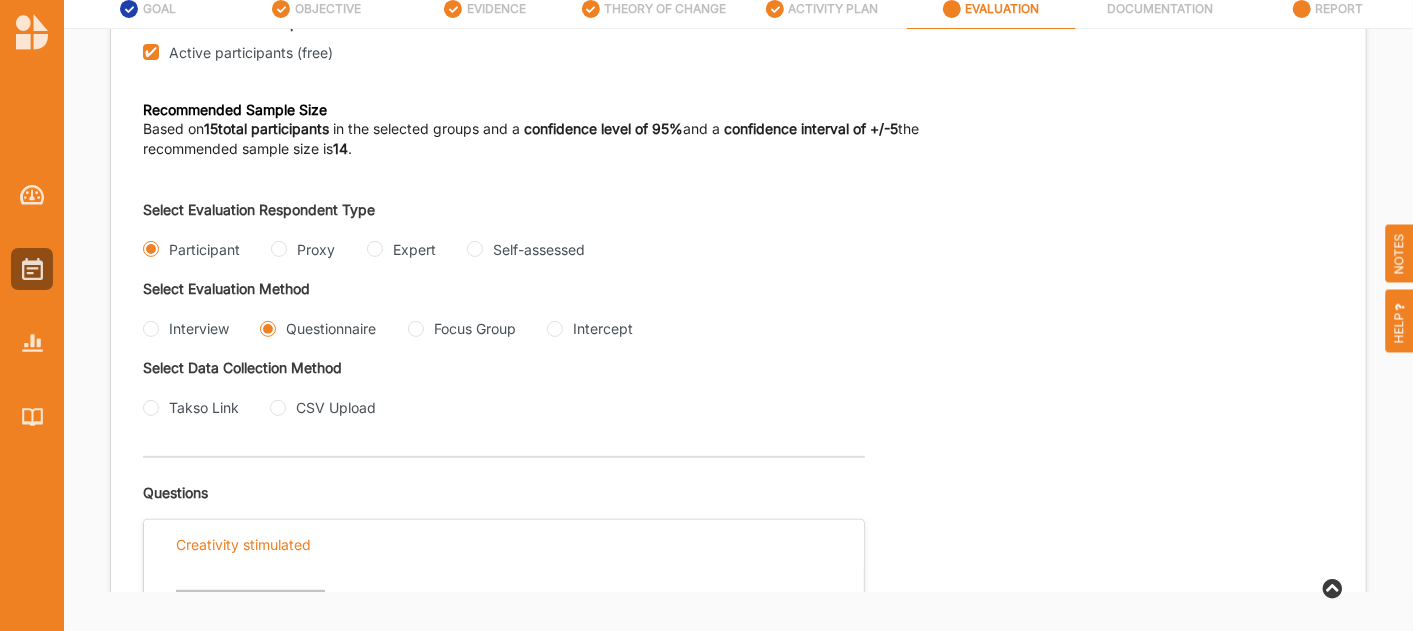 scroll, scrollTop: 222, scrollLeft: 0, axis: vertical 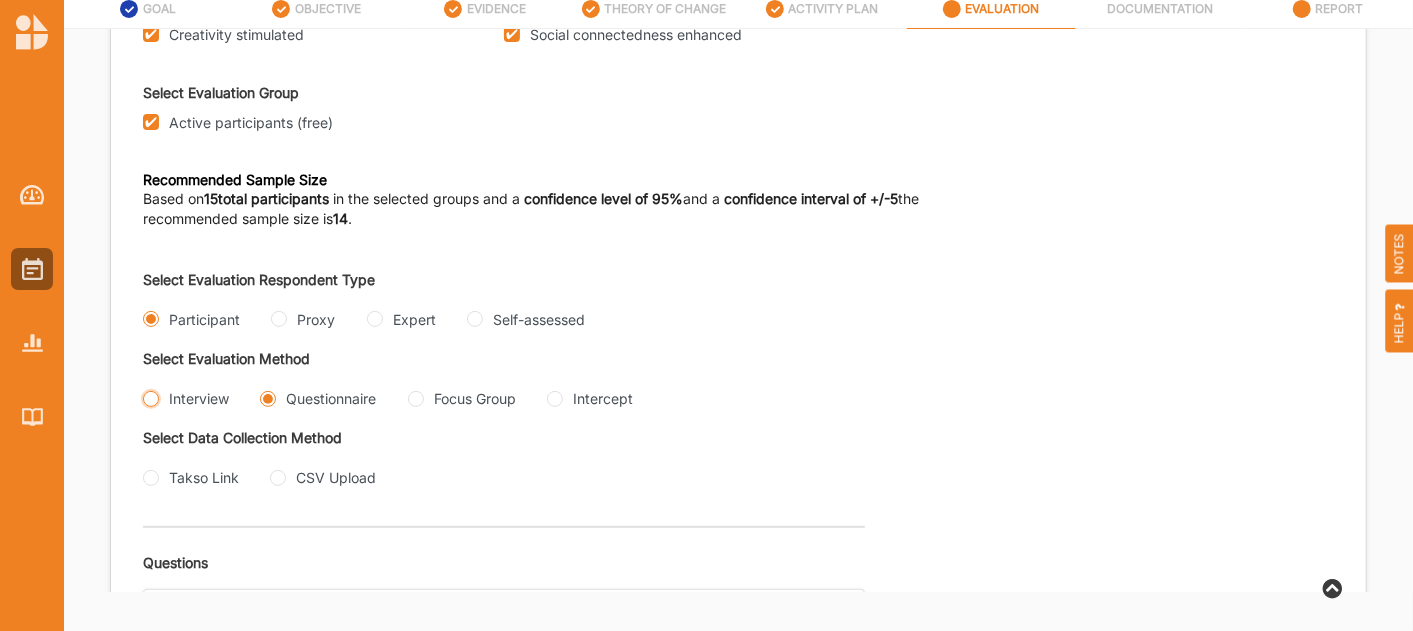 click on "Interview" at bounding box center [151, 399] 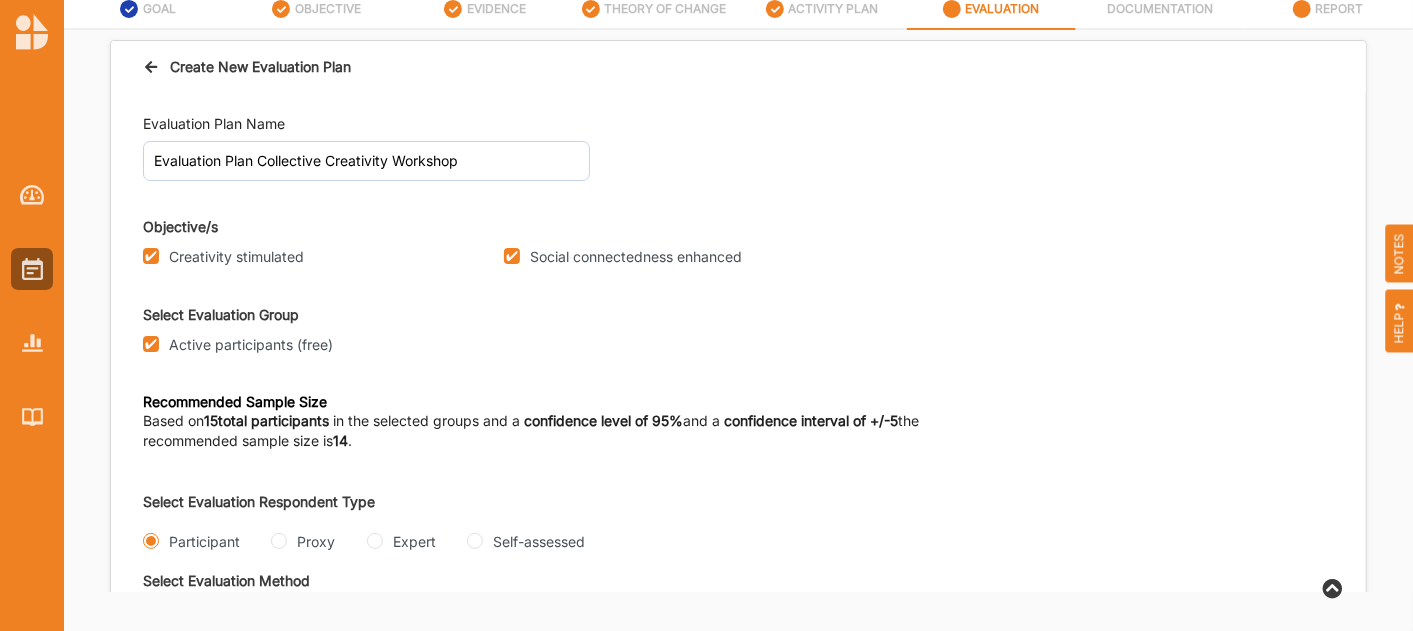 scroll, scrollTop: 222, scrollLeft: 0, axis: vertical 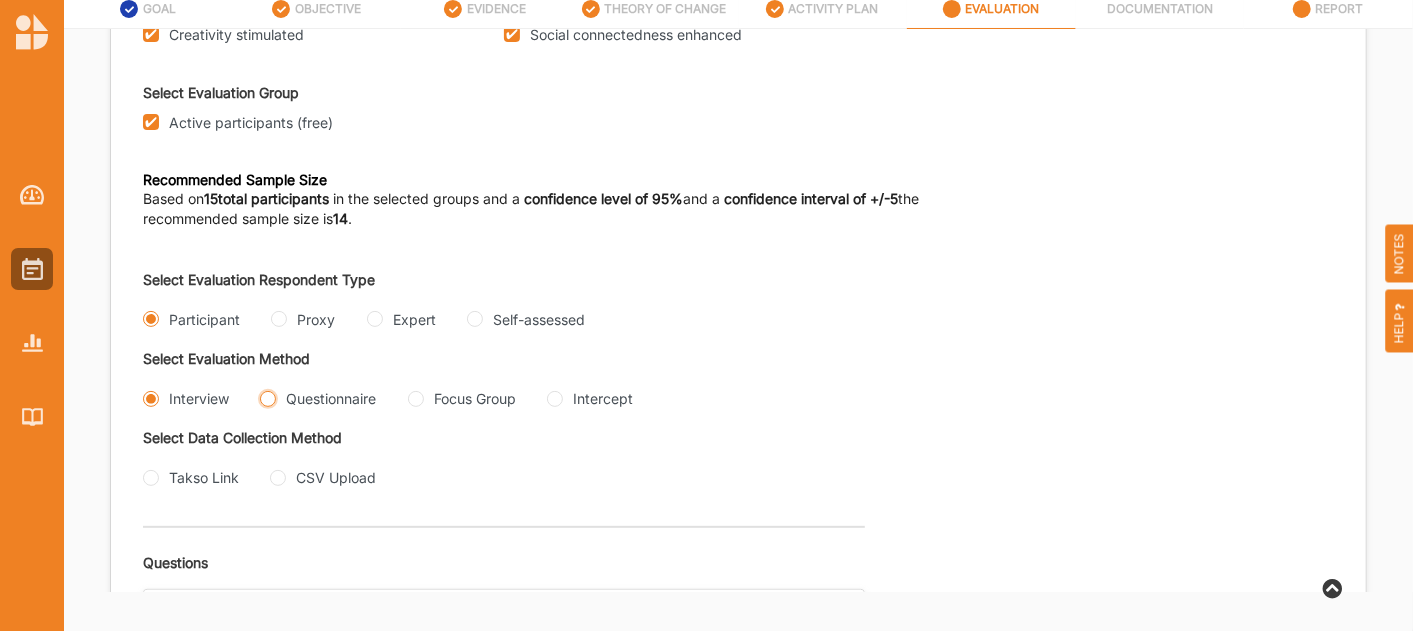 click on "Questionnaire" at bounding box center (268, 399) 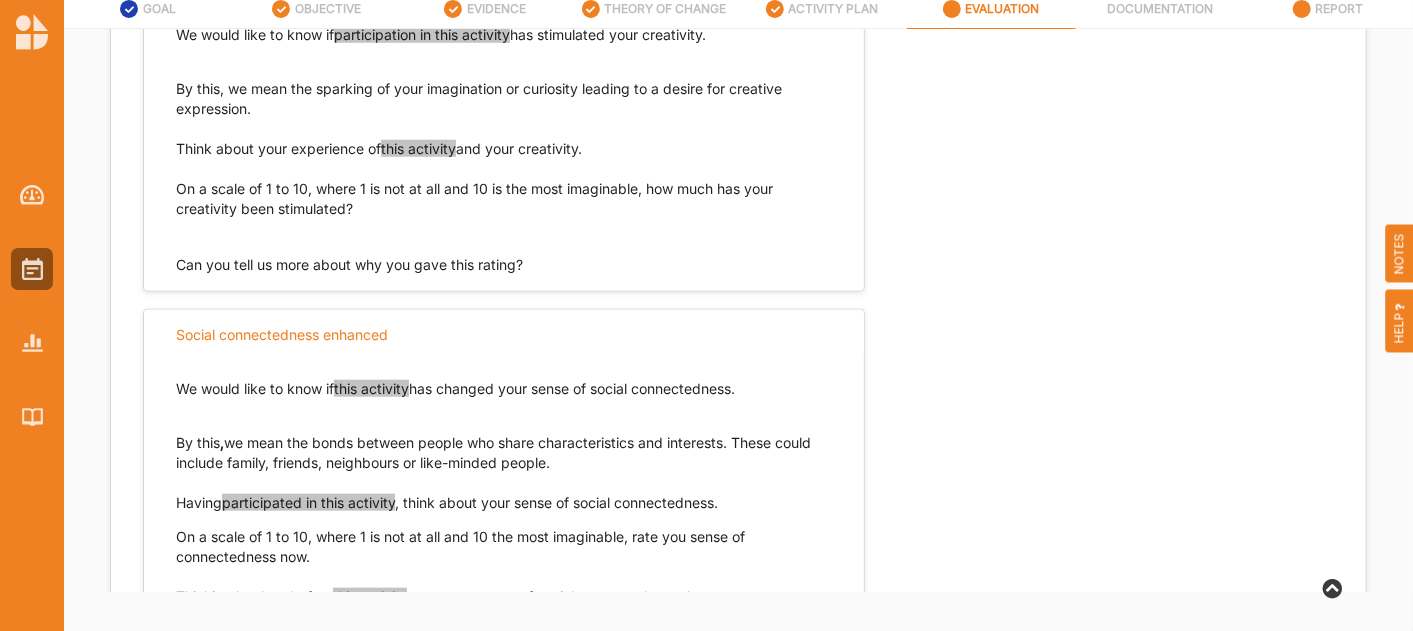 scroll, scrollTop: 440, scrollLeft: 0, axis: vertical 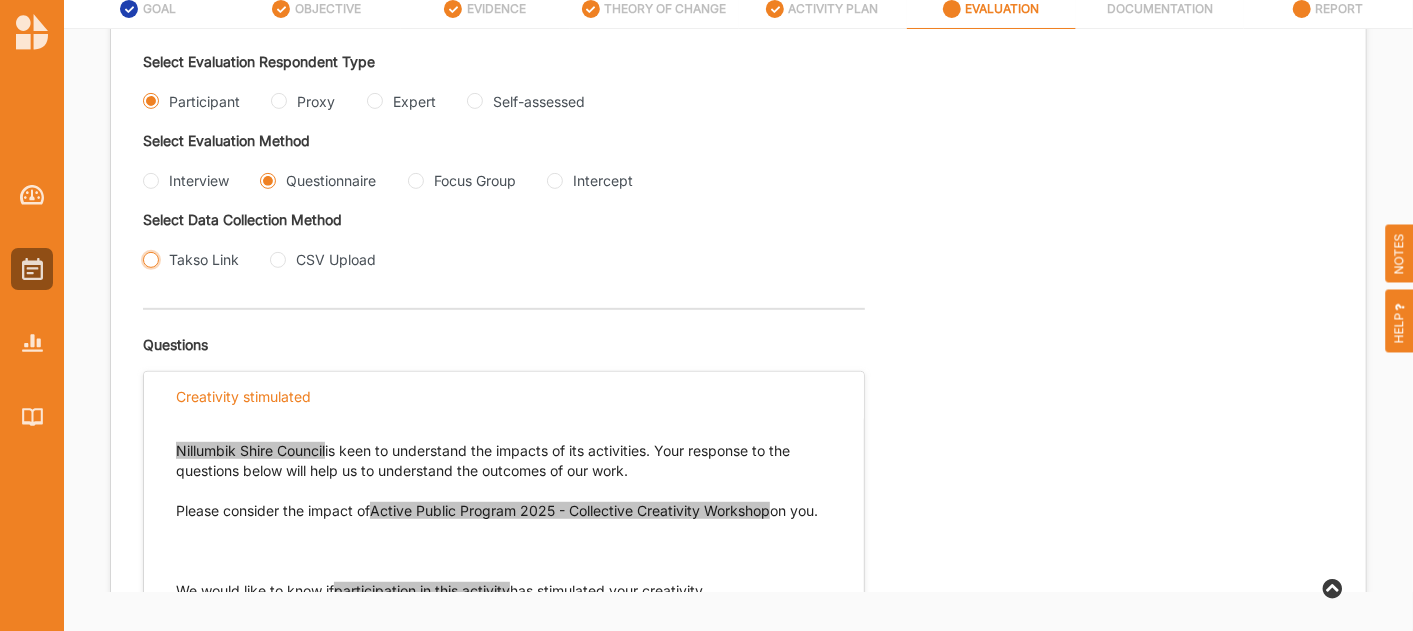 click on "Takso Link" at bounding box center [151, 260] 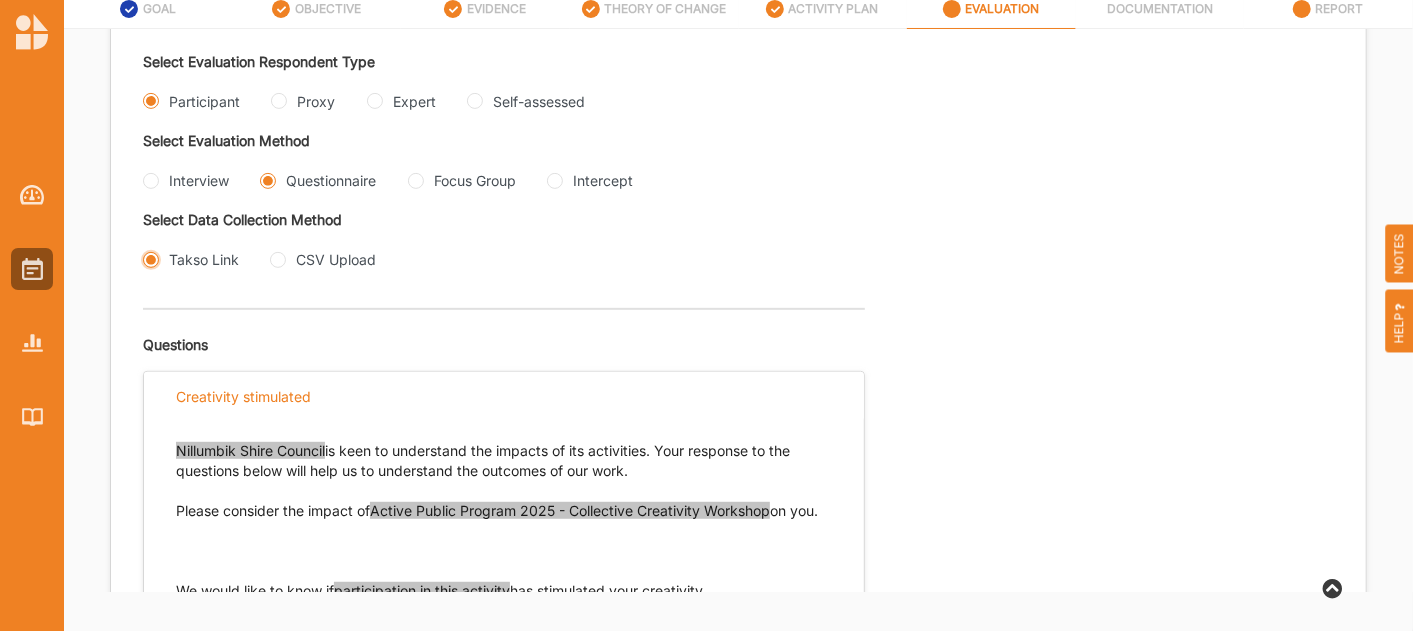 radio on "true" 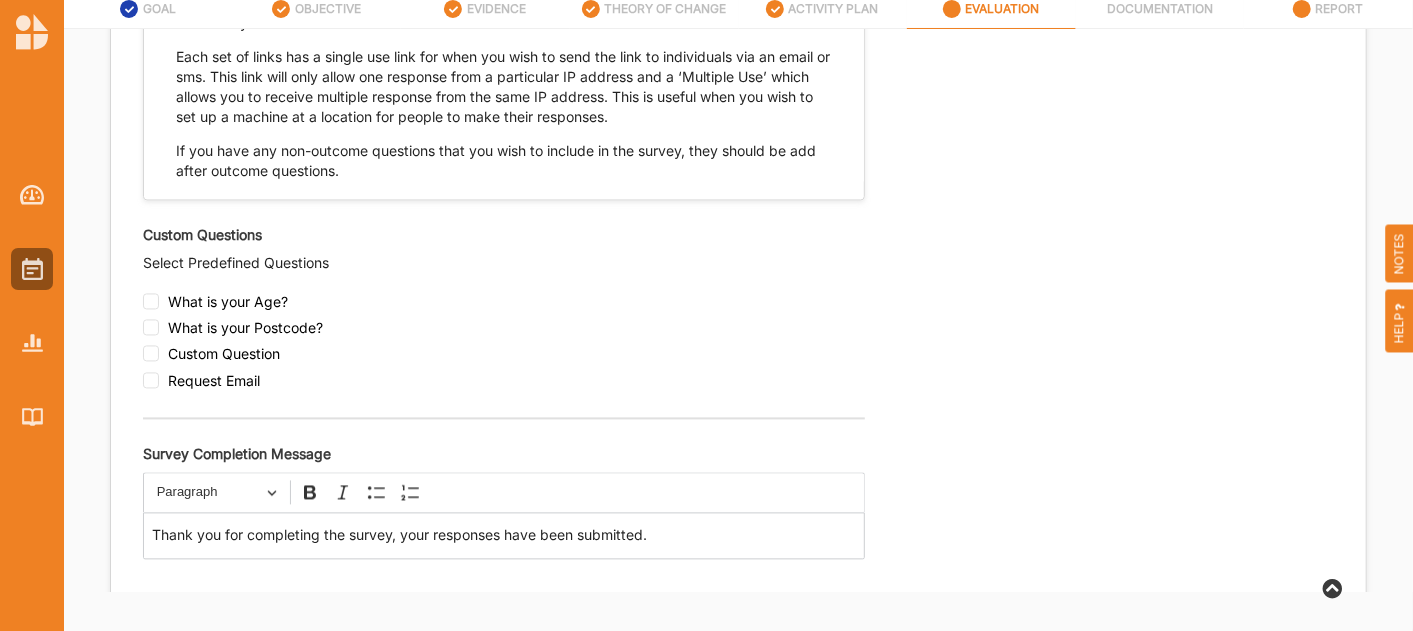scroll, scrollTop: 2218, scrollLeft: 0, axis: vertical 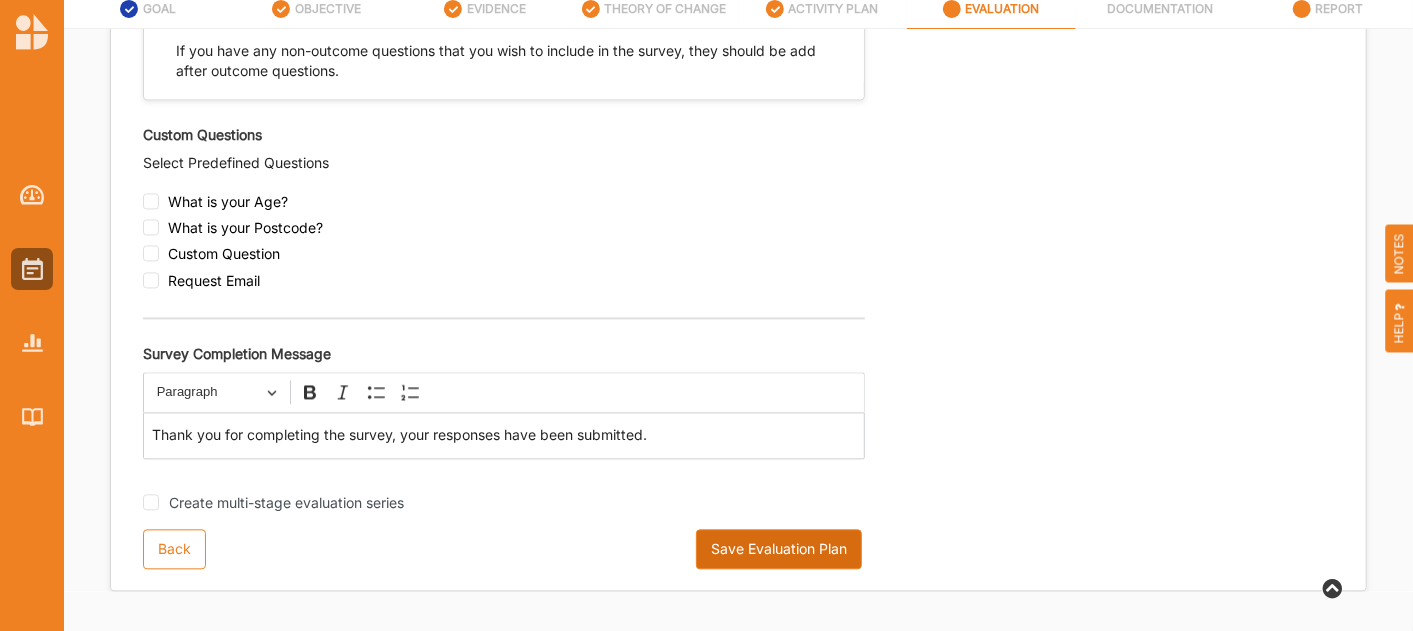 click on "Save Evaluation Plan" at bounding box center [779, 550] 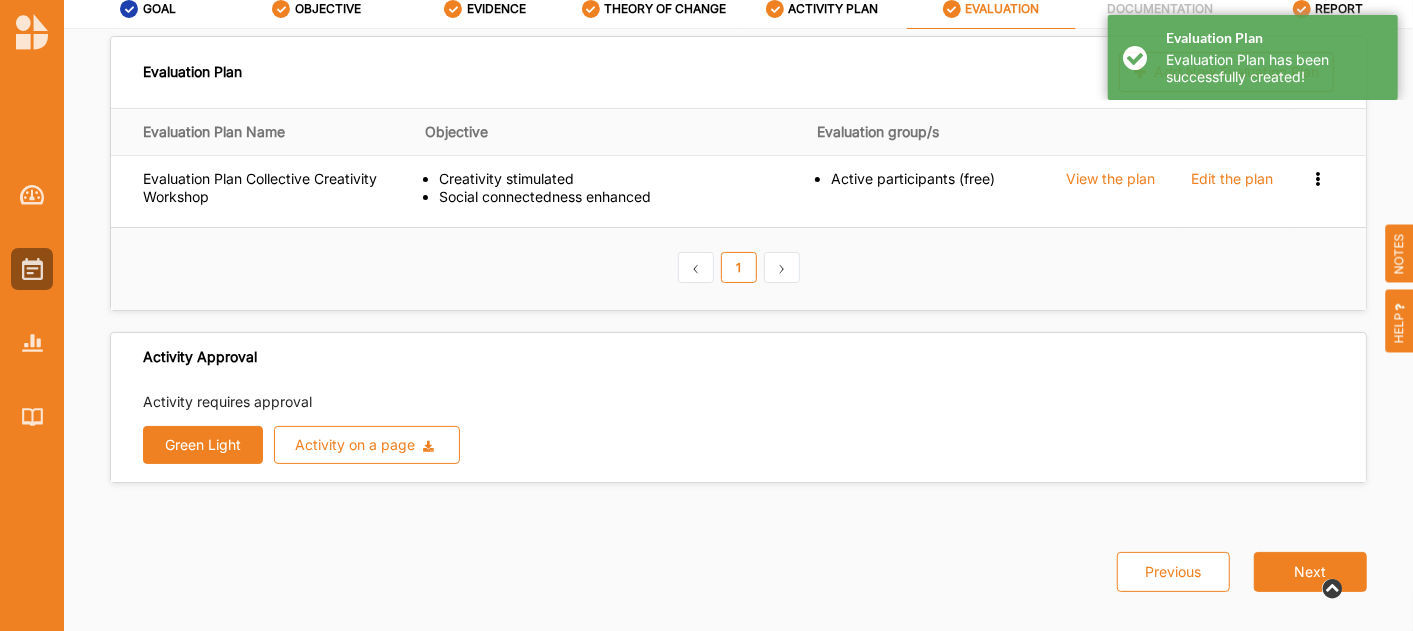 scroll, scrollTop: 0, scrollLeft: 0, axis: both 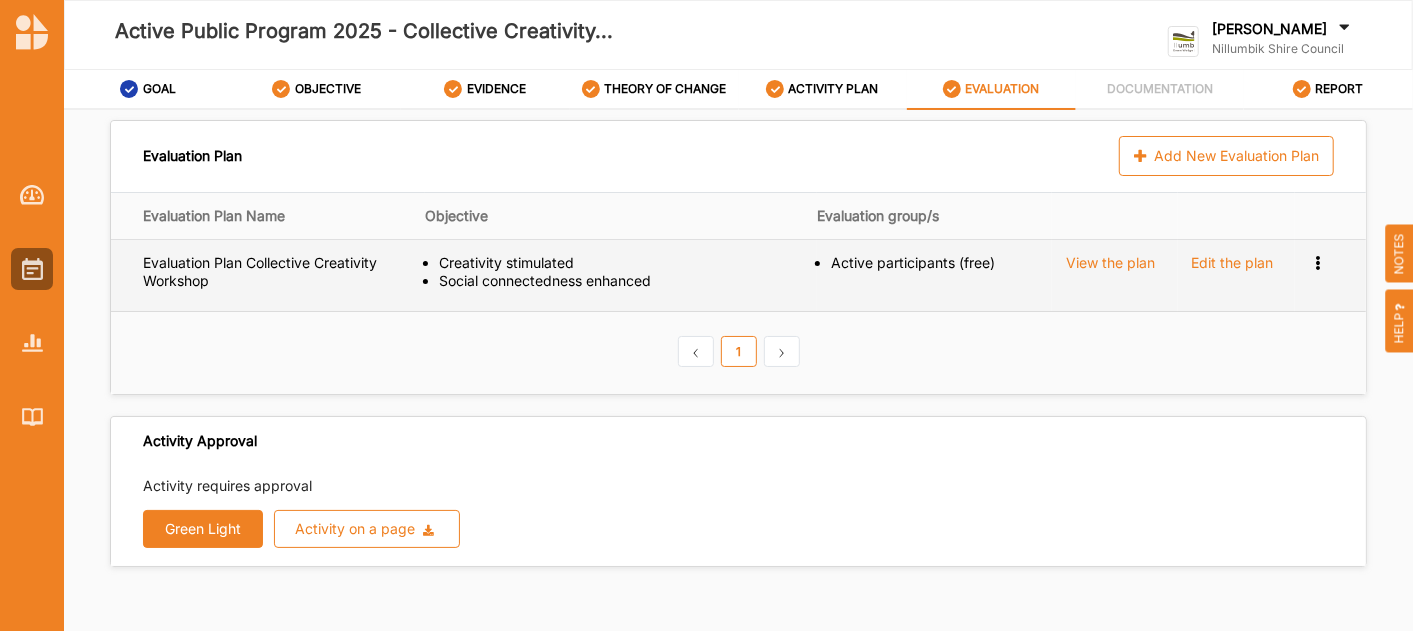 click at bounding box center [1317, 261] 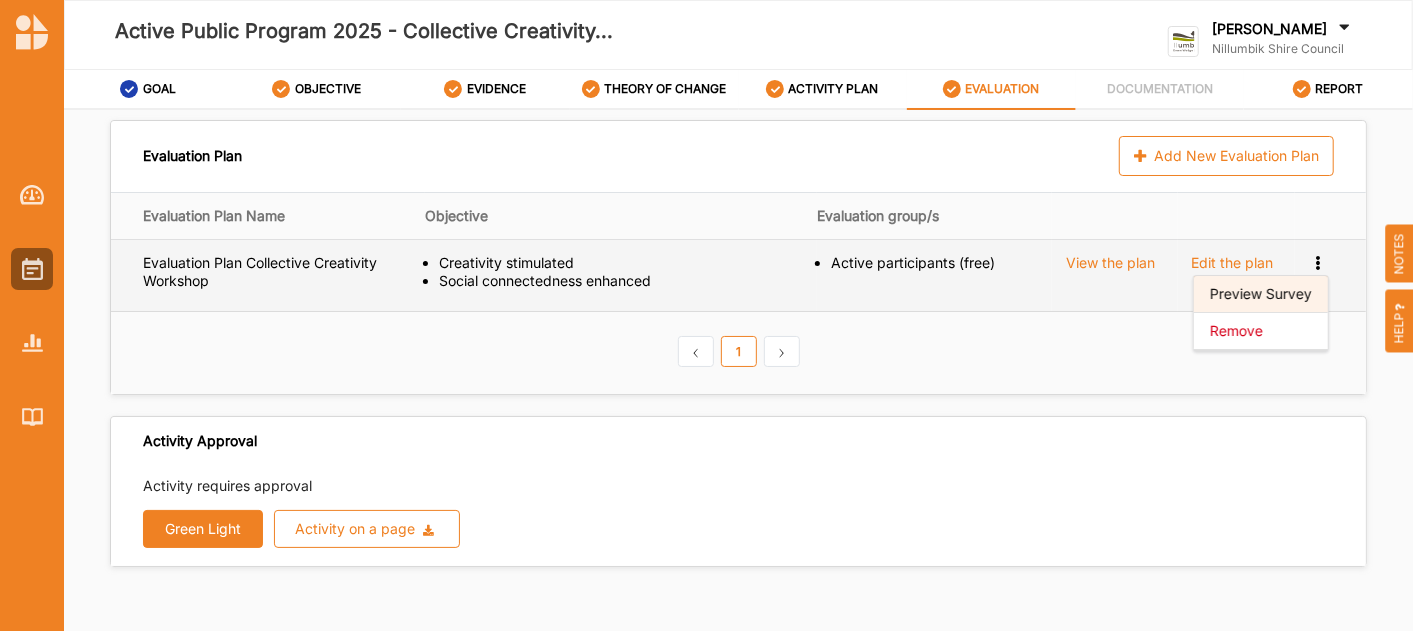 click on "Preview Survey" at bounding box center [1261, 294] 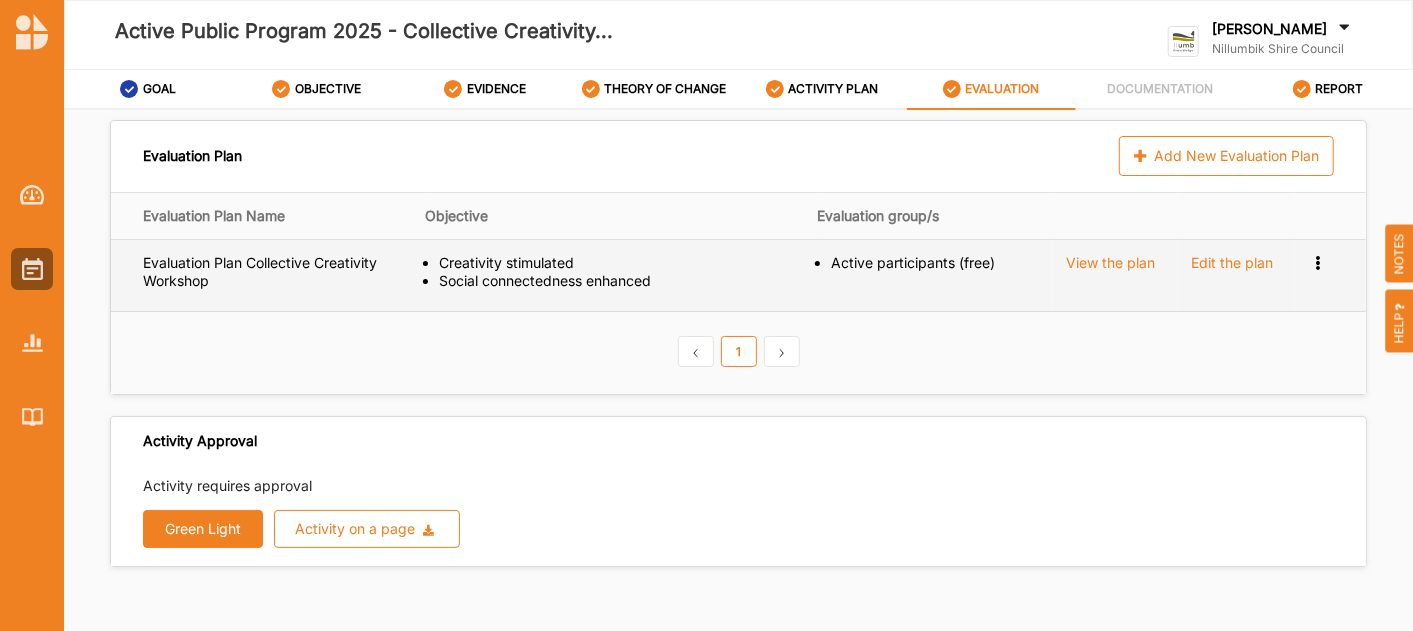 click on "Preview Survey Remove" at bounding box center [1319, 263] 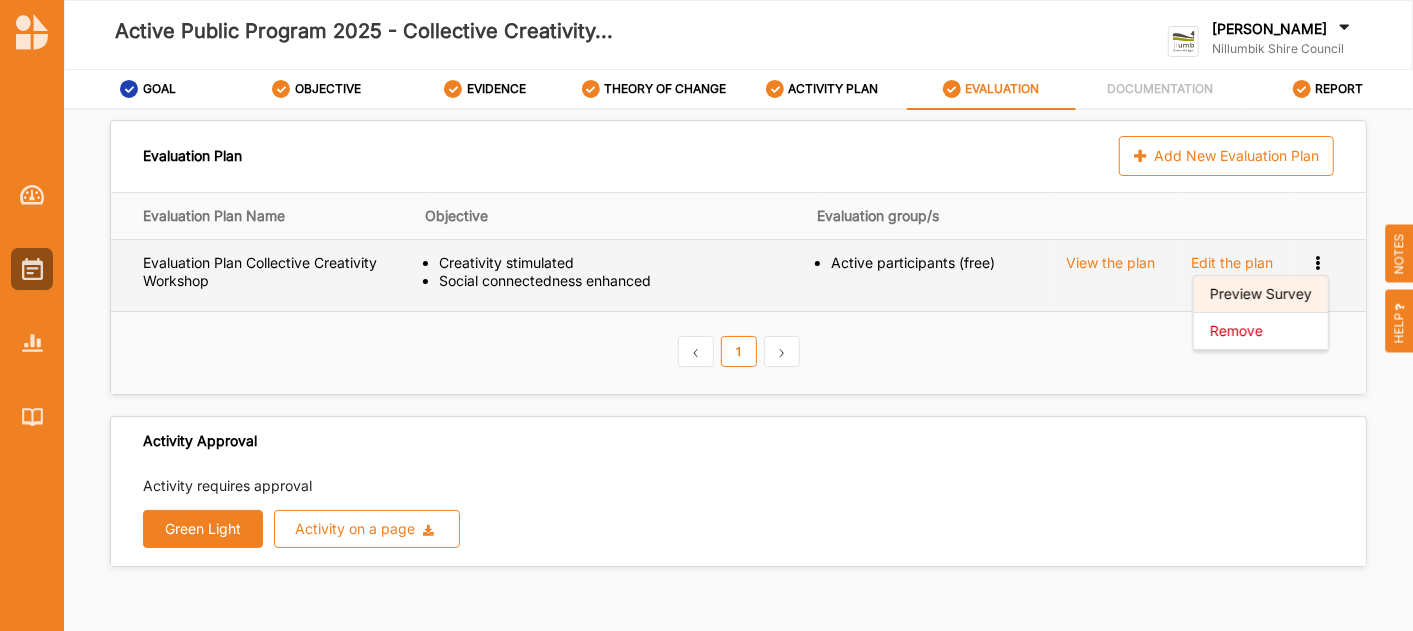 click on "Preview Survey" at bounding box center [1261, 294] 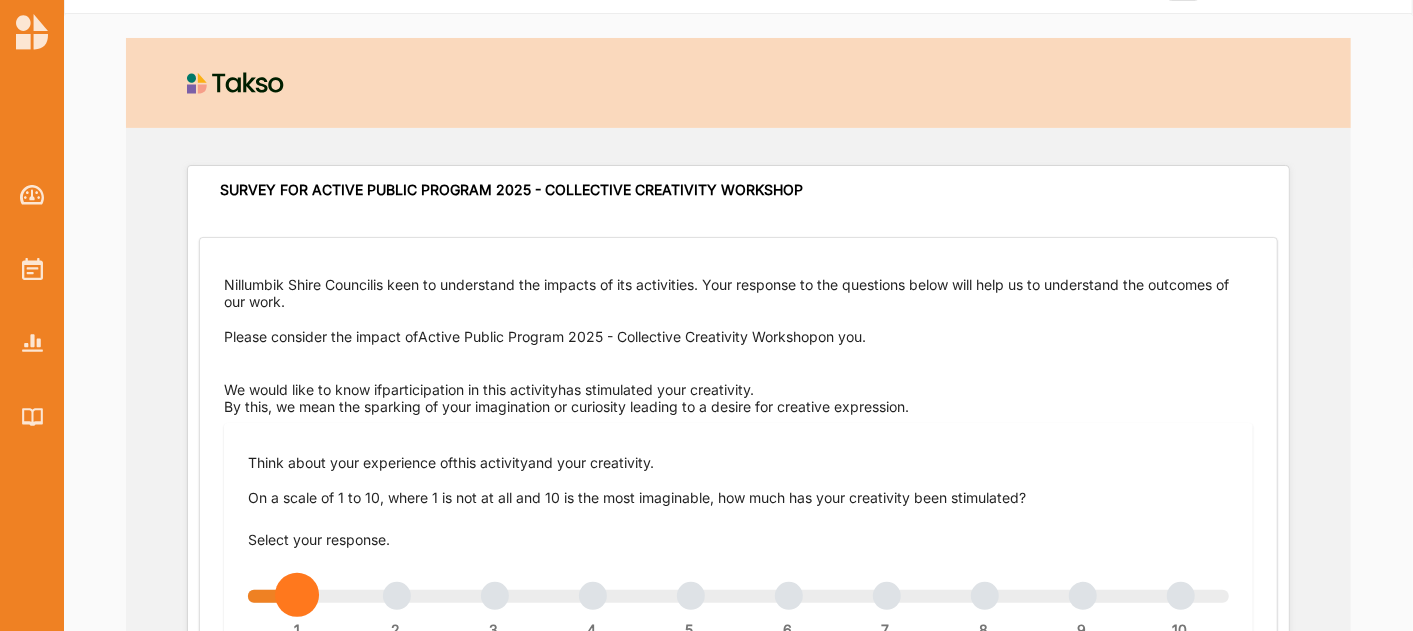 scroll, scrollTop: 0, scrollLeft: 0, axis: both 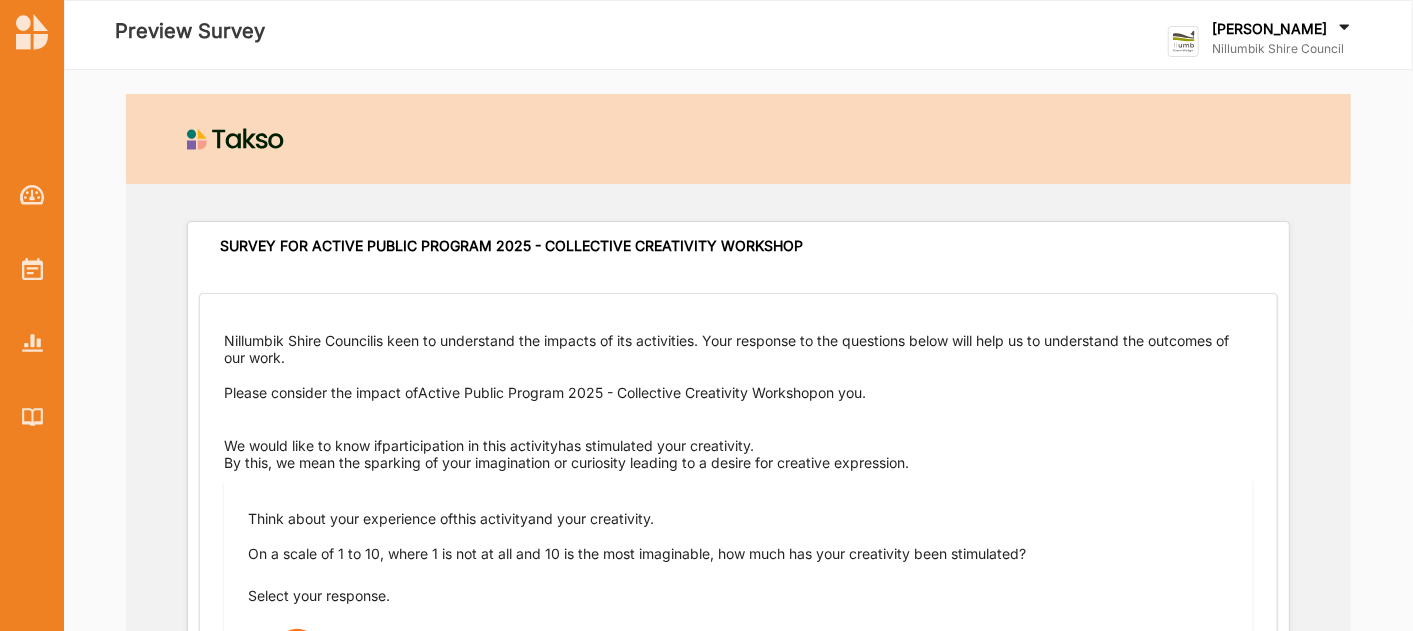 click on "[PERSON_NAME]" at bounding box center [1269, 29] 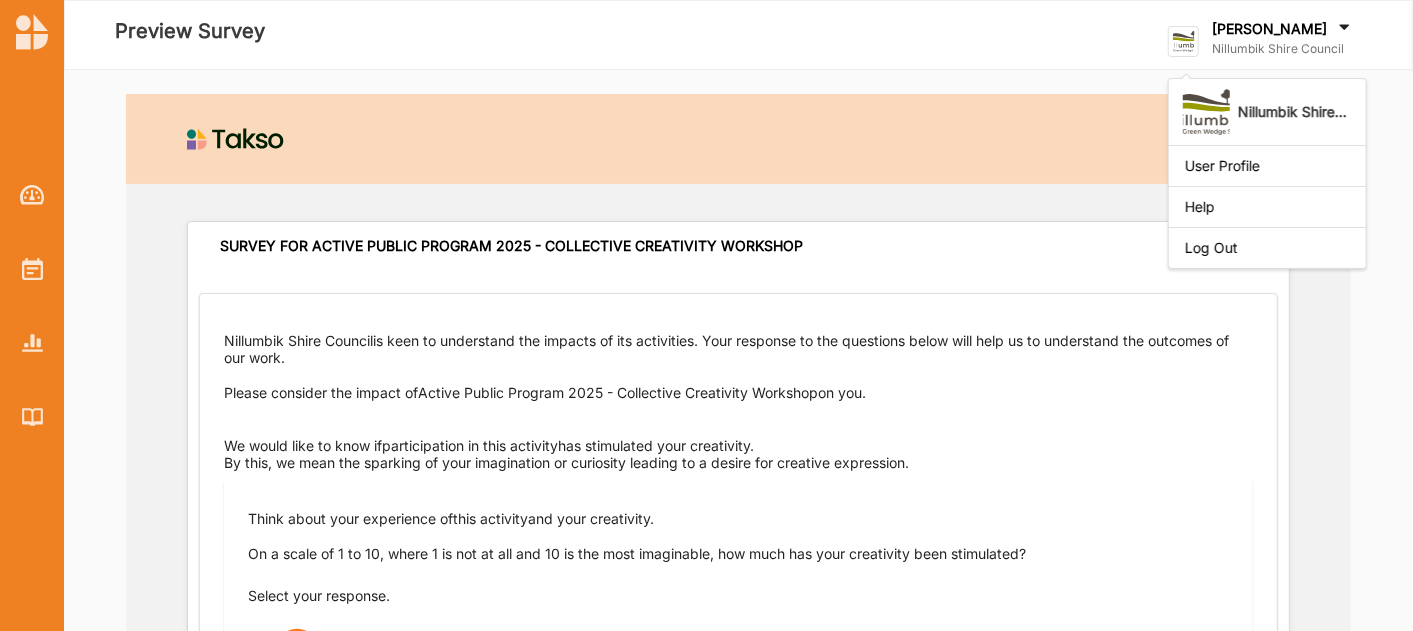 click at bounding box center (738, 139) 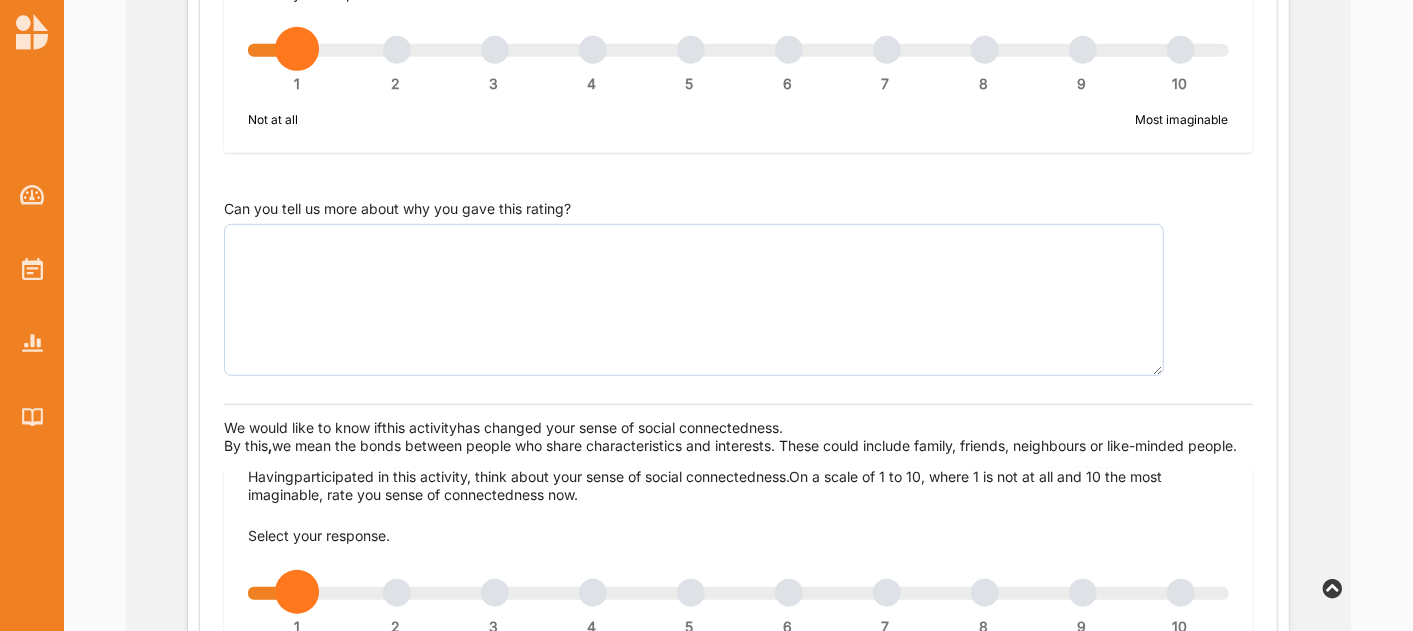 scroll, scrollTop: 0, scrollLeft: 0, axis: both 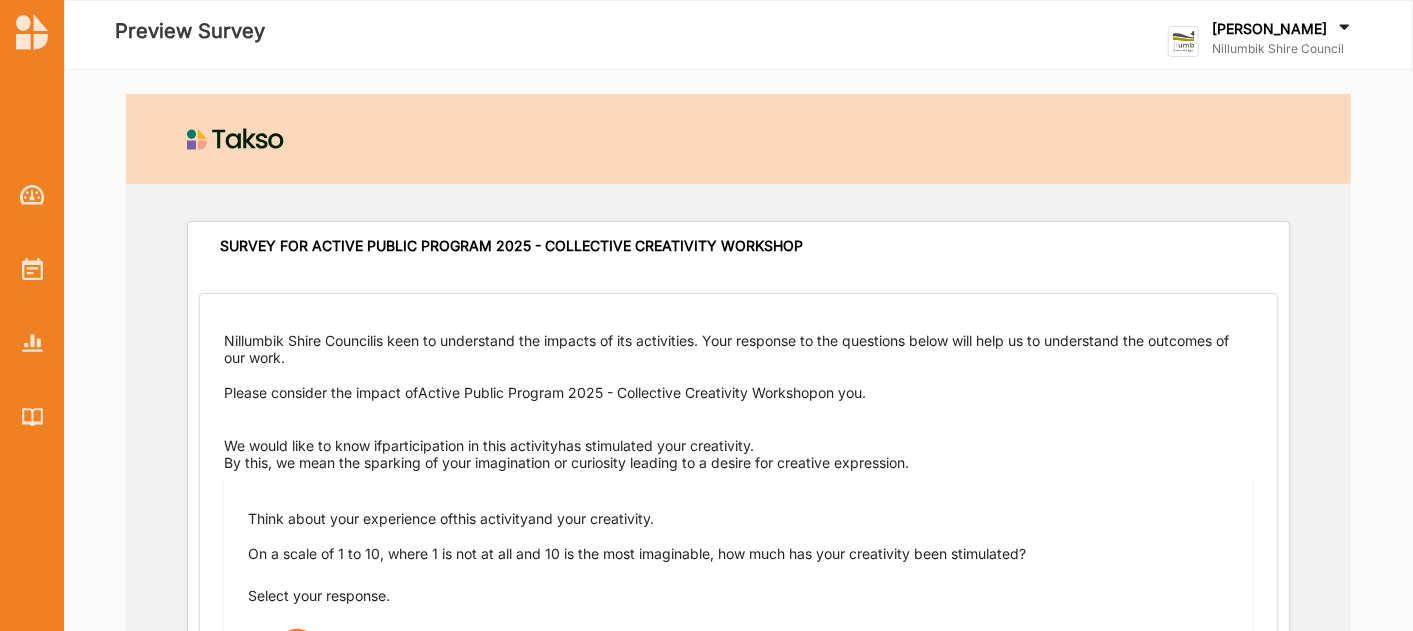 click on "[PERSON_NAME]" at bounding box center [1269, 29] 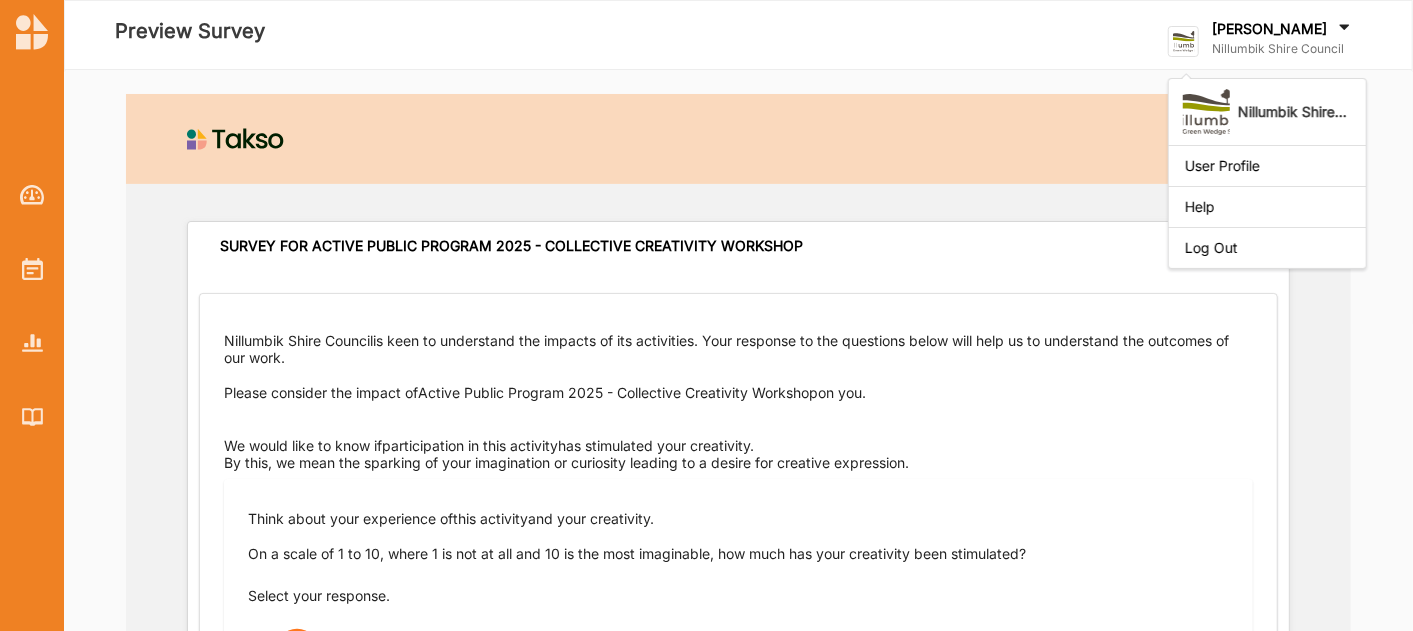 drag, startPoint x: 744, startPoint y: 143, endPoint x: 117, endPoint y: 54, distance: 633.2851 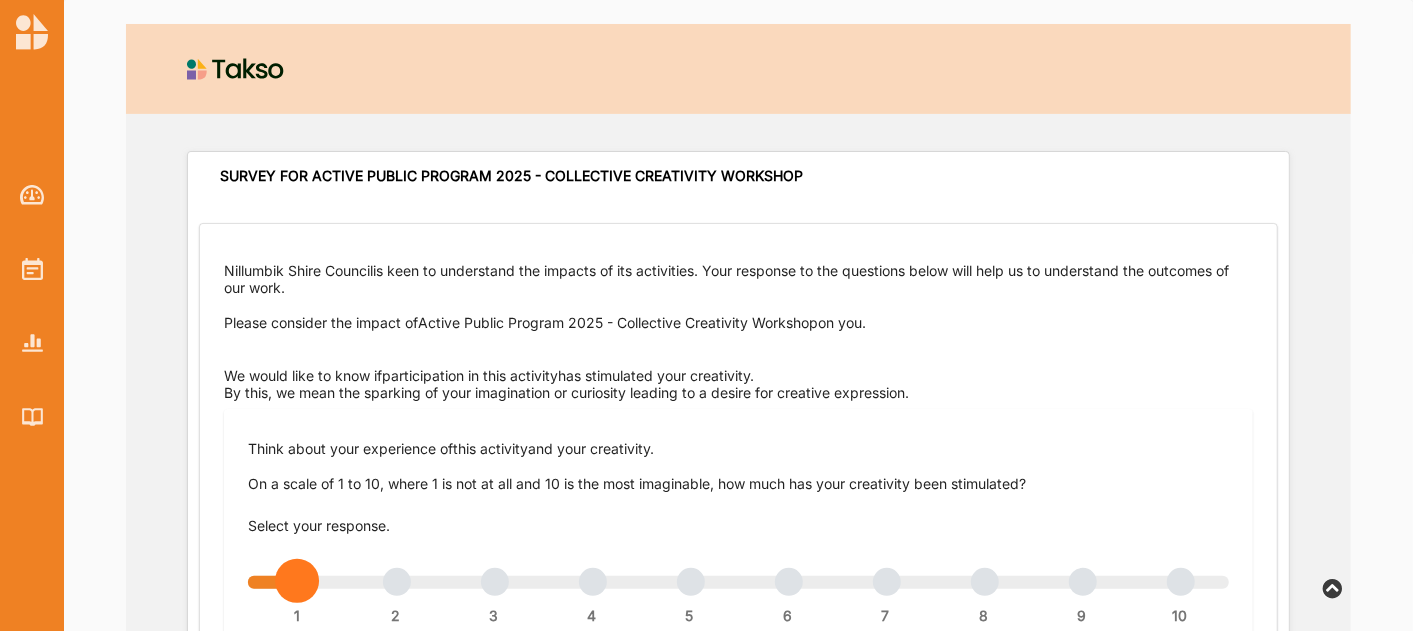 scroll, scrollTop: 69, scrollLeft: 0, axis: vertical 